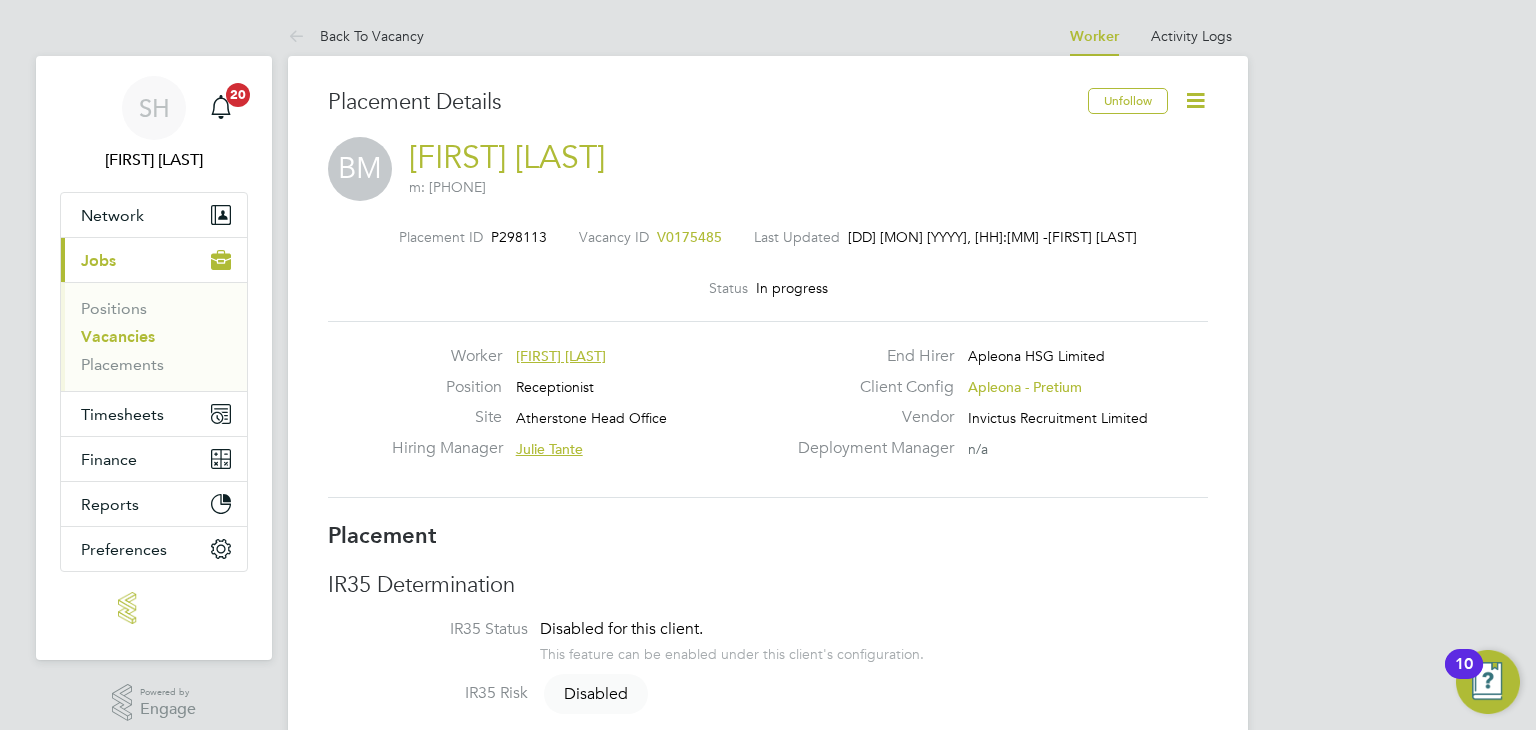 scroll, scrollTop: 0, scrollLeft: 0, axis: both 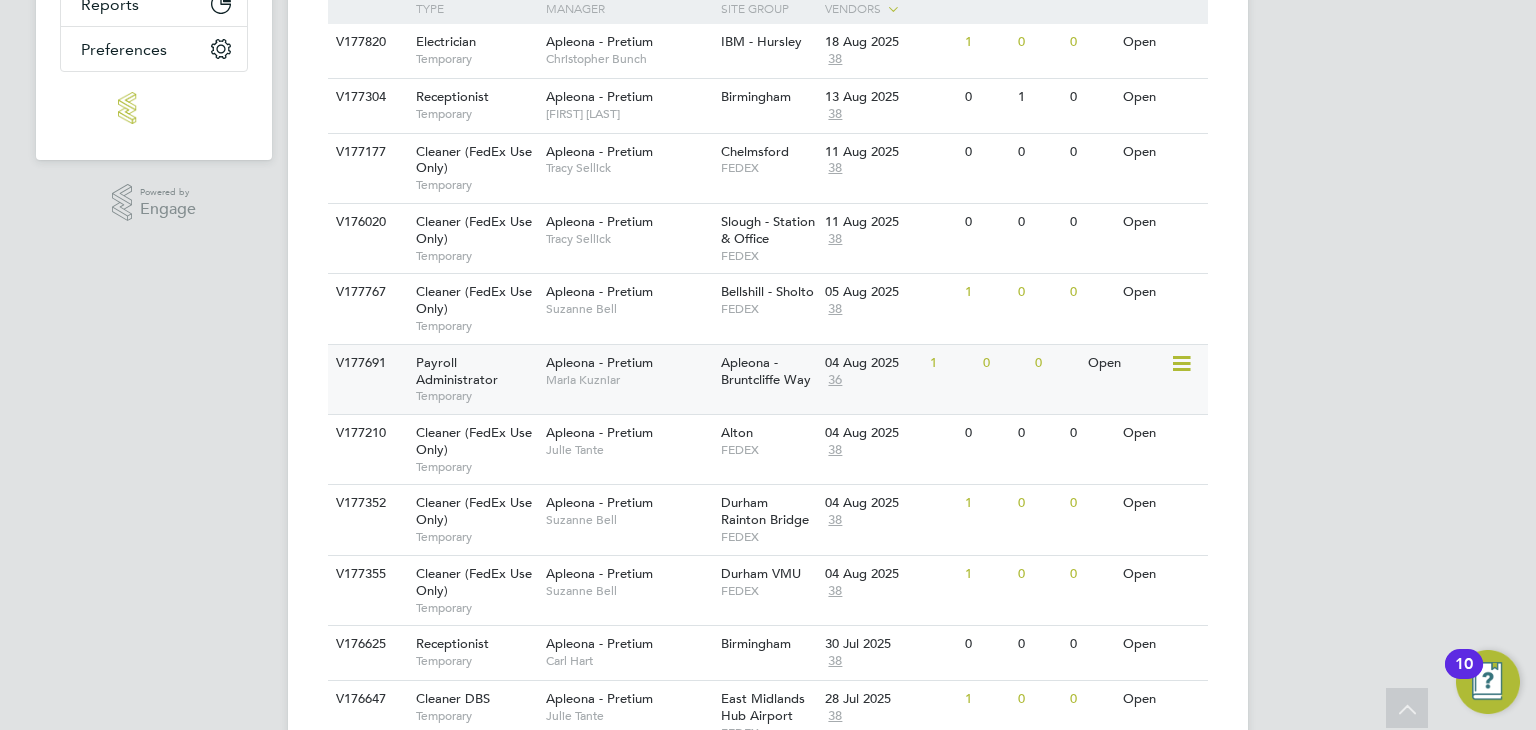 click on "Payroll Administrator   Temporary" 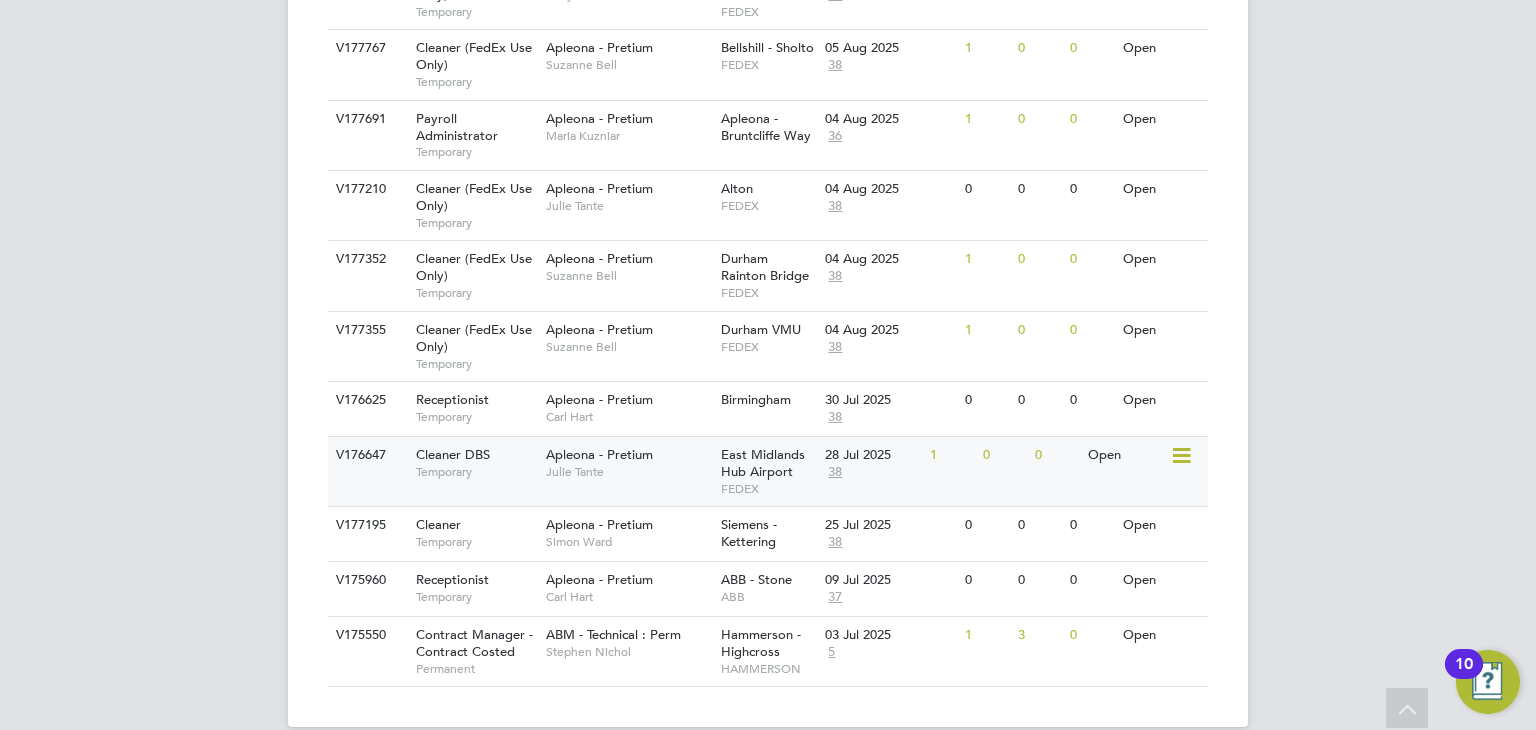 scroll, scrollTop: 771, scrollLeft: 0, axis: vertical 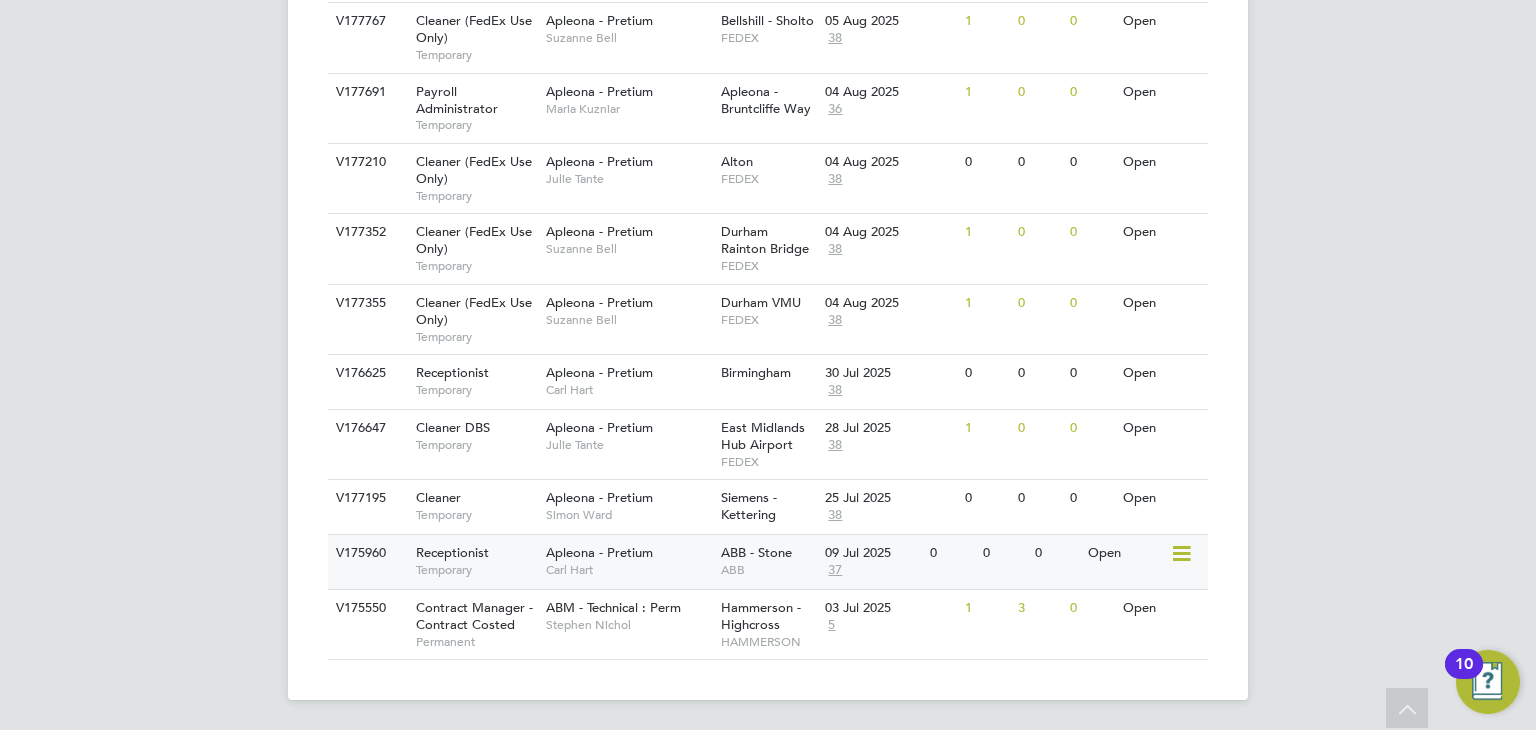 click on "Receptionist   Temporary" 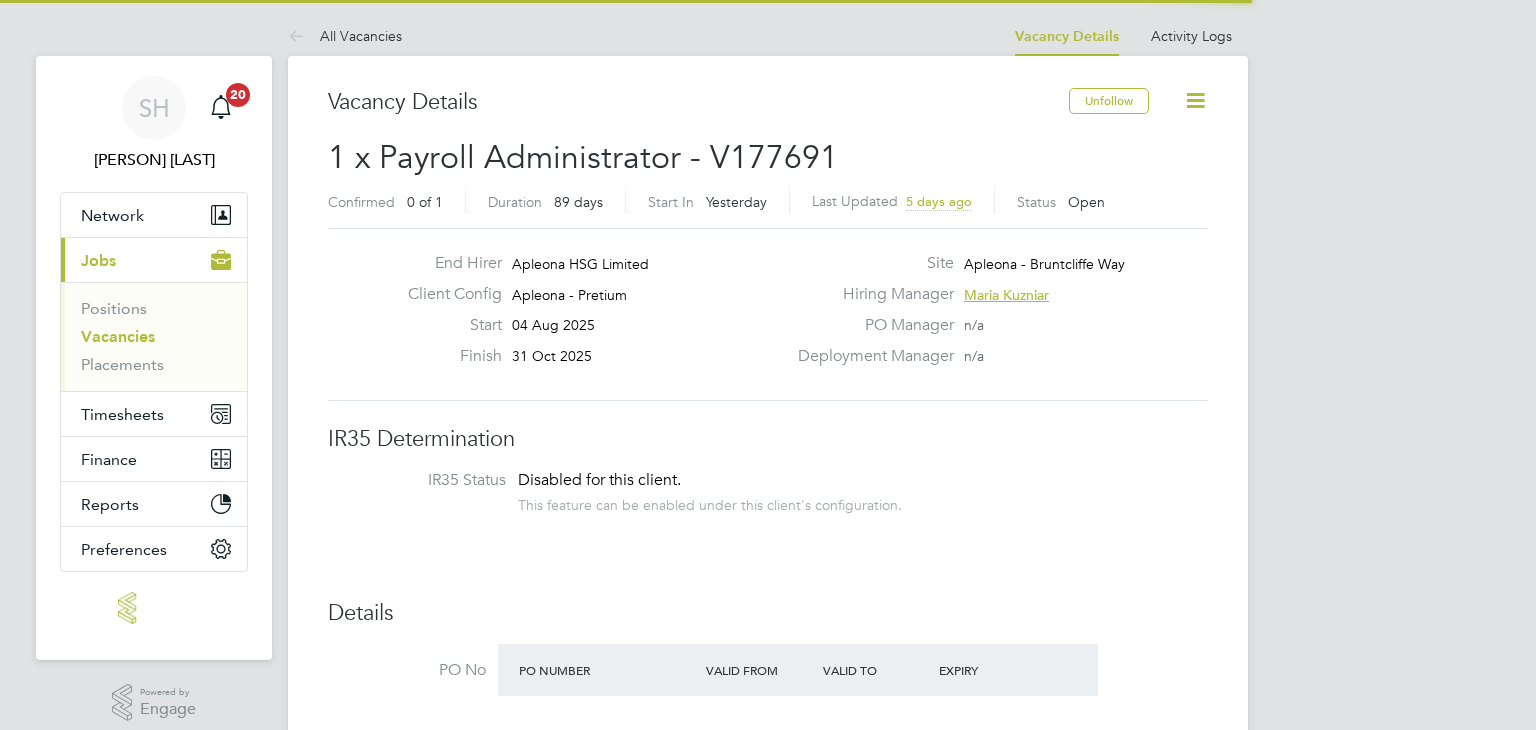 scroll, scrollTop: 0, scrollLeft: 0, axis: both 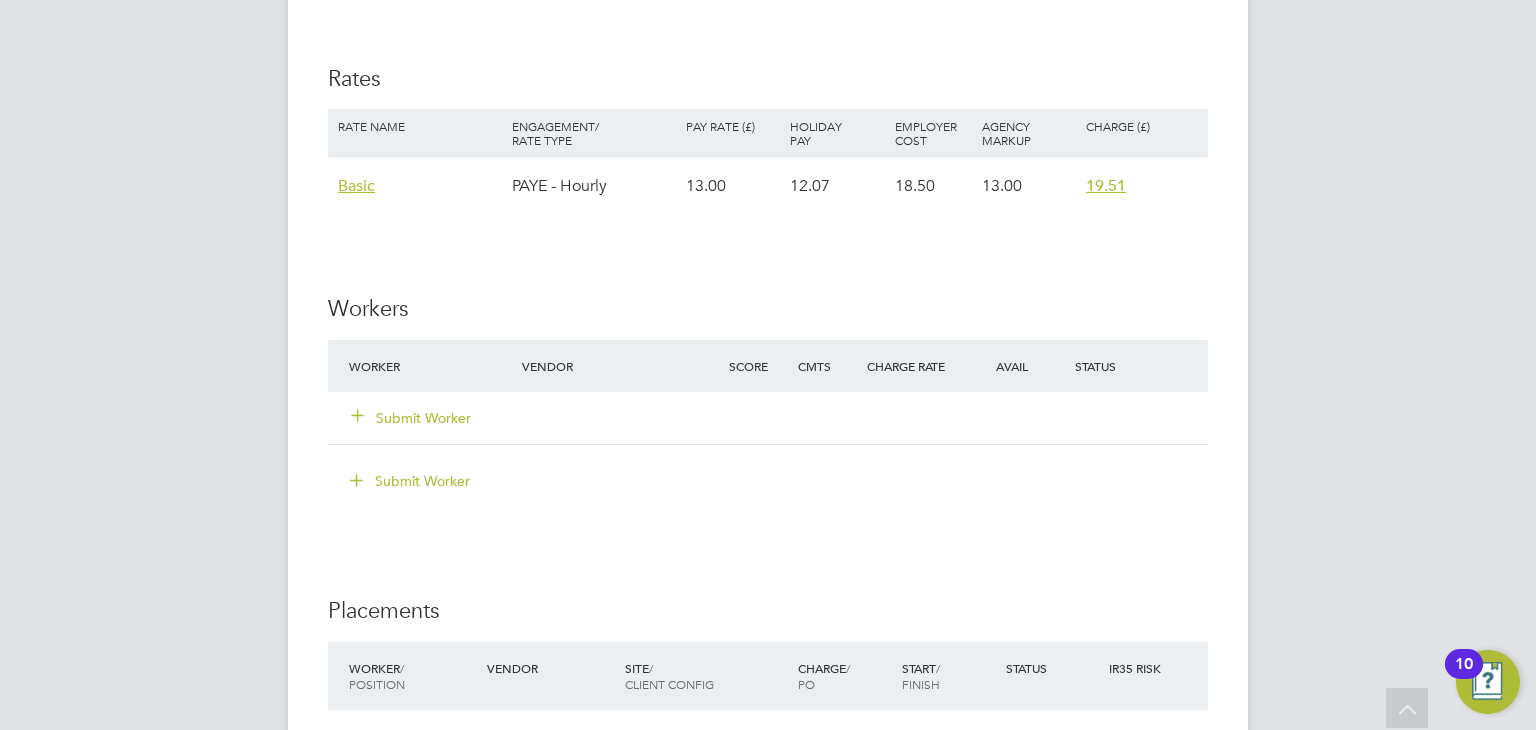 click on "Submit Worker" 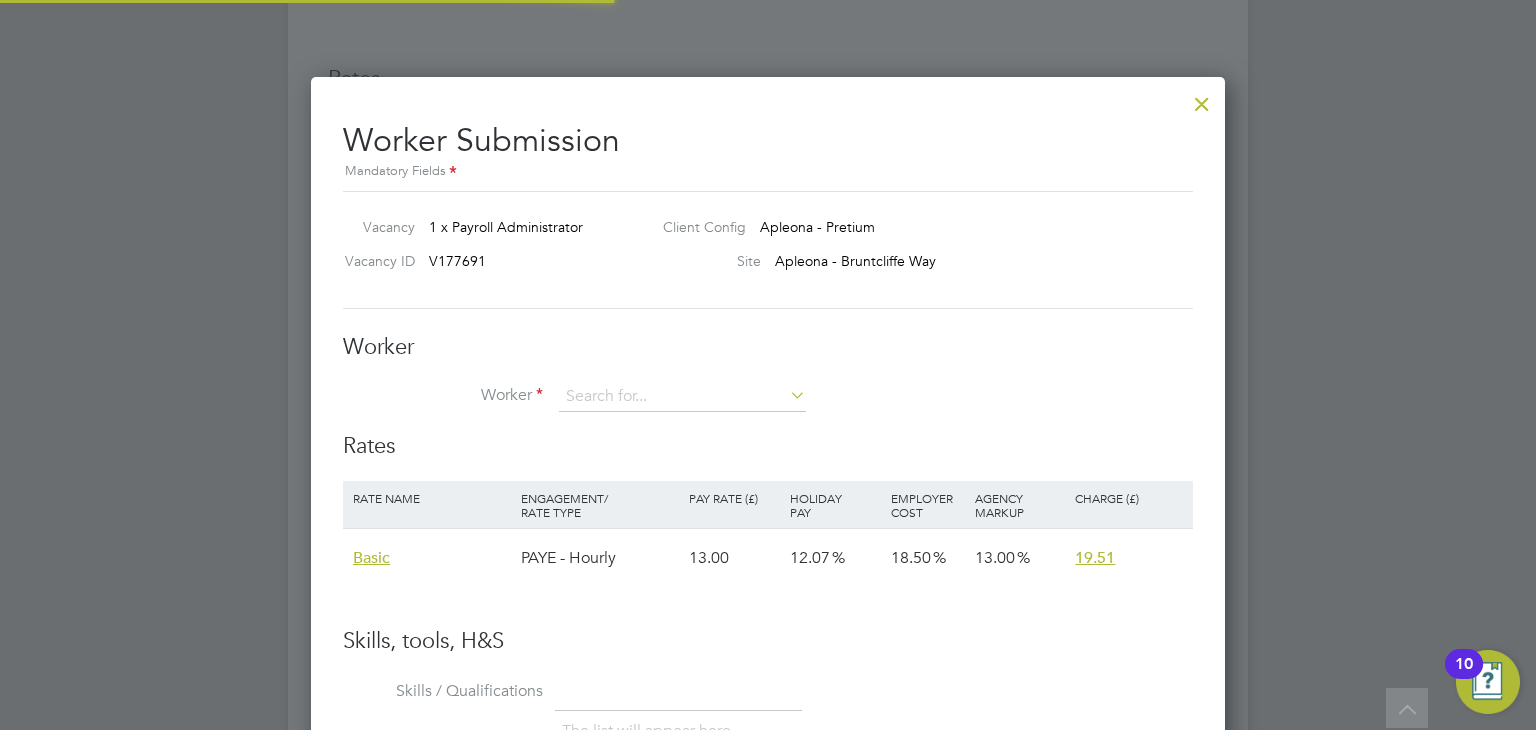 scroll, scrollTop: 10, scrollLeft: 10, axis: both 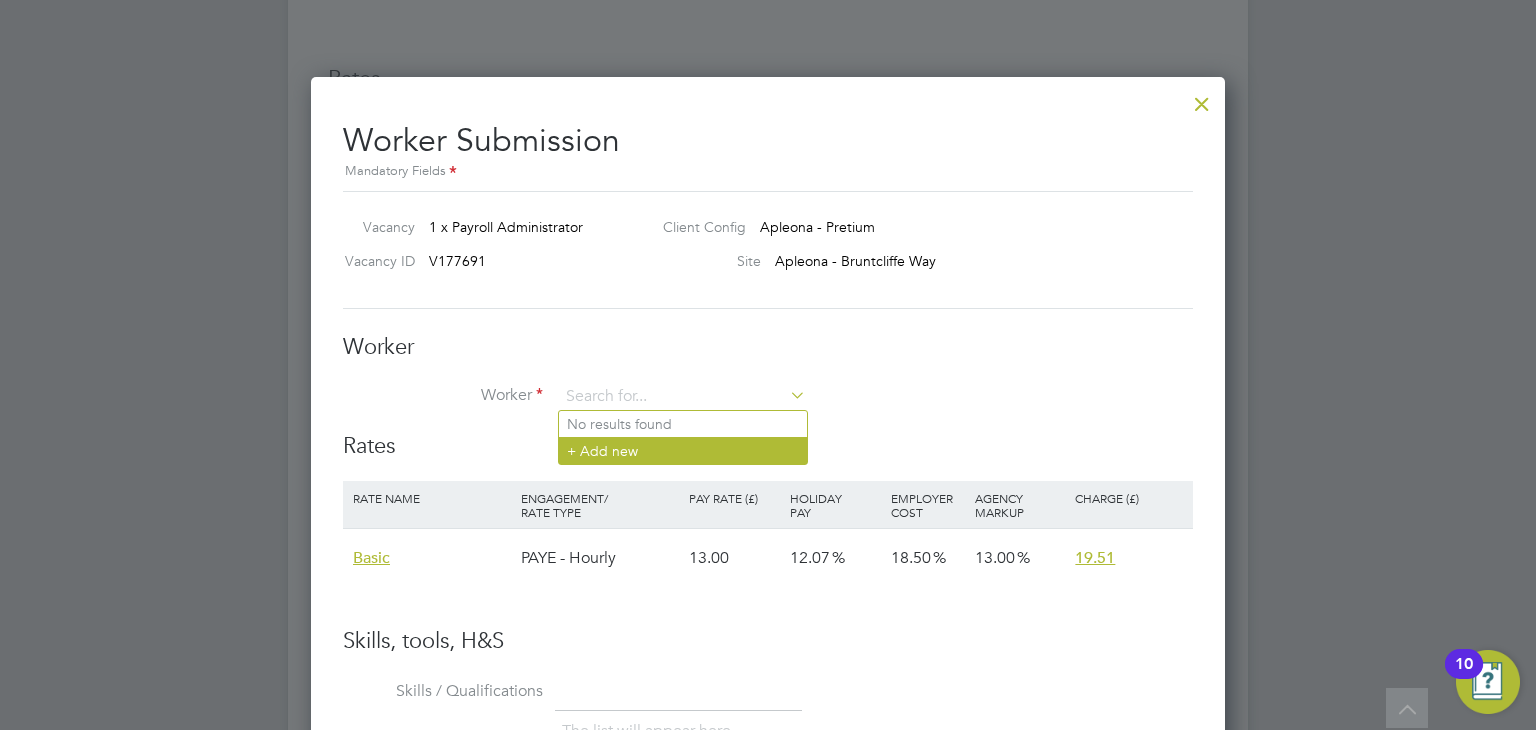 click on "+ Add new" 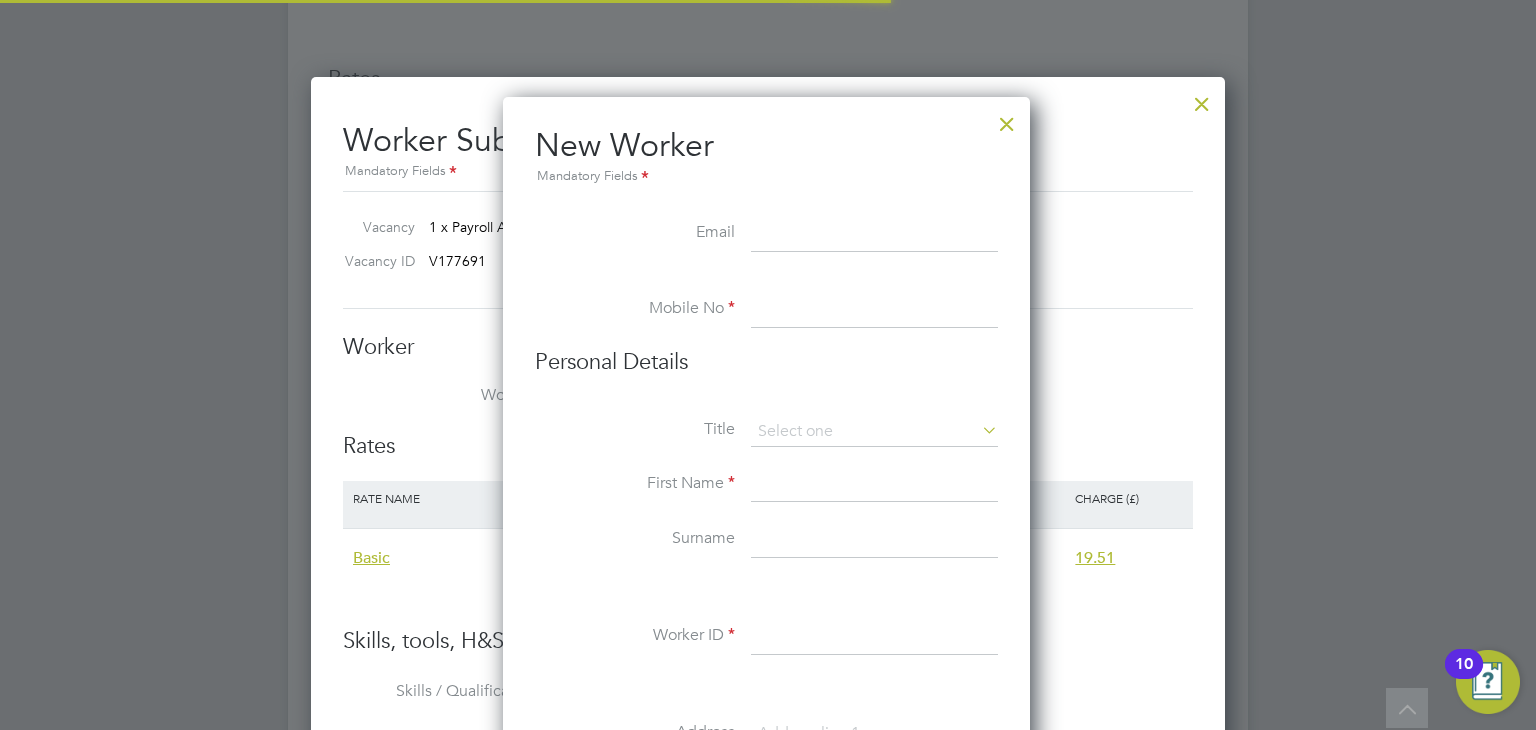 scroll, scrollTop: 10, scrollLeft: 10, axis: both 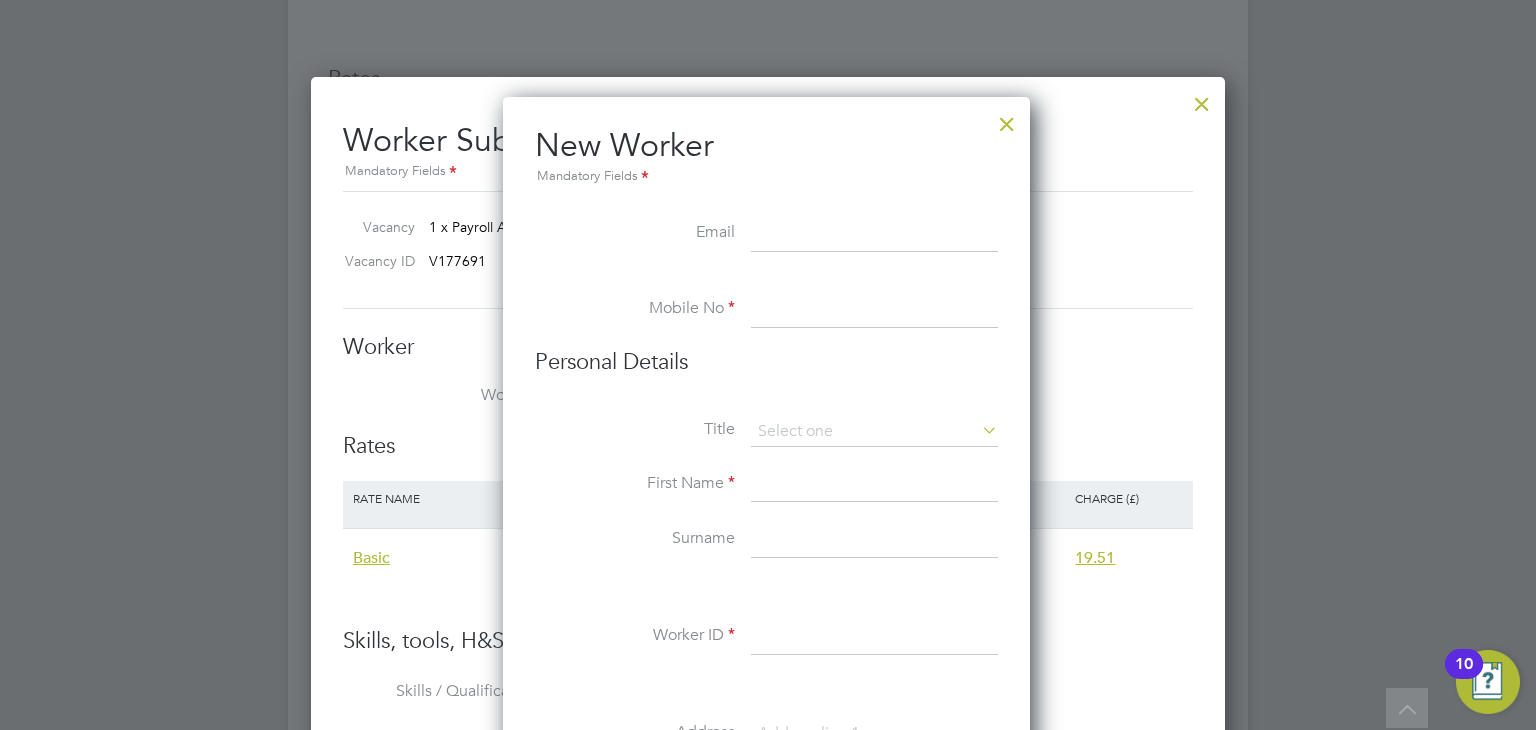 paste on "[EMAIL]" 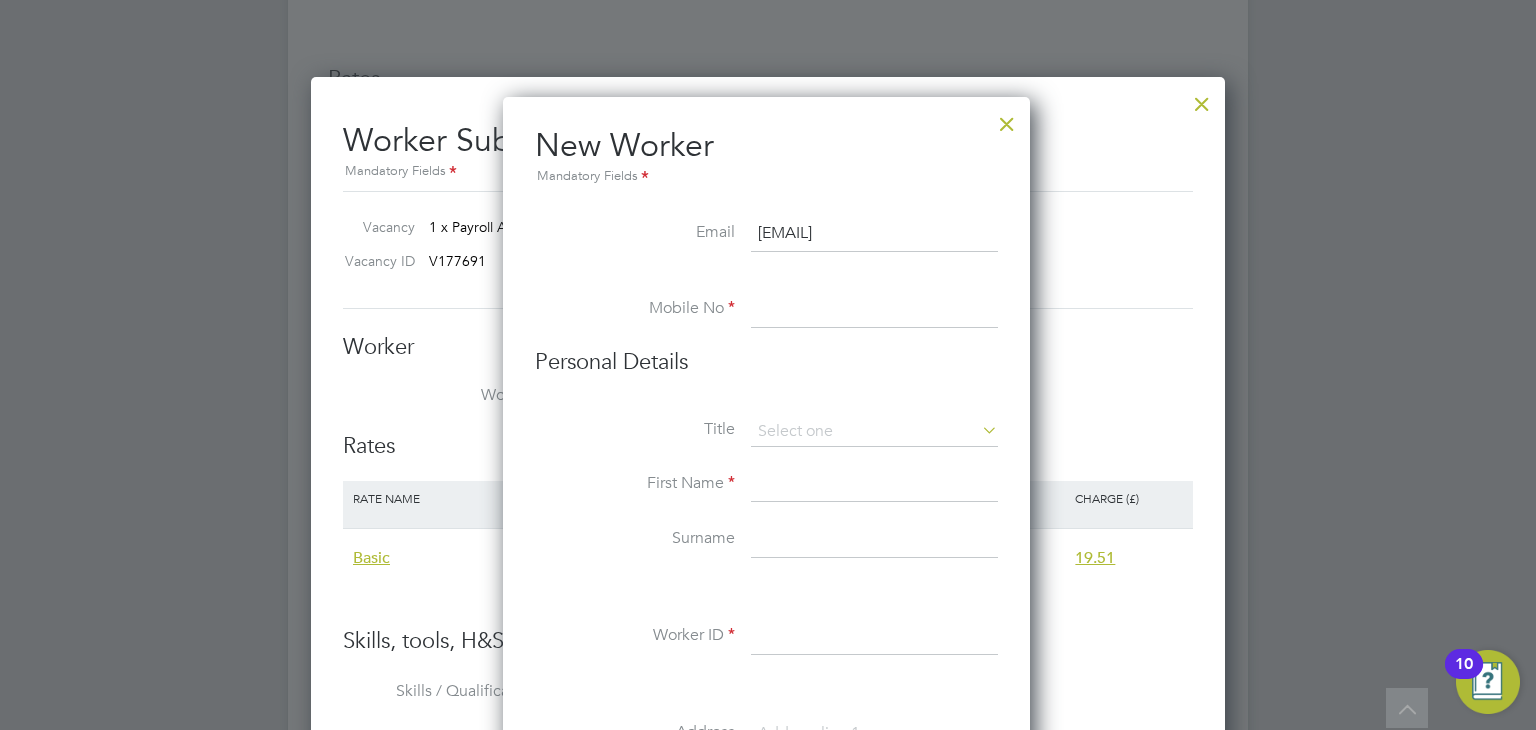 scroll, scrollTop: 0, scrollLeft: 1, axis: horizontal 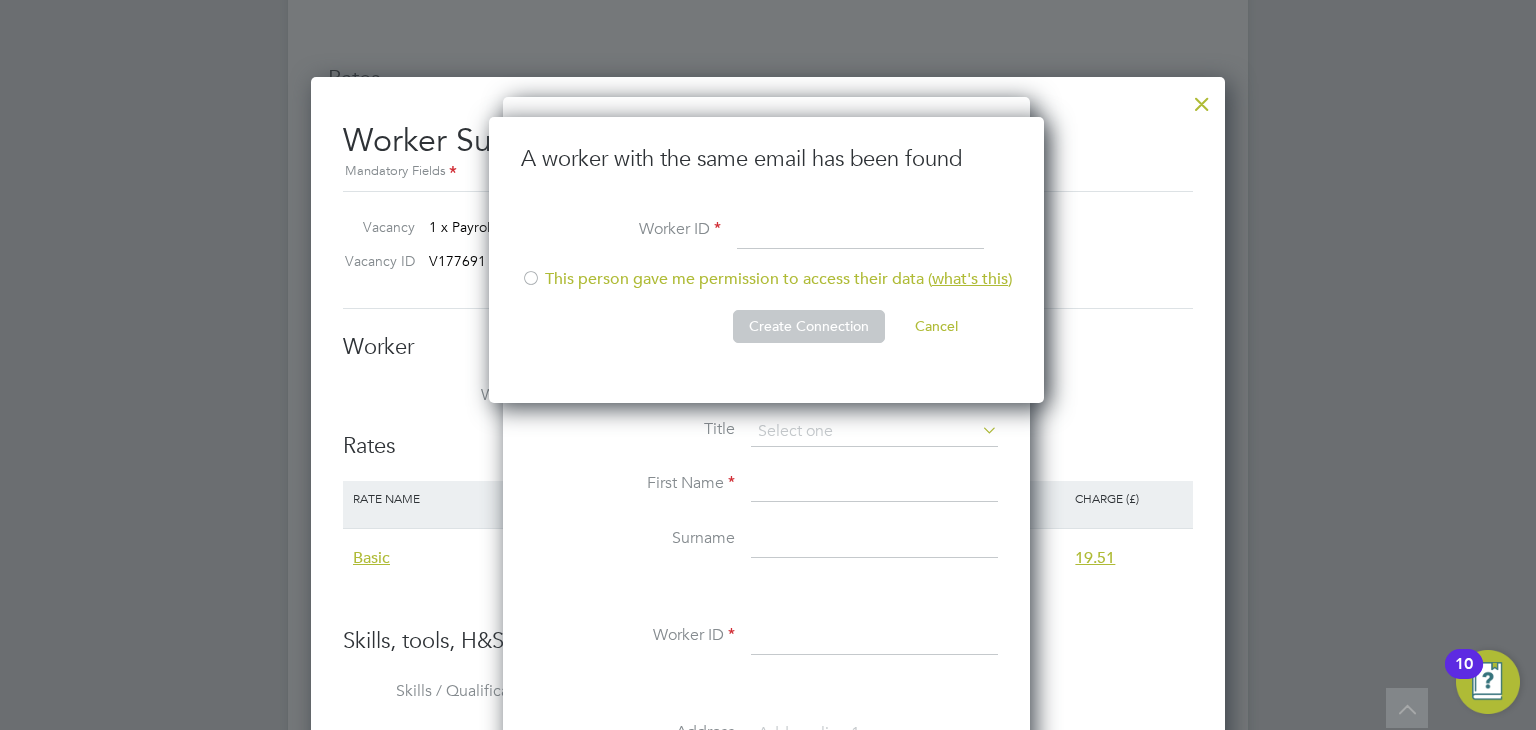click on "Cancel" 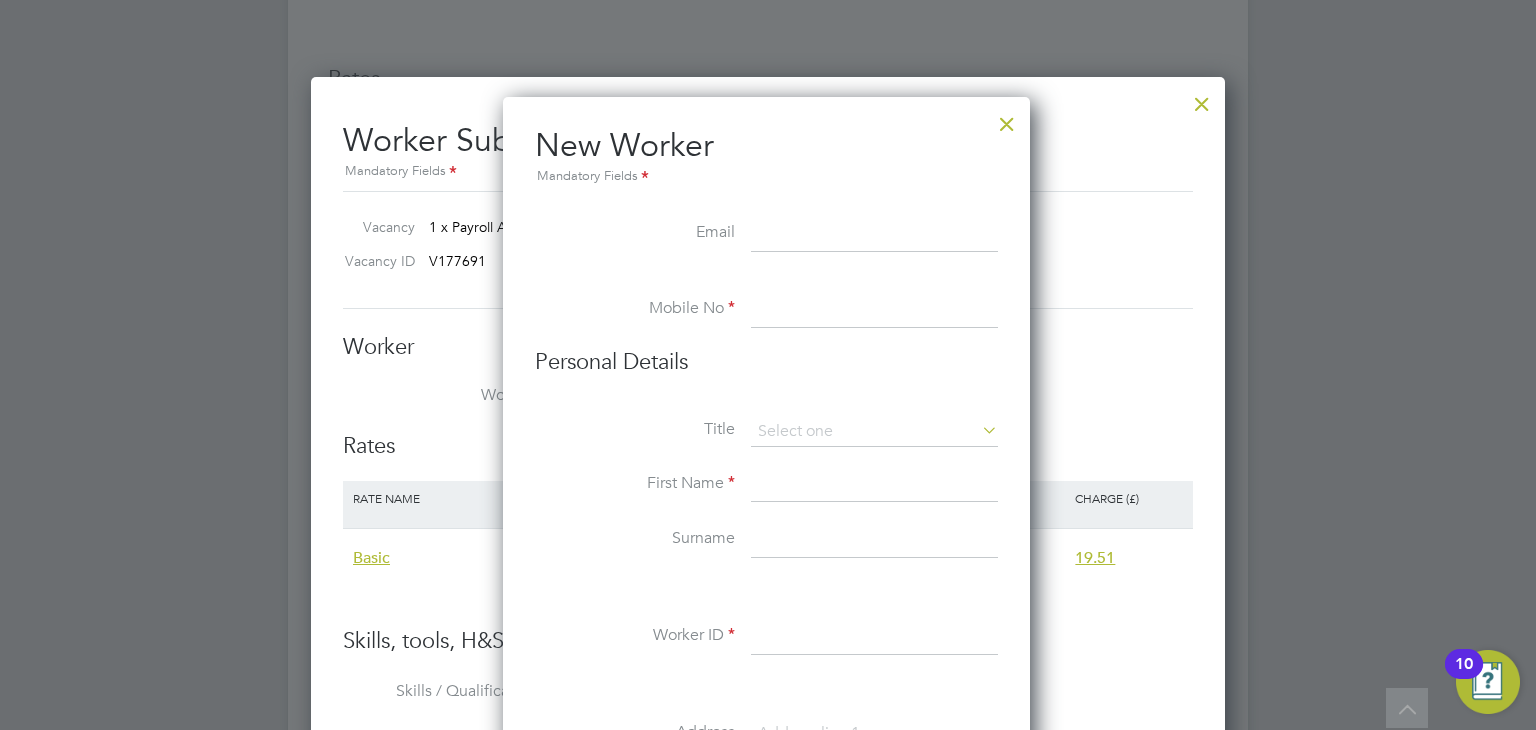 click at bounding box center (874, 310) 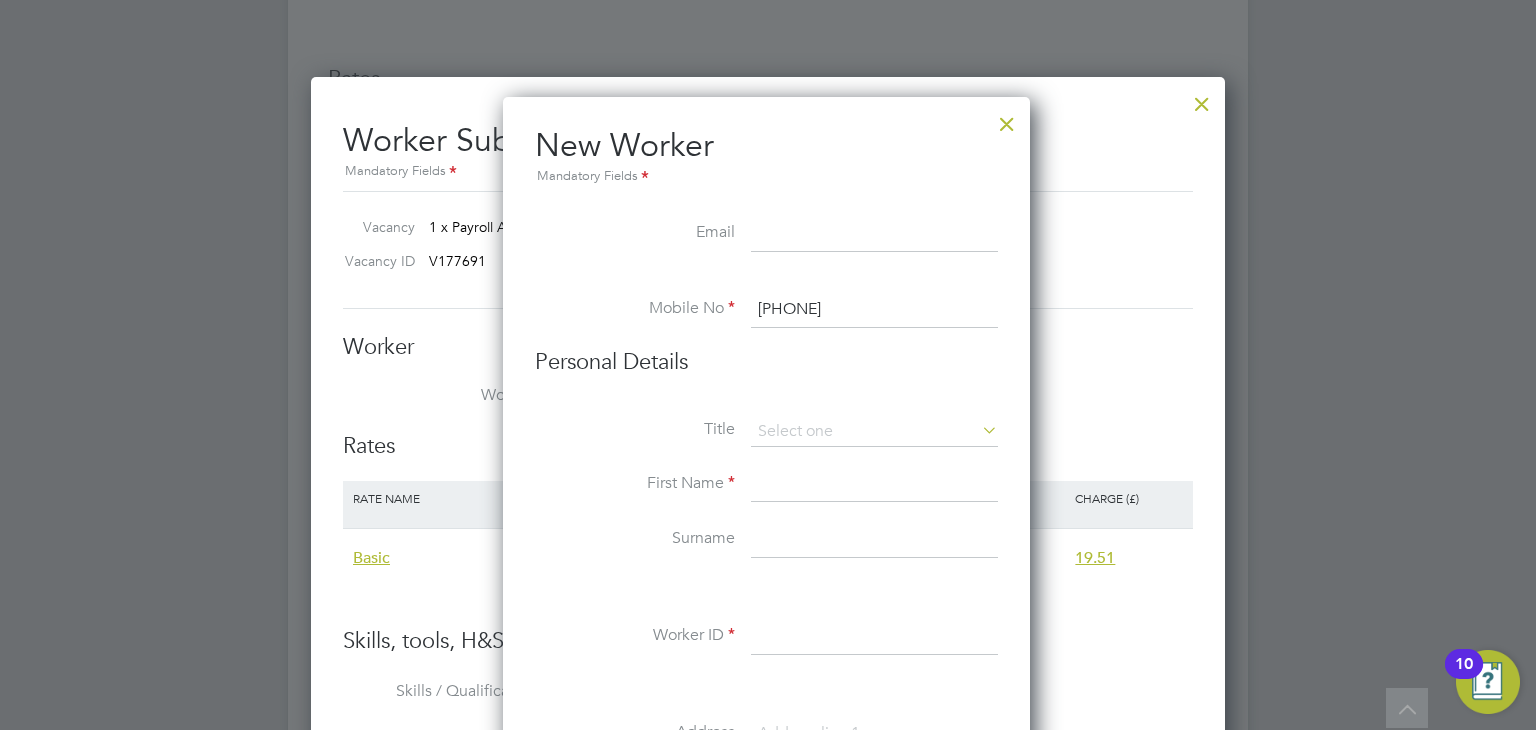 type on "[PHONE]" 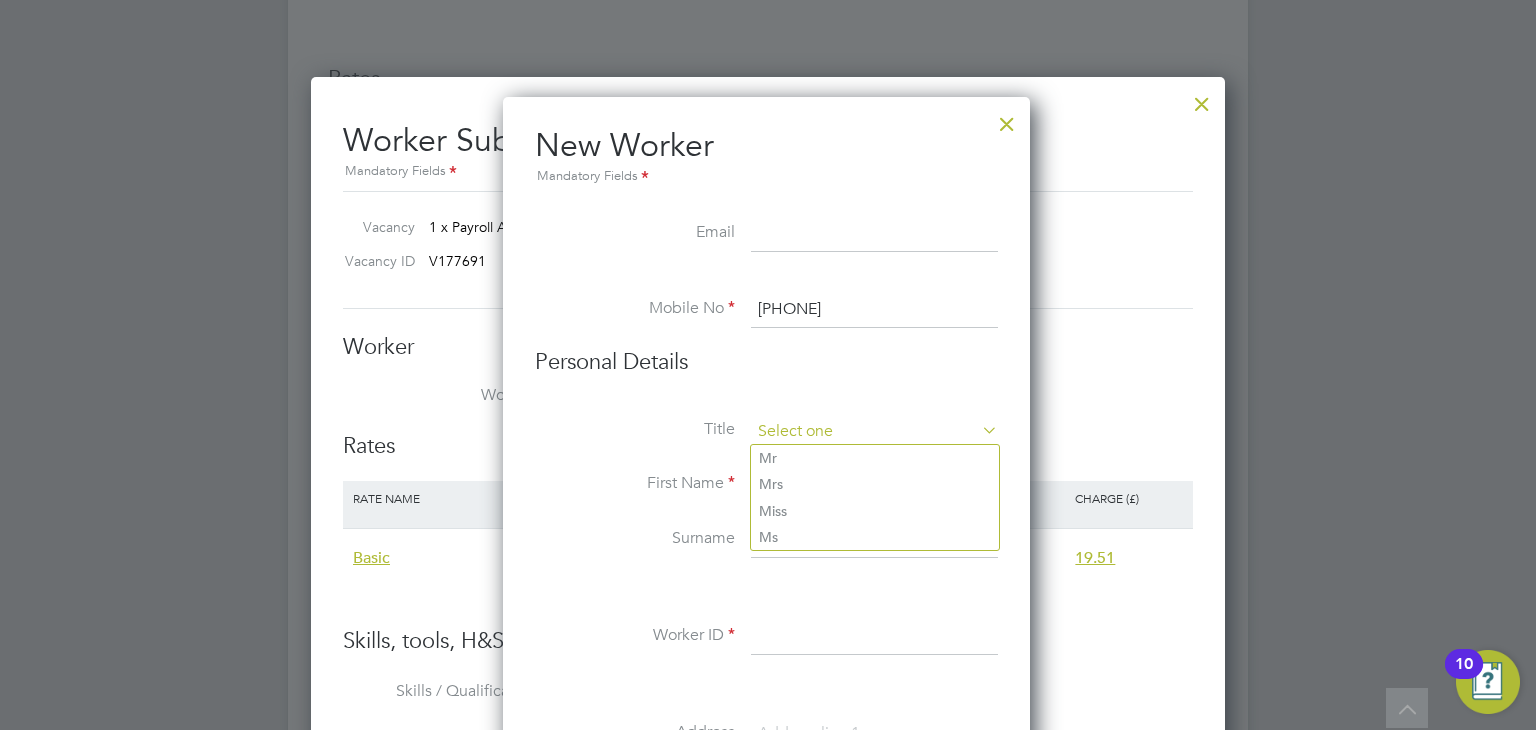 click on "All Vacancies Vacancy Details   Activity Logs   Vacancy Details Activity Logs All Vacancies Vacancy Details   Unfollow   1 x Payroll Administrator - V177691 Confirmed   0 of 1 Duration   89 days Start In     Yesterday Last Updated 5 days ago Status   Open   End Hirer Apleona HSG Limited Client Config Apleona - Pretium Start 04 Aug 2025 Finish 31 Oct 2025 Site Apleona - Bruntcliffe Way Hiring Manager [PERSON] PO Manager  n/a Deployment Manager n/a IR35 Determination IR35 Status Disabled for this client. This feature can be enabled under this client's configuration. Details PO No PO Number Valid From Valid To Expiry No PO numbers have been created. Reason   Extra work Description Help with payroll
Low level queries
Answering calls Skills / Qualifications n/a Tools n/a Additional H&S n/a Working Days   Mon,  Tue,  Wed,  Thu,  Fri,  Sat,  Sun Working Hours 08:30 - 17:00  8.50hrs Submission Acceptance   Manual Timesheet Approver   [PERSON]   Rates Rate Name Engagement/ Rate Type Pay Rate (£) Holiday" 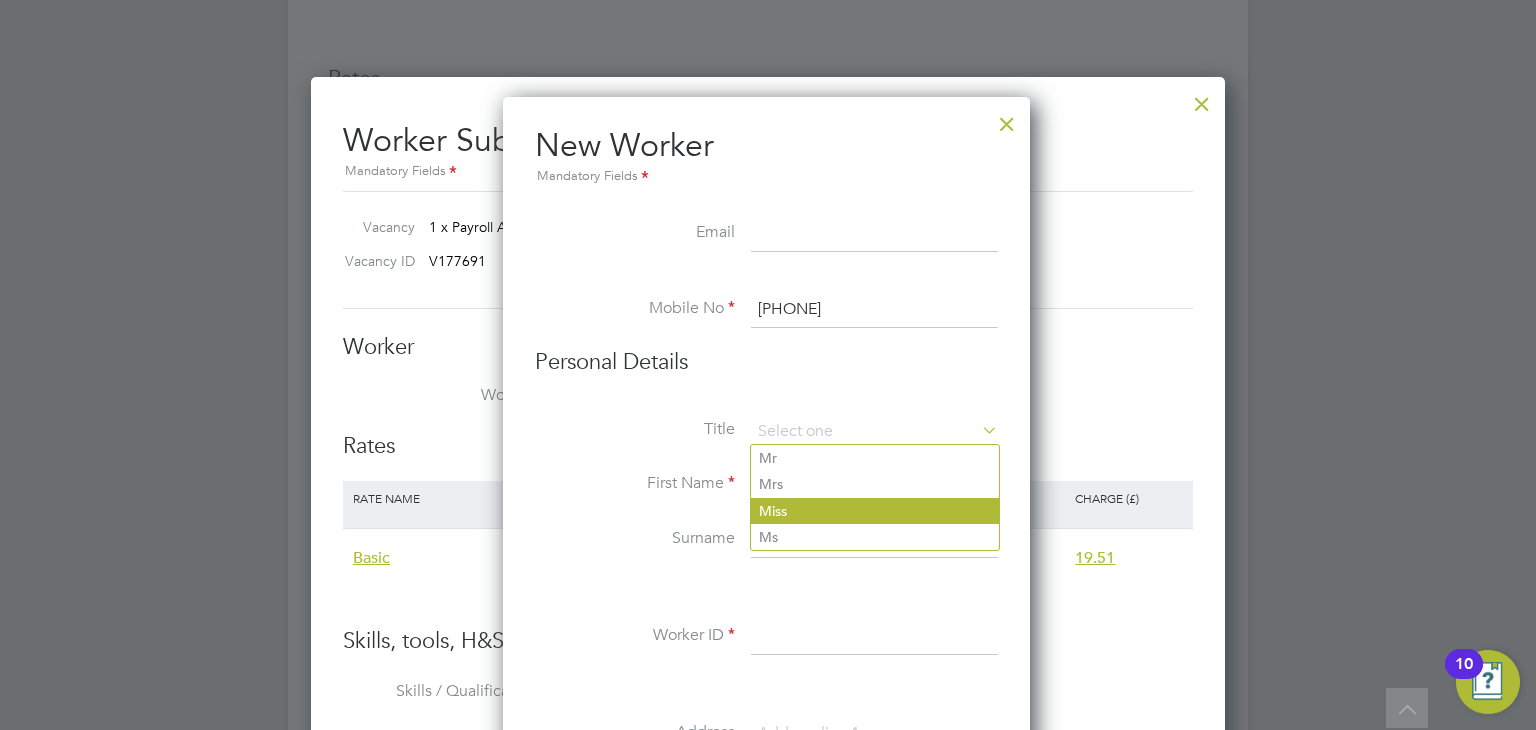 click on "Miss" 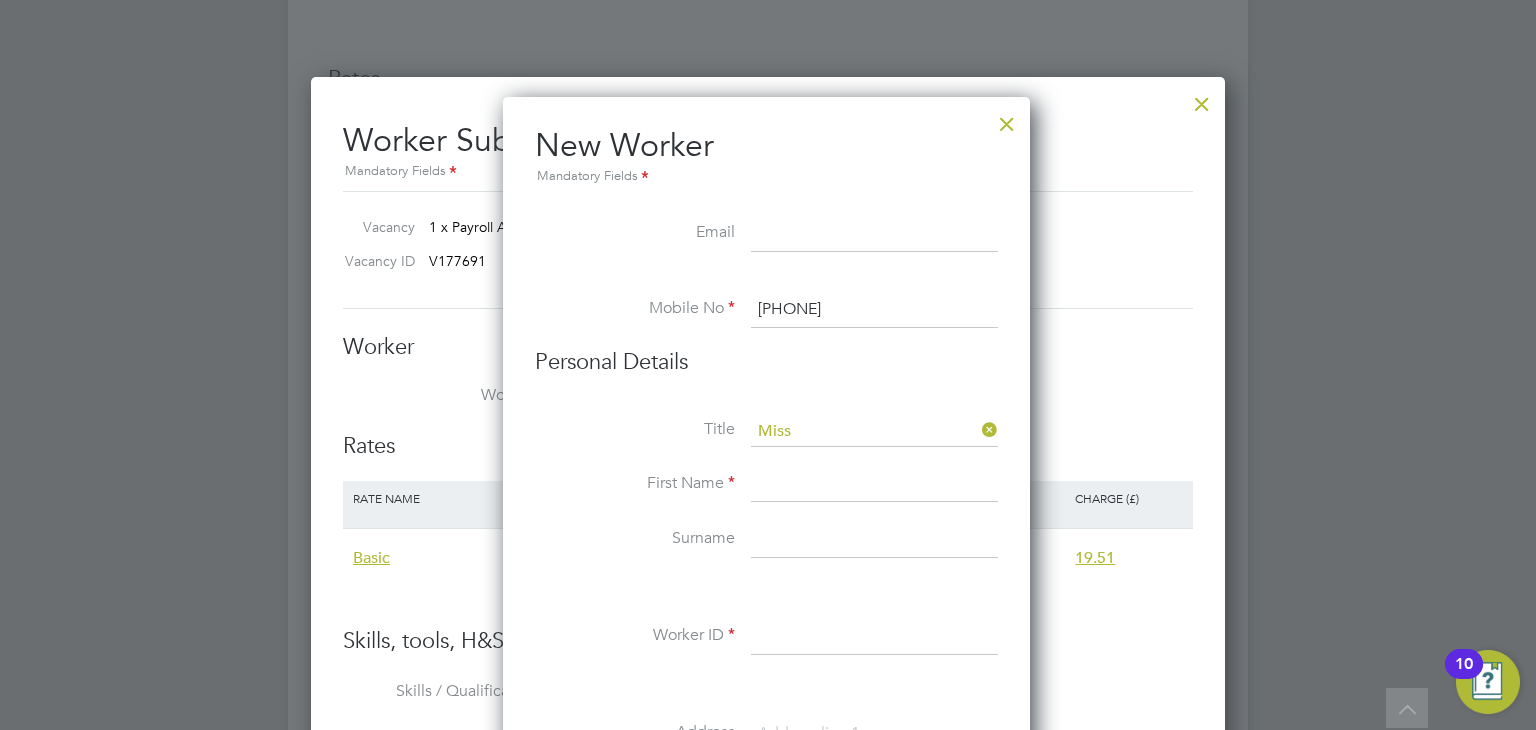 click at bounding box center (874, 485) 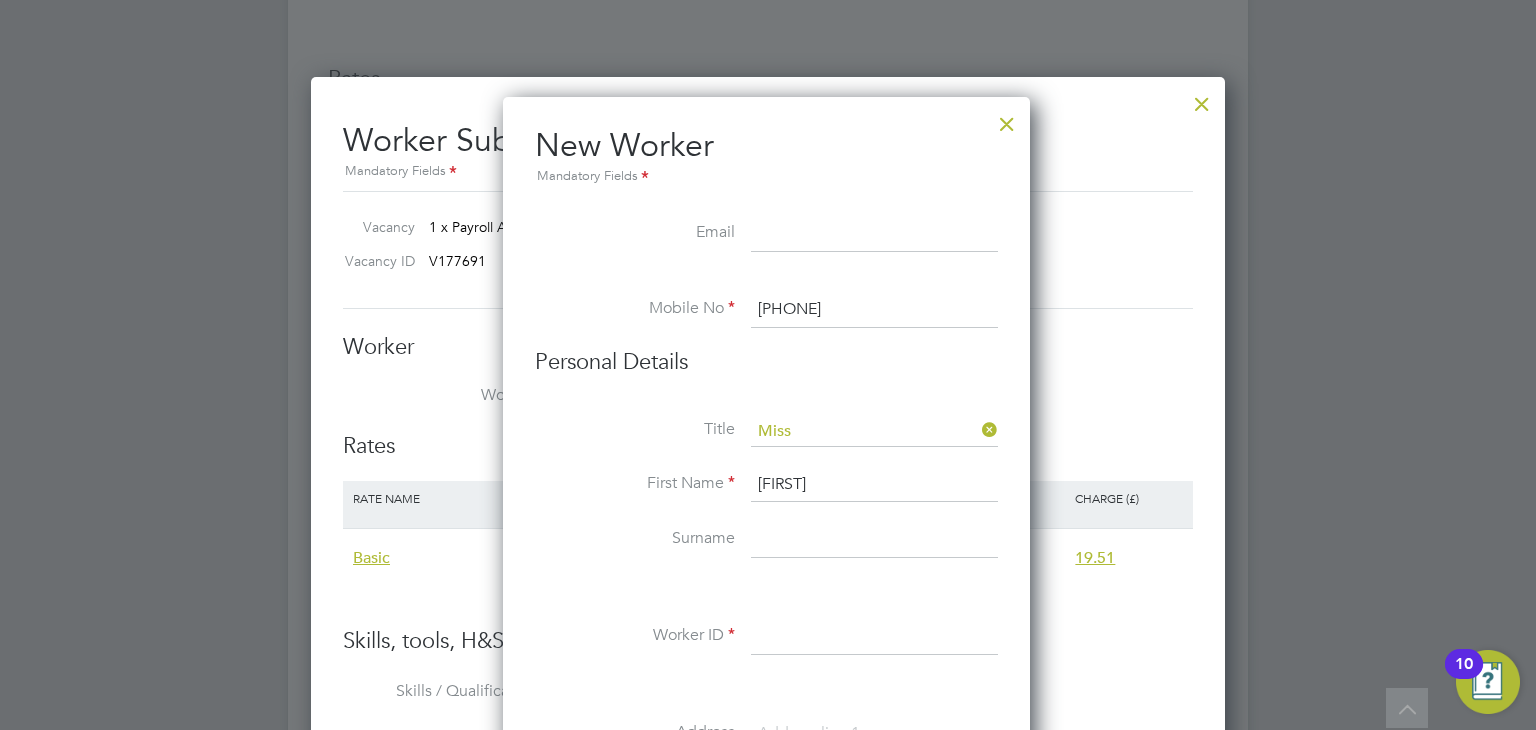 type on "[FIRST]" 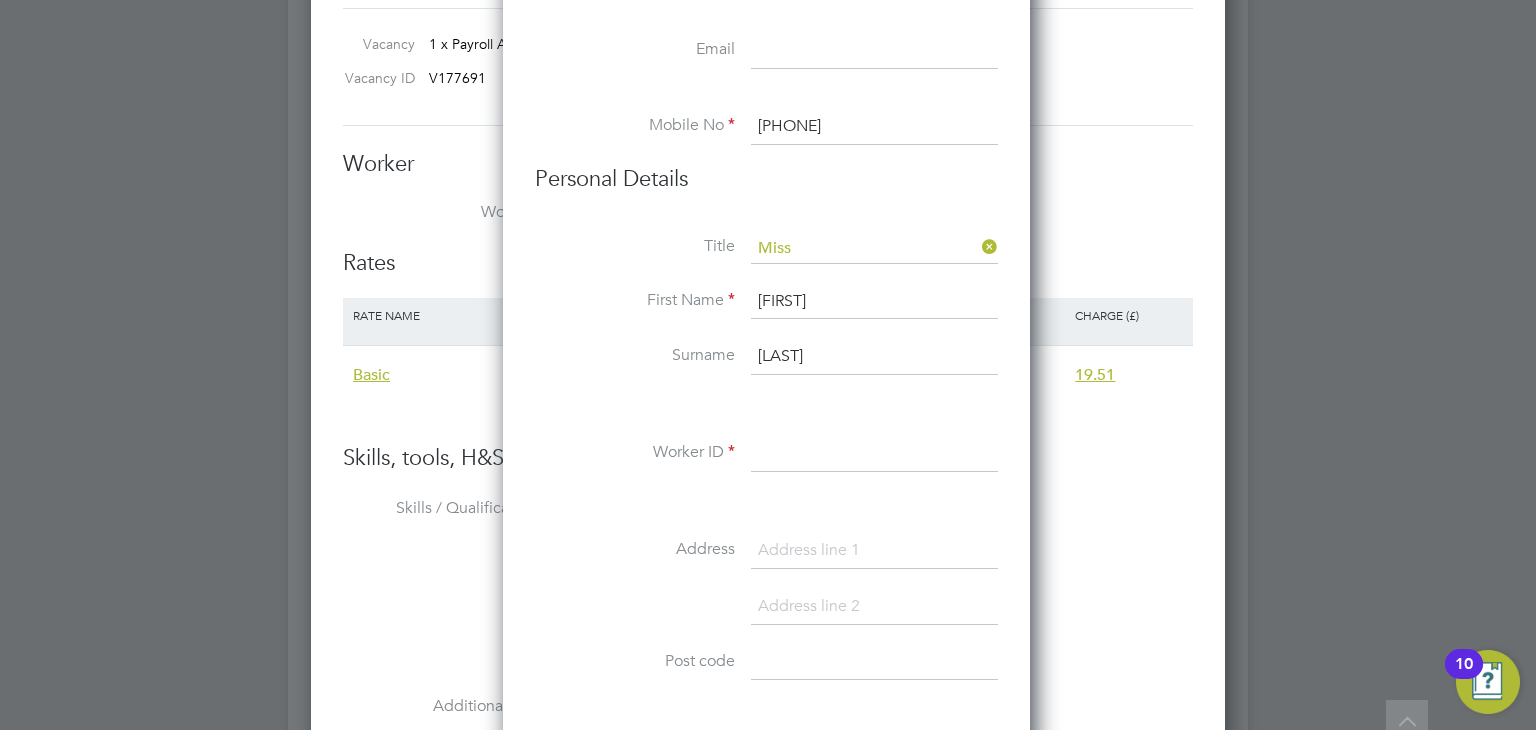 scroll, scrollTop: 1576, scrollLeft: 0, axis: vertical 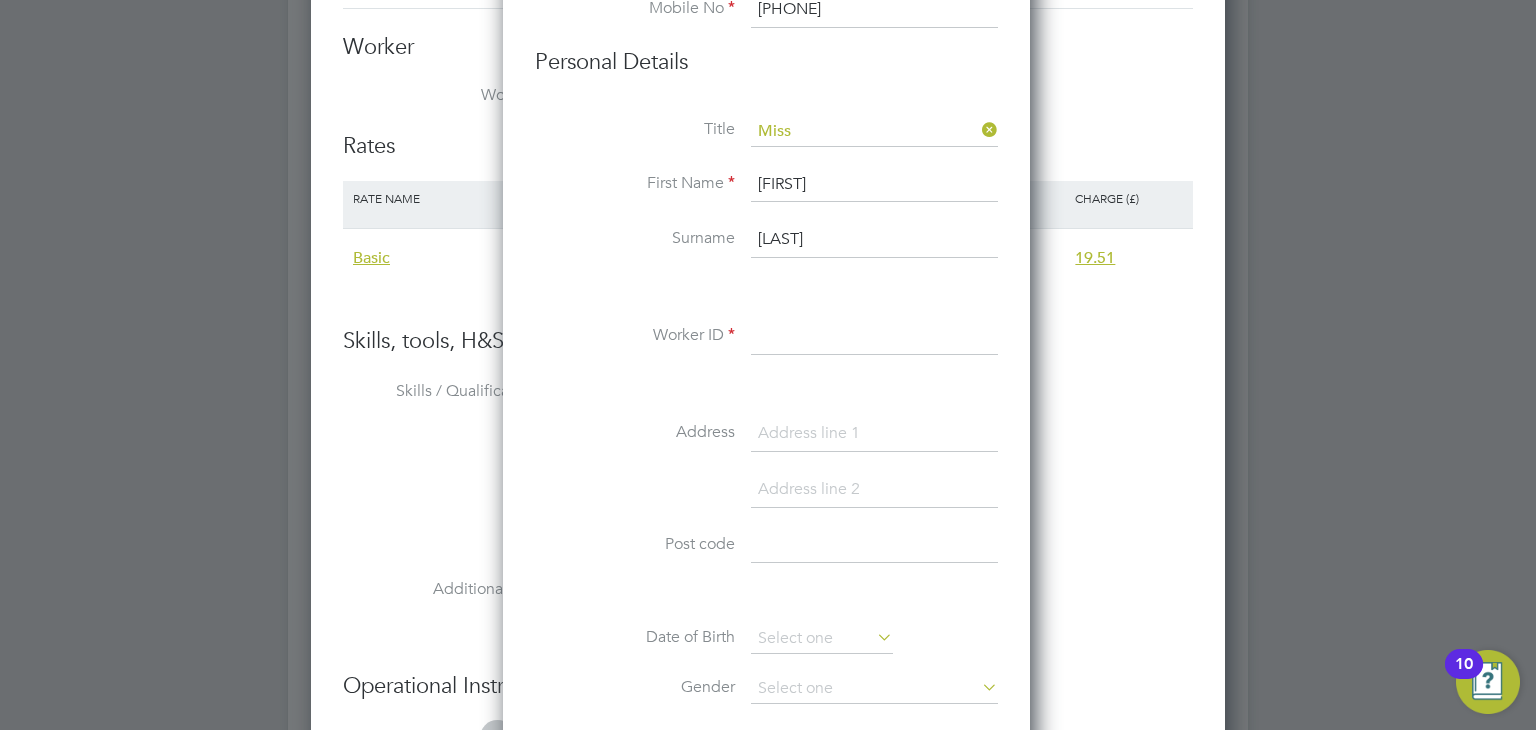 type on "[LAST]" 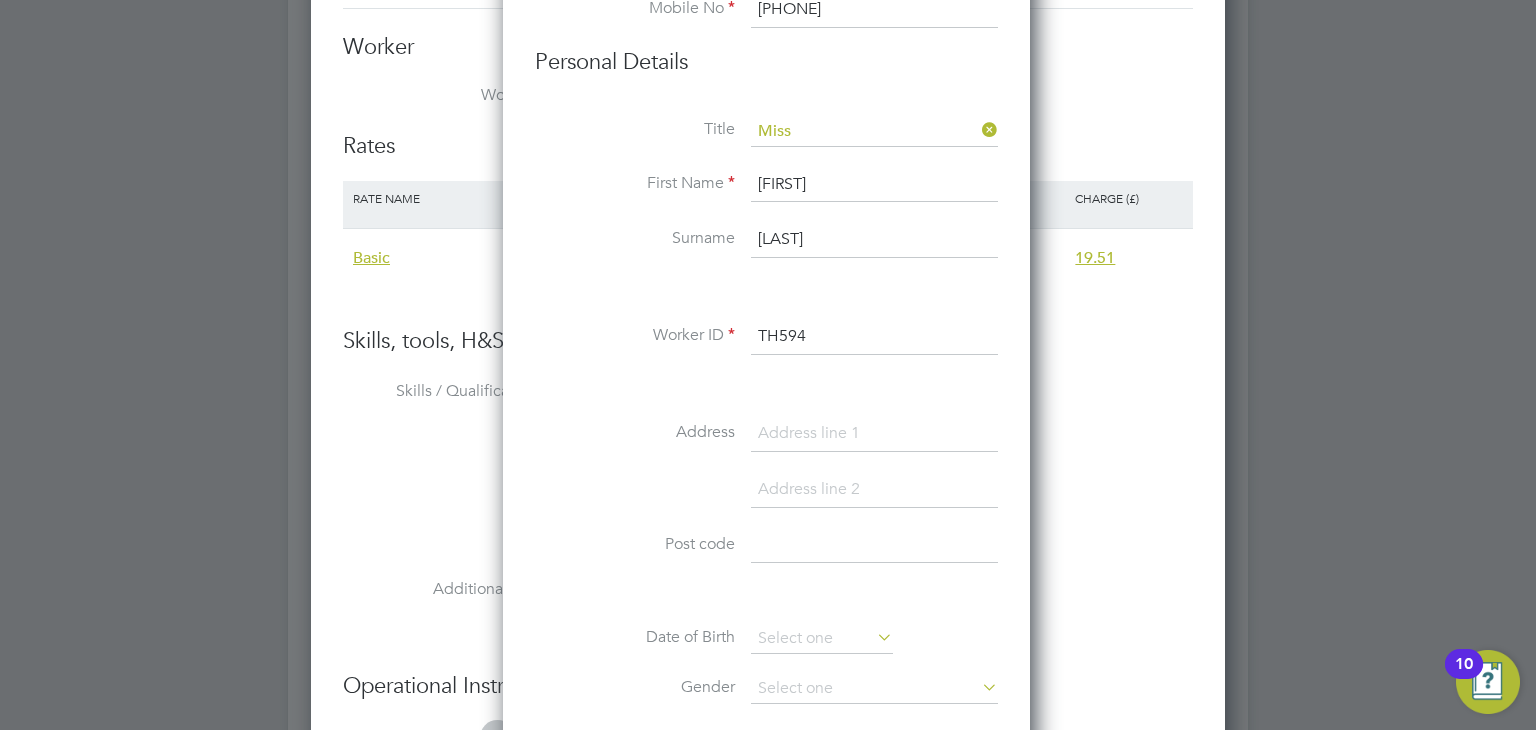 type on "TH594" 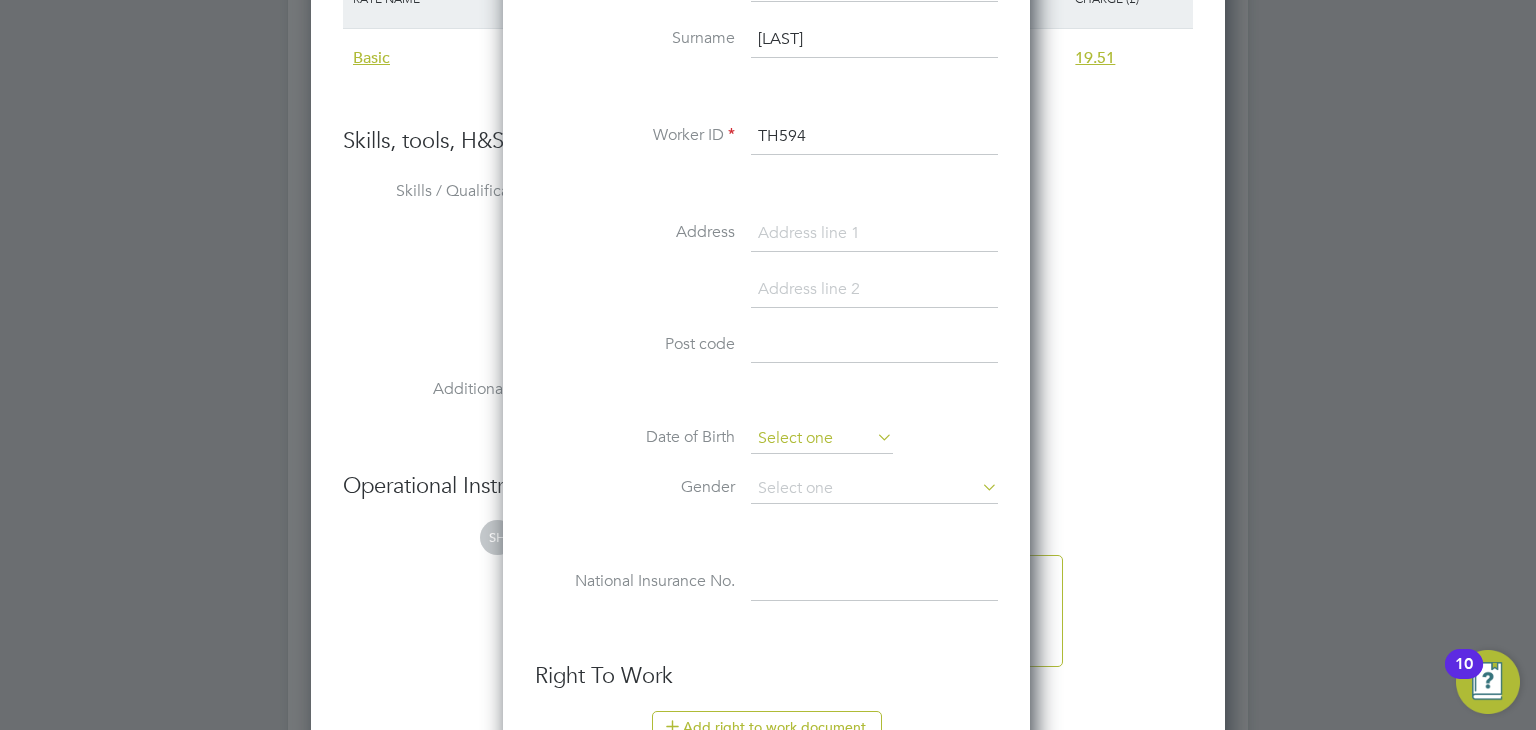 click at bounding box center [822, 439] 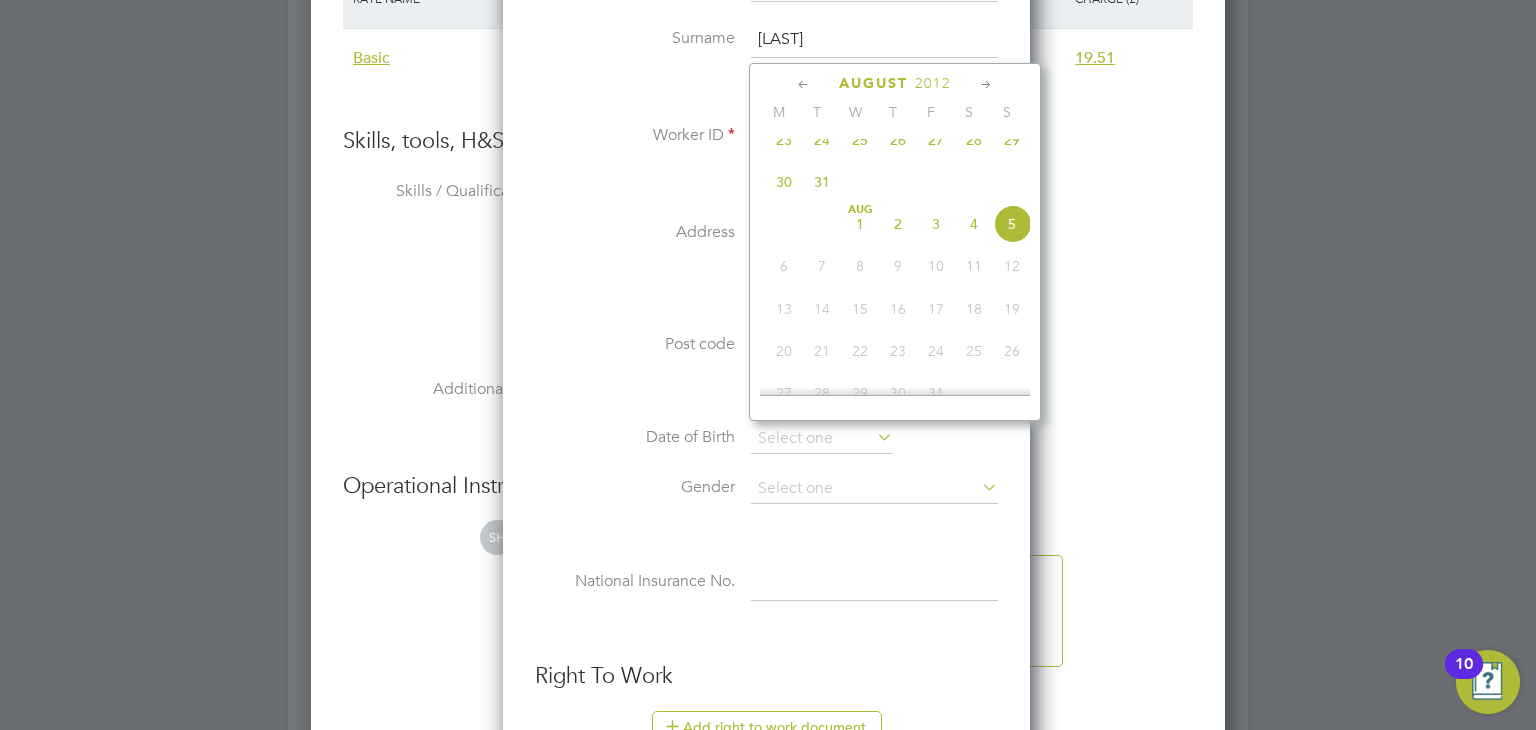 click at bounding box center (766, 393) 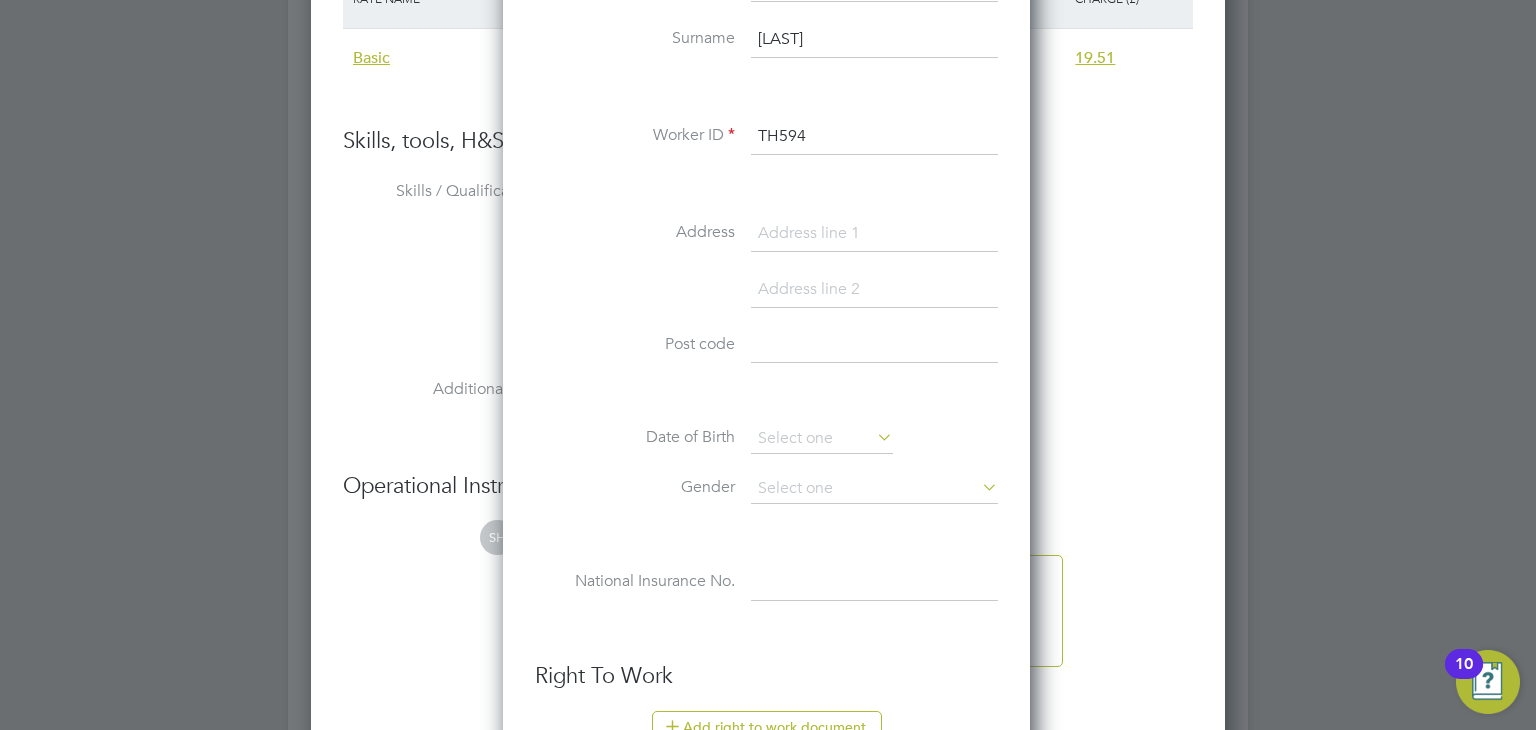 click at bounding box center (874, 234) 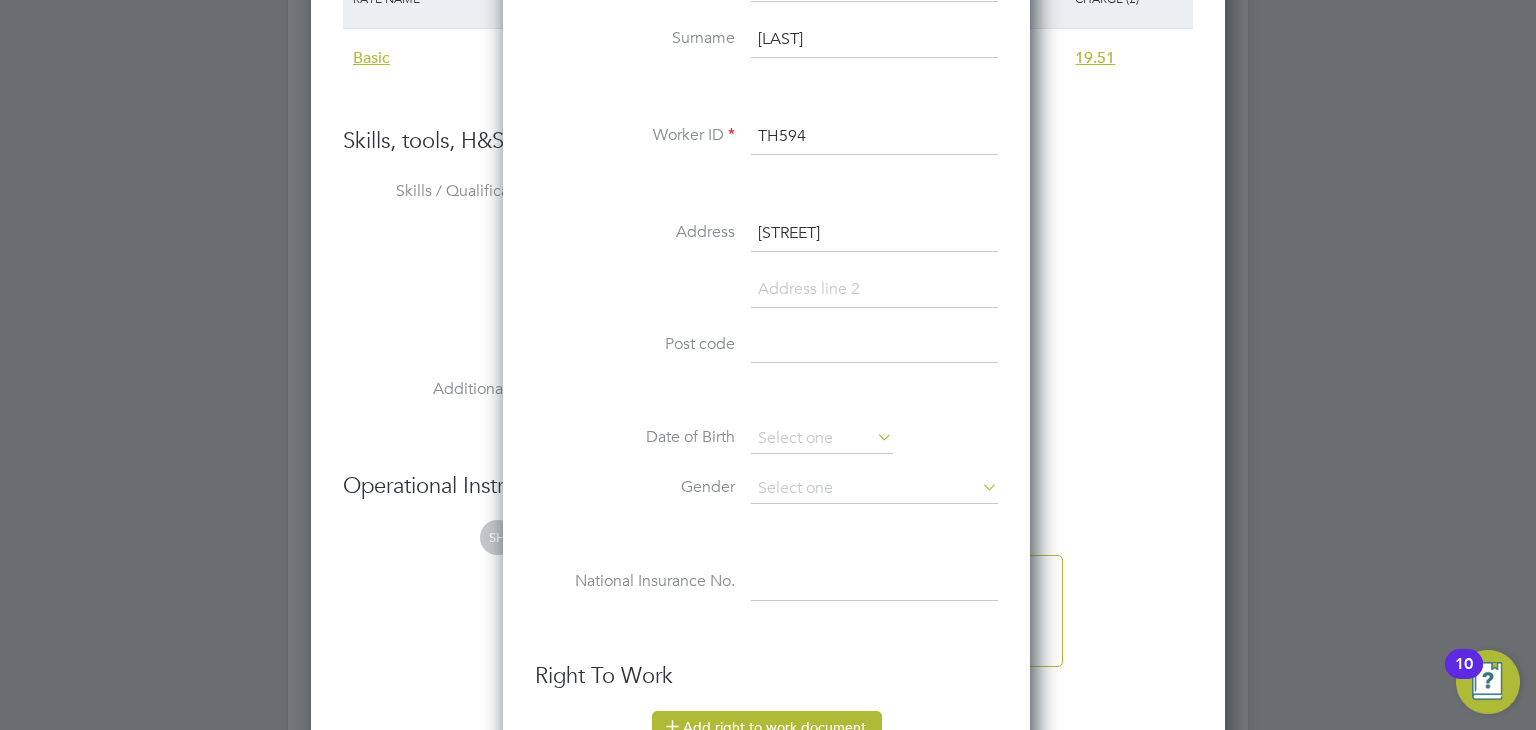 type on "[STREET]" 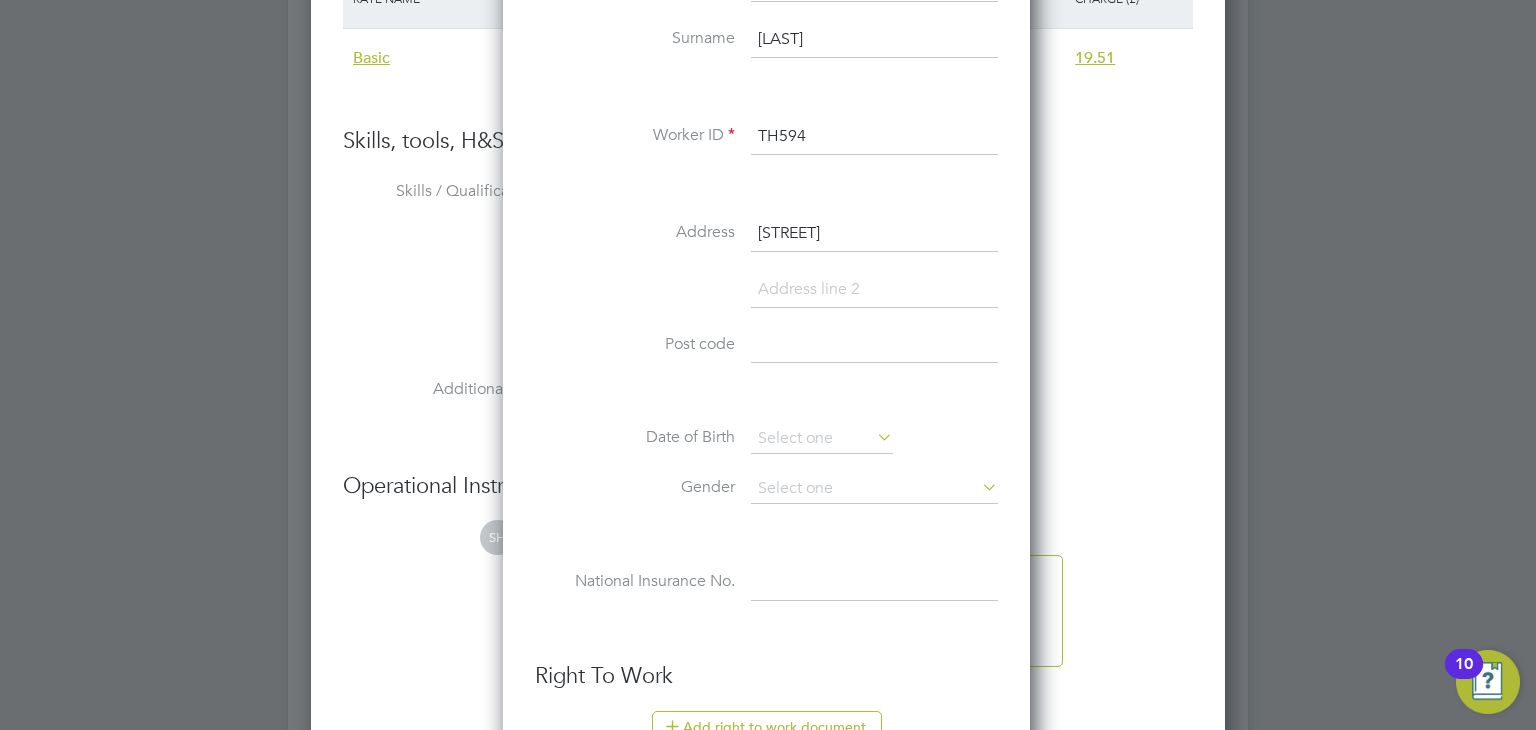 click at bounding box center [874, 290] 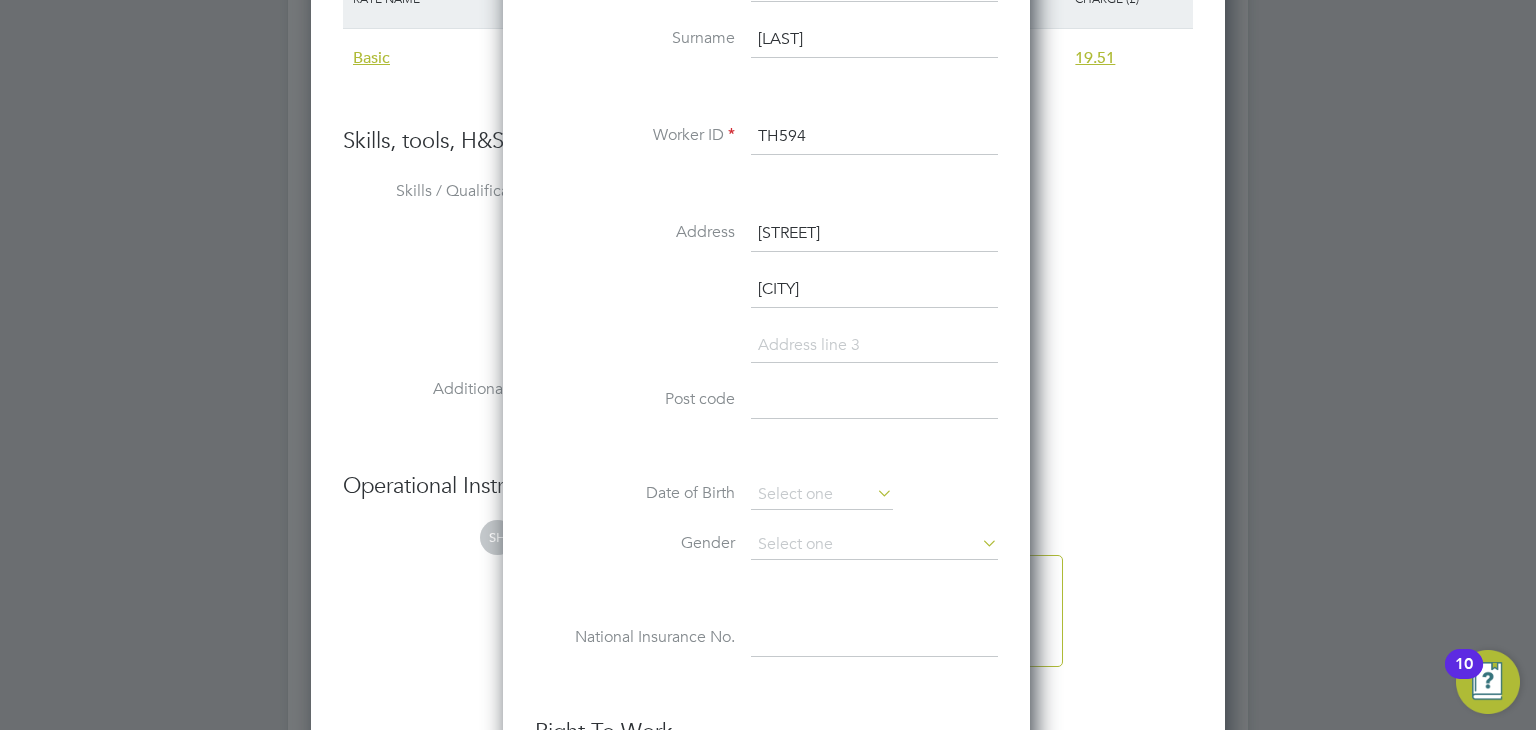 scroll, scrollTop: 9, scrollLeft: 10, axis: both 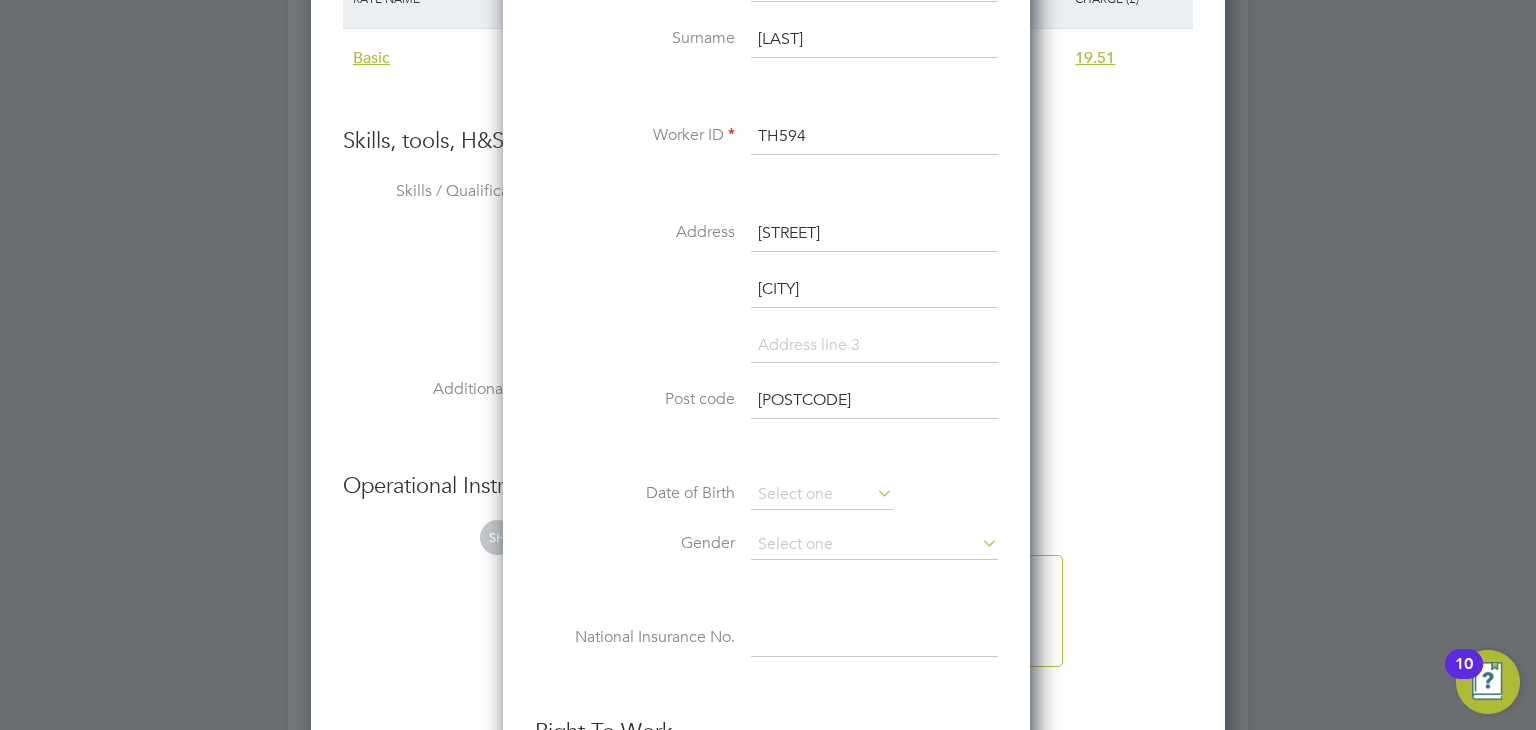 type on "[POSTCODE]" 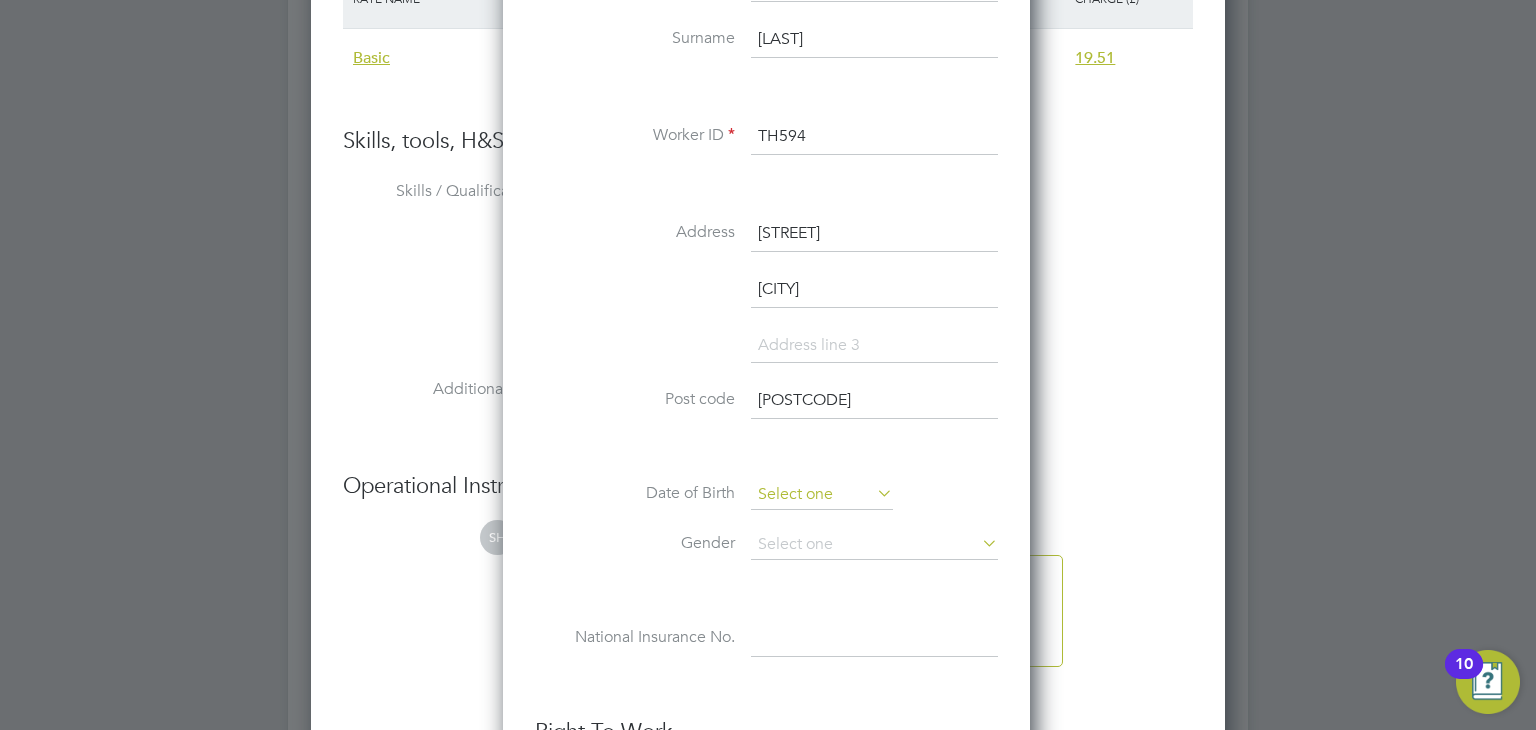click at bounding box center [822, 495] 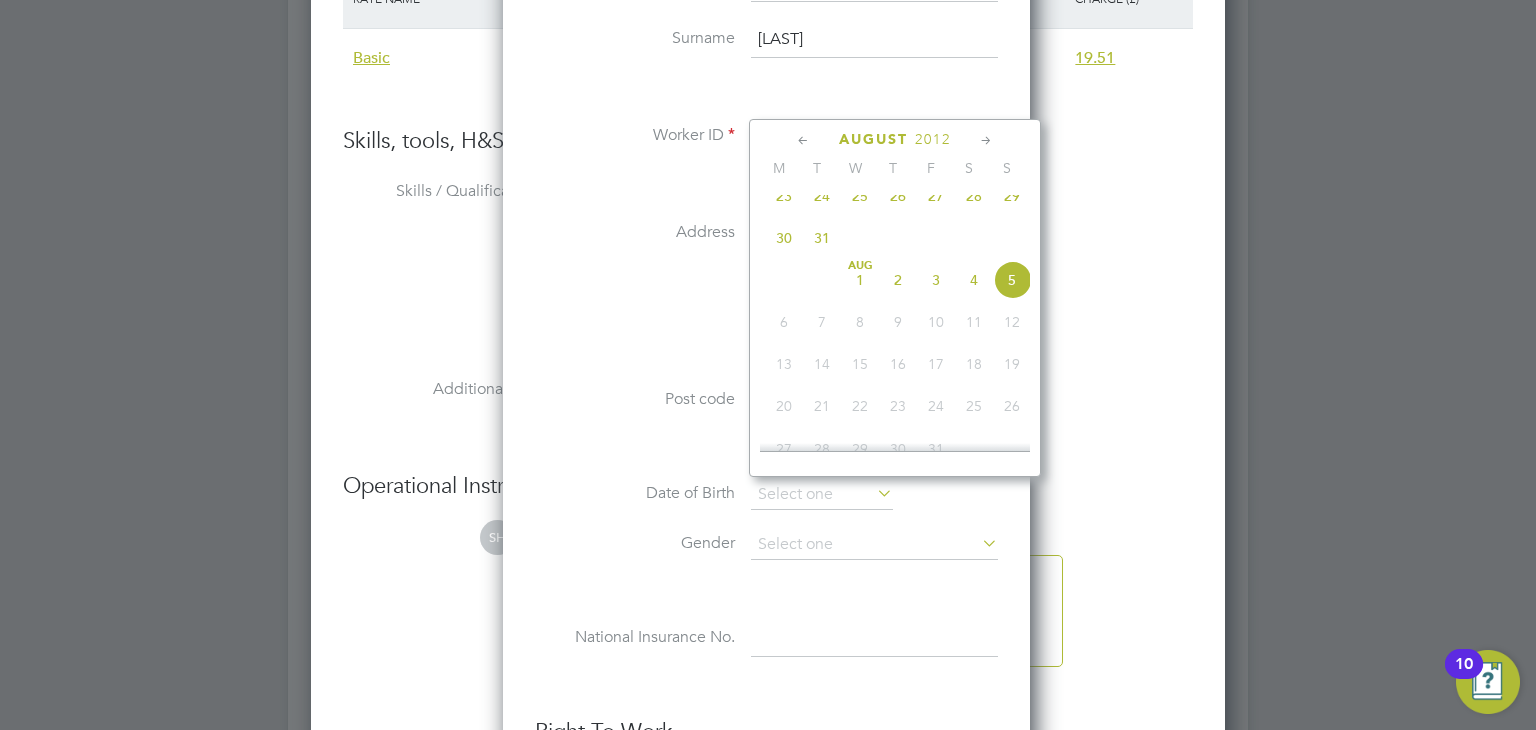 click on "August" 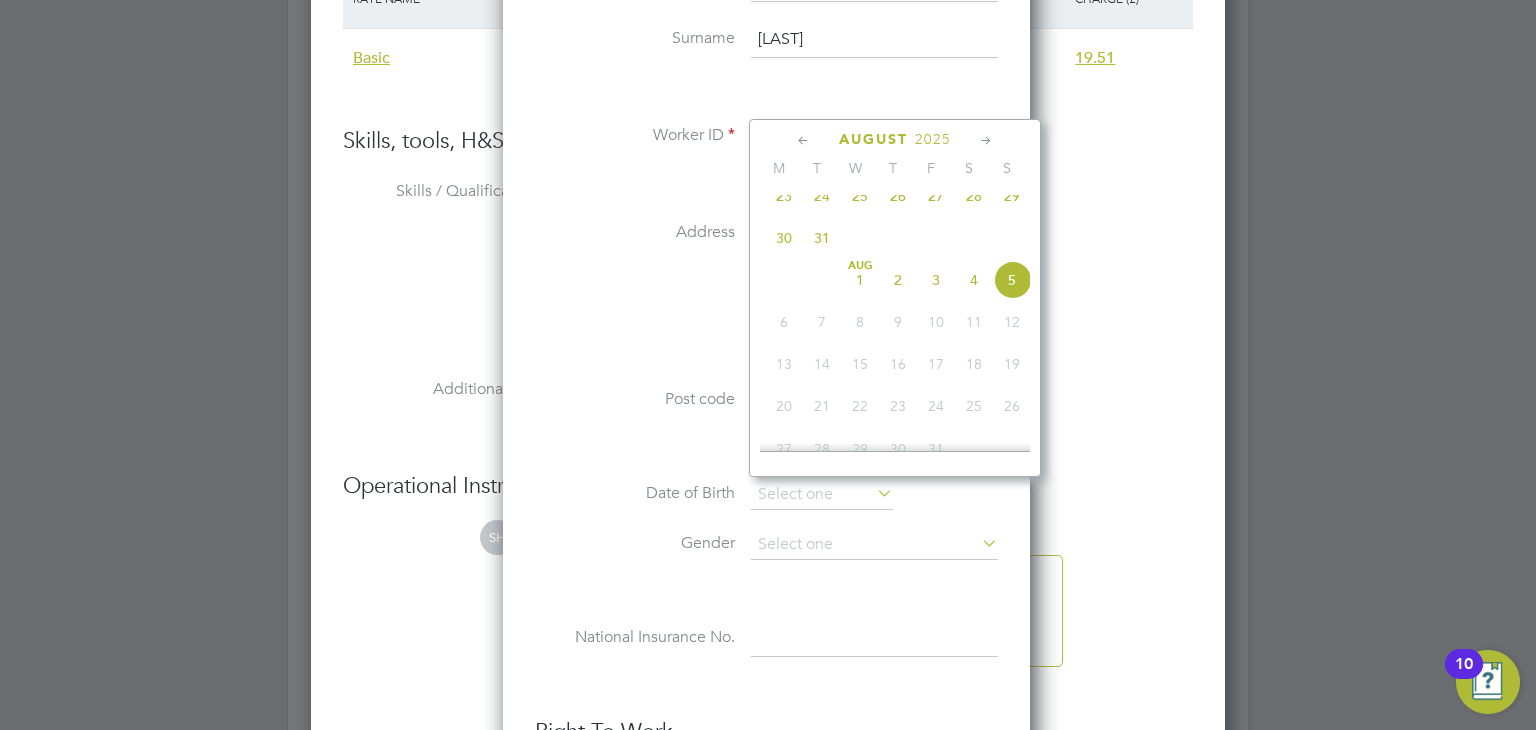 scroll, scrollTop: 35896, scrollLeft: 0, axis: vertical 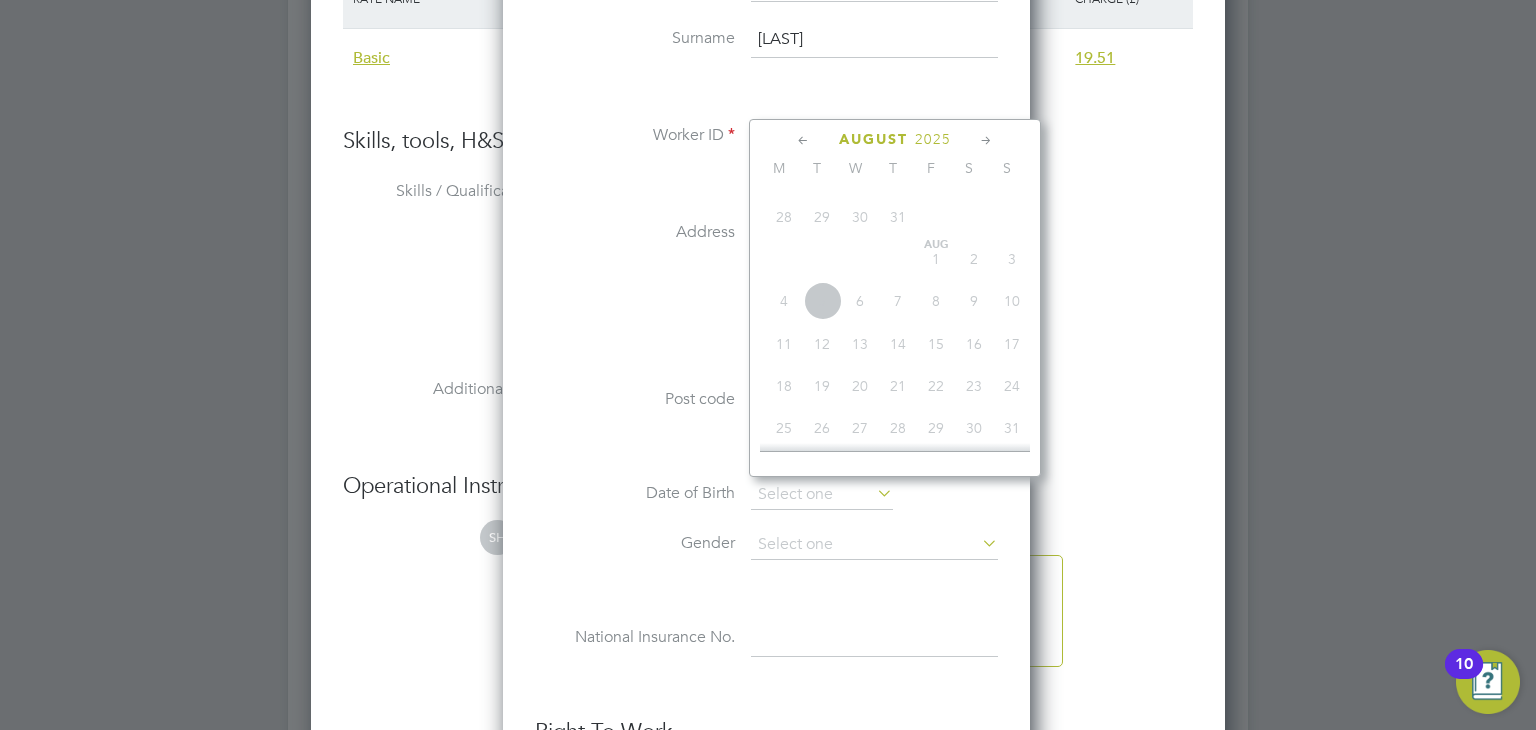click on "2025" 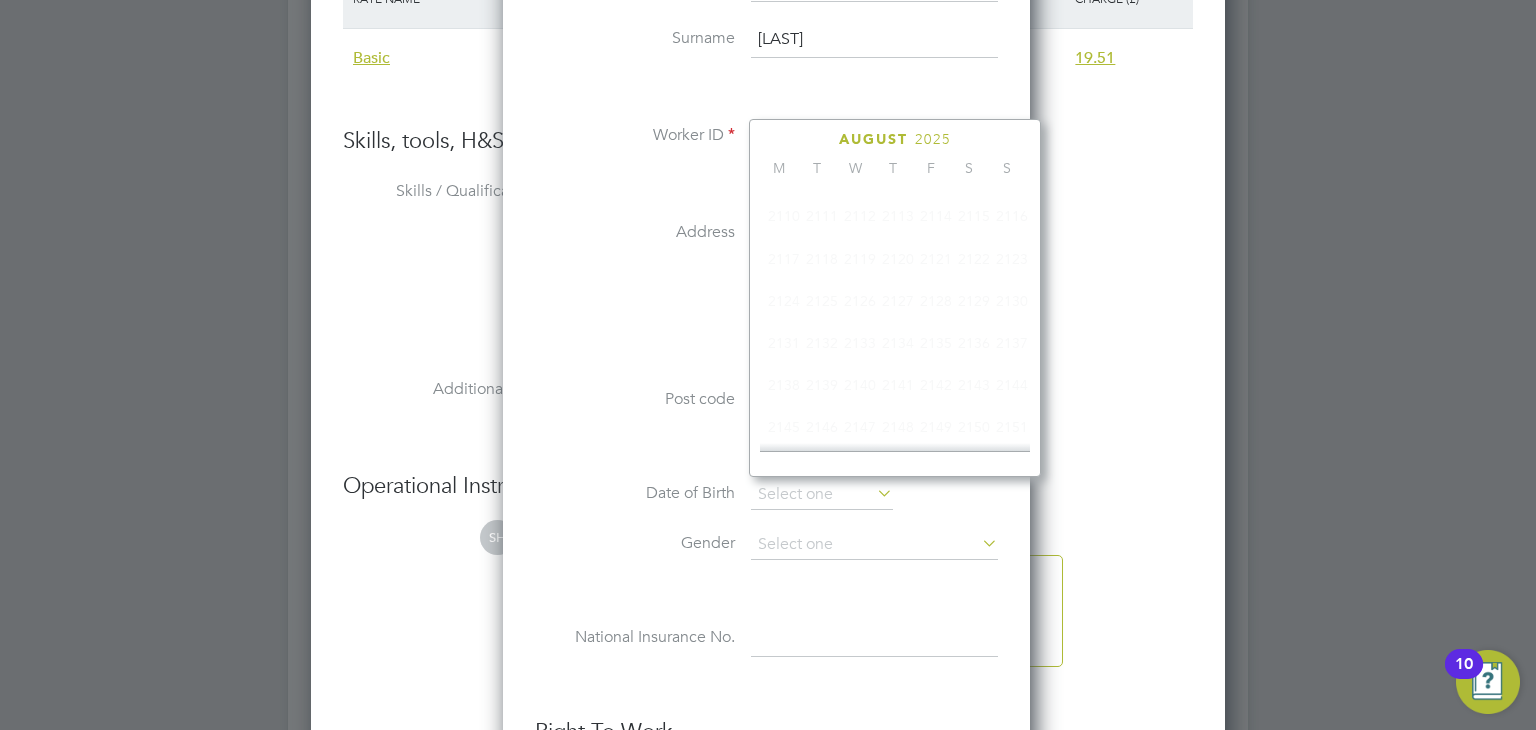 scroll, scrollTop: 535, scrollLeft: 0, axis: vertical 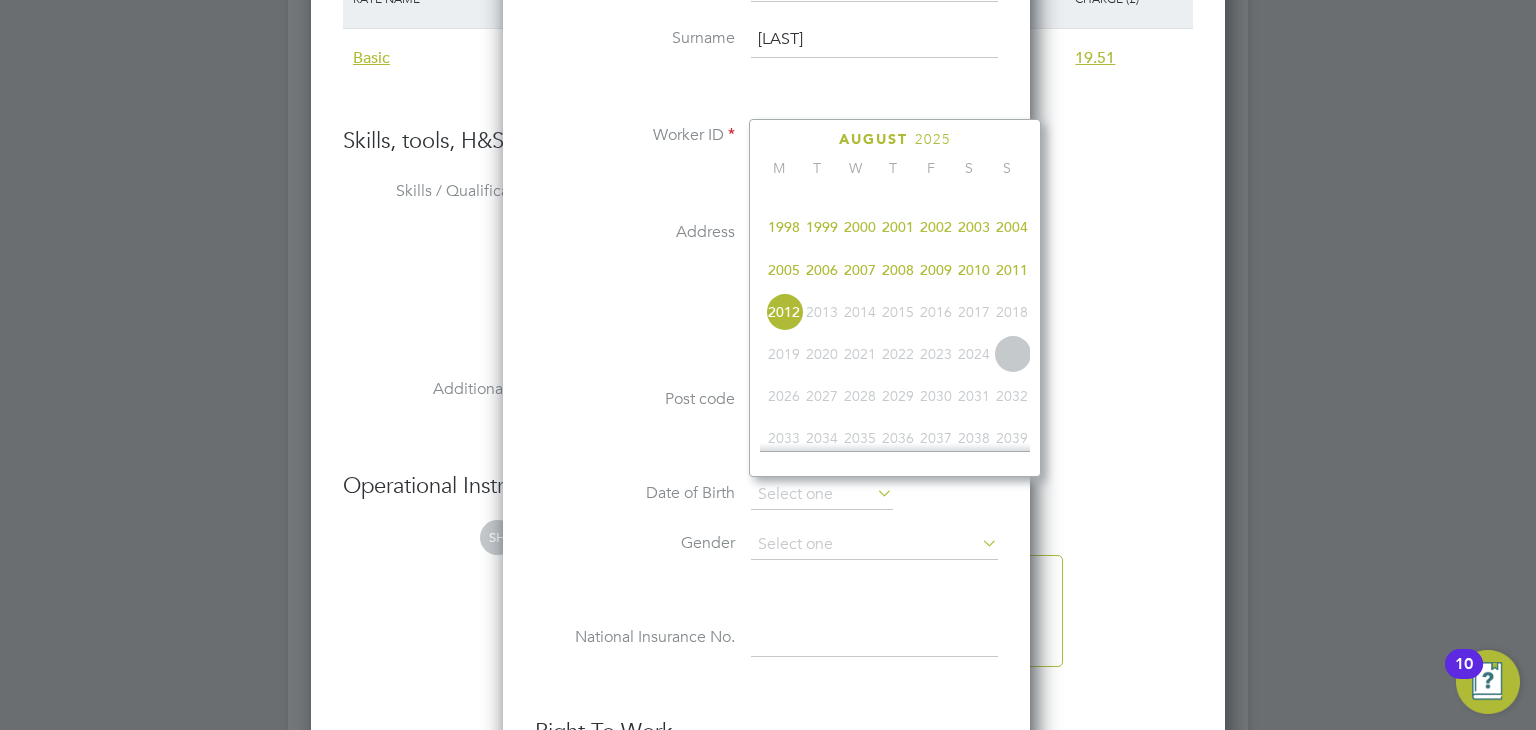 click on "2004" 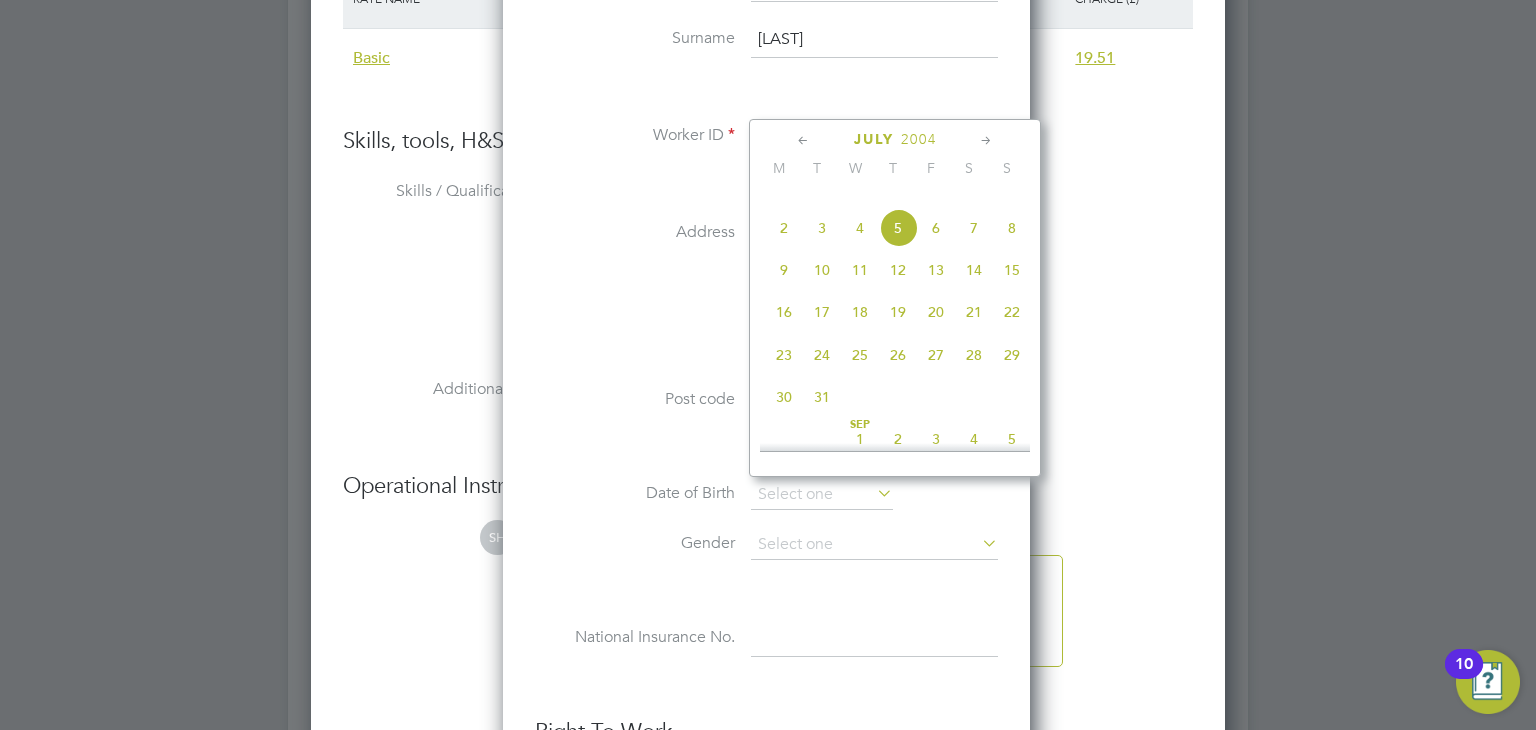 scroll, scrollTop: 735, scrollLeft: 0, axis: vertical 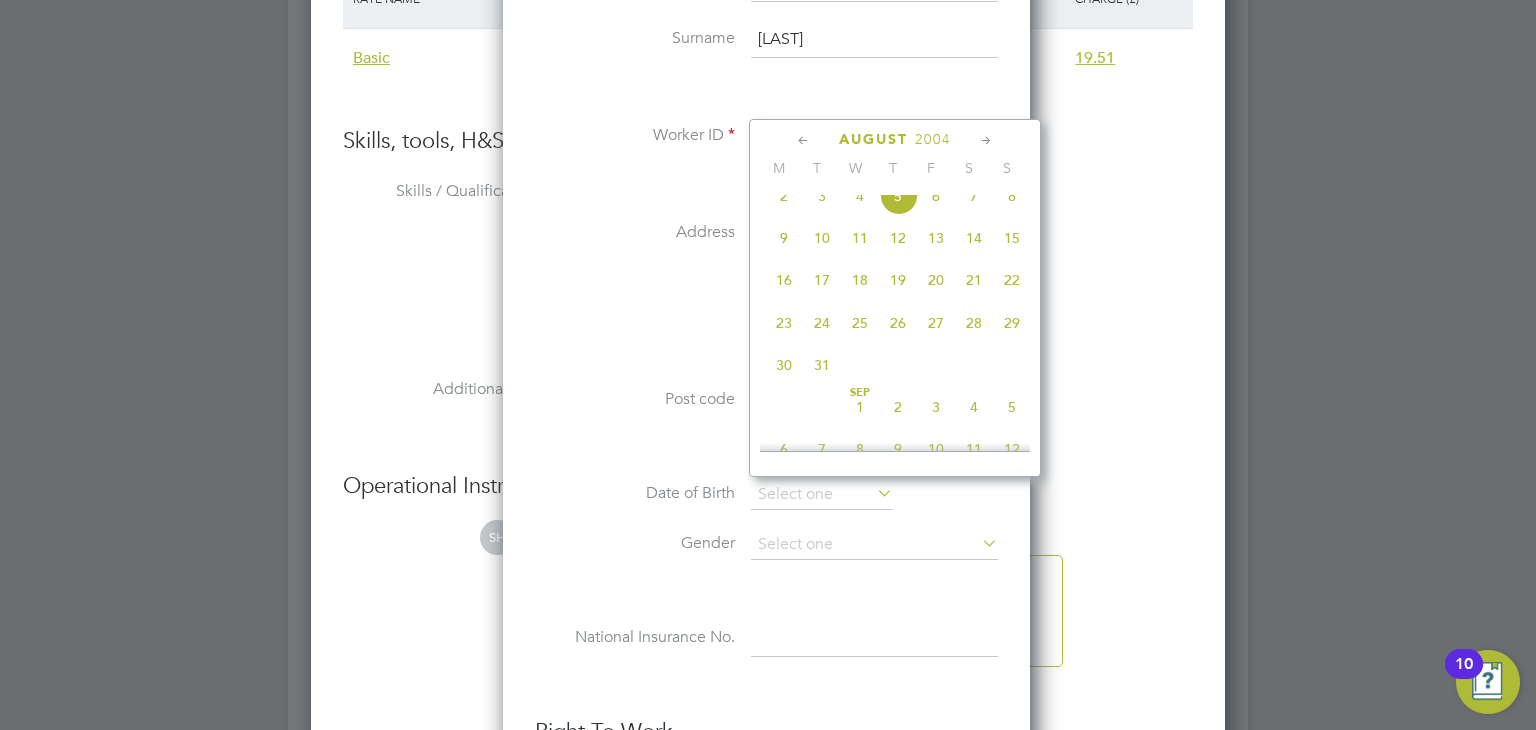 click on "29" 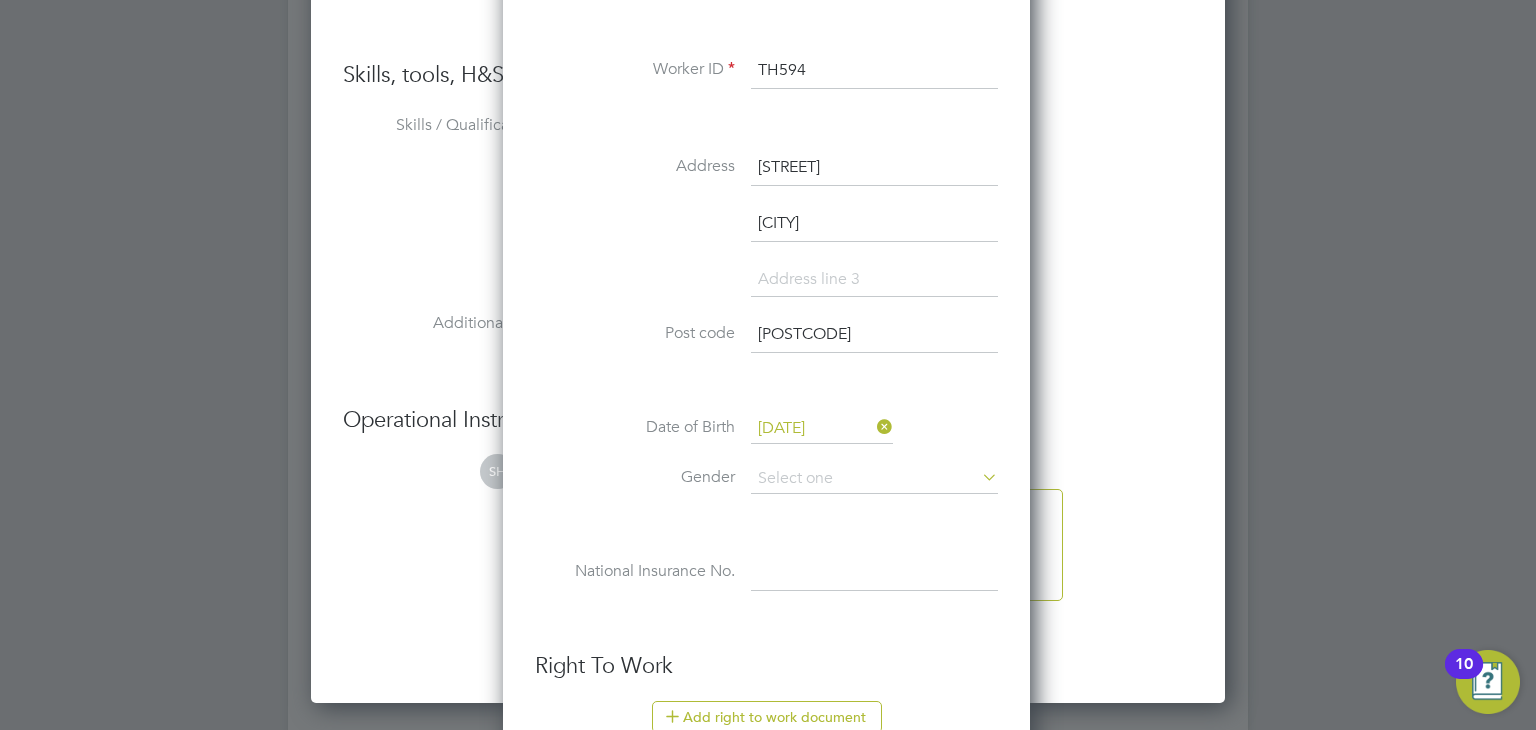 scroll, scrollTop: 1876, scrollLeft: 0, axis: vertical 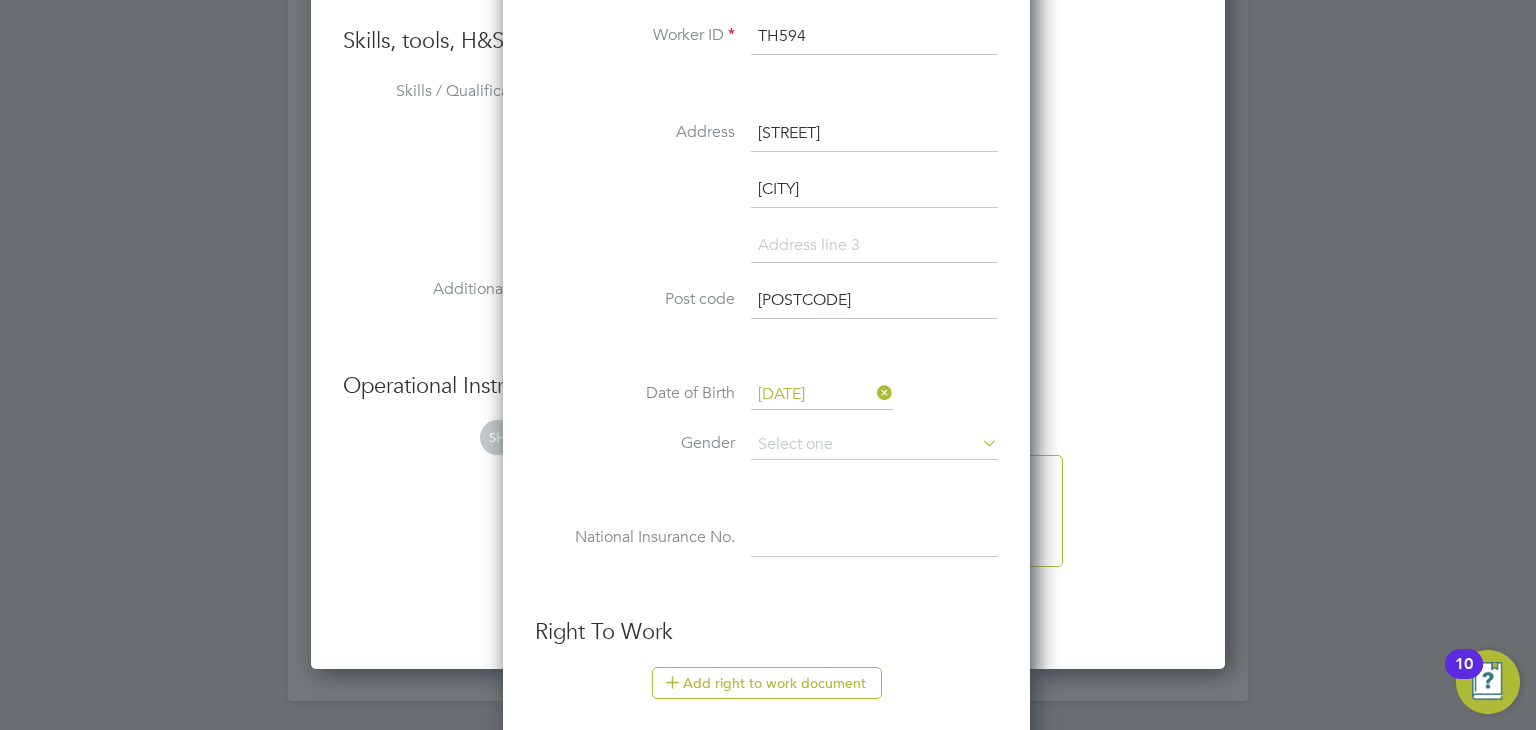 click on "Date of Birth   [DATE]" at bounding box center (766, 405) 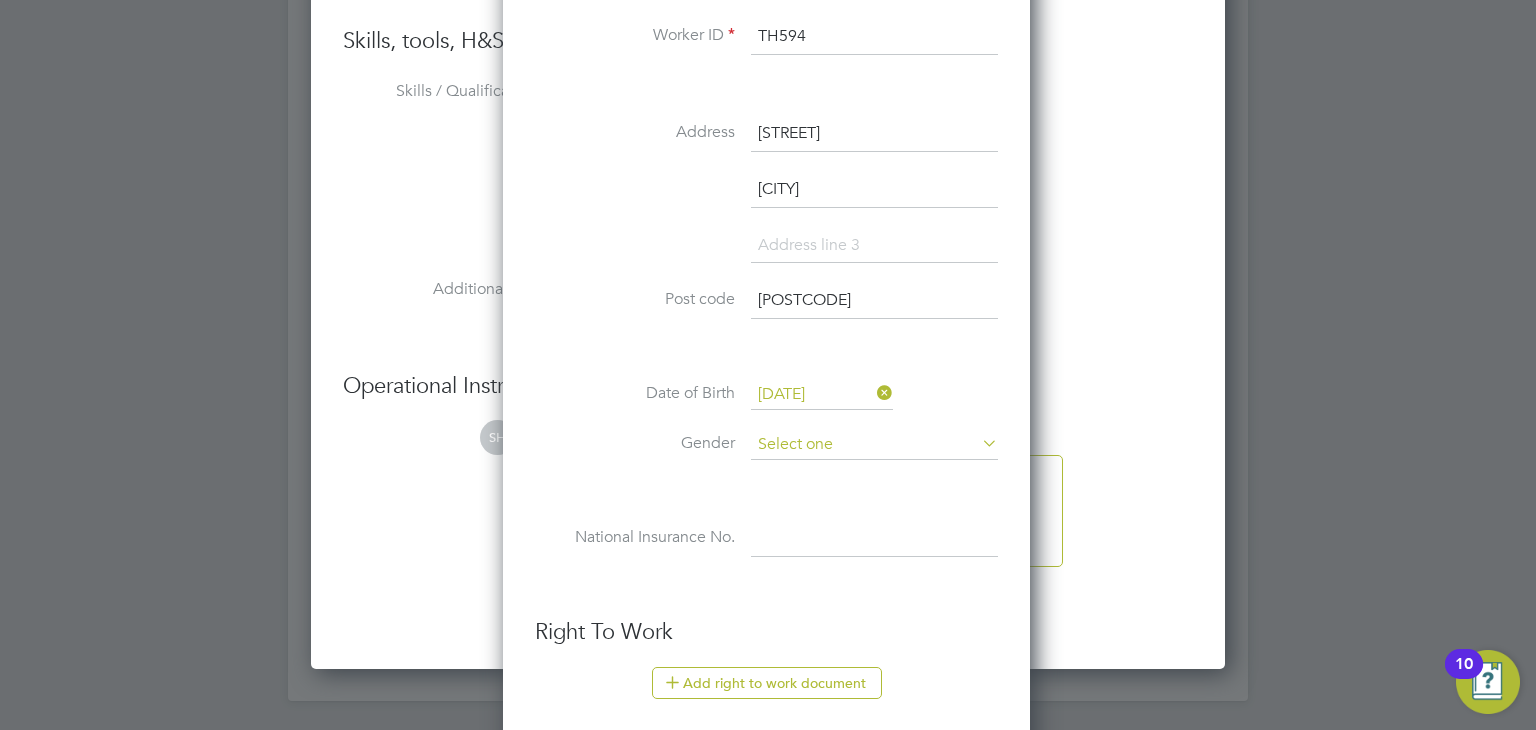click at bounding box center (874, 445) 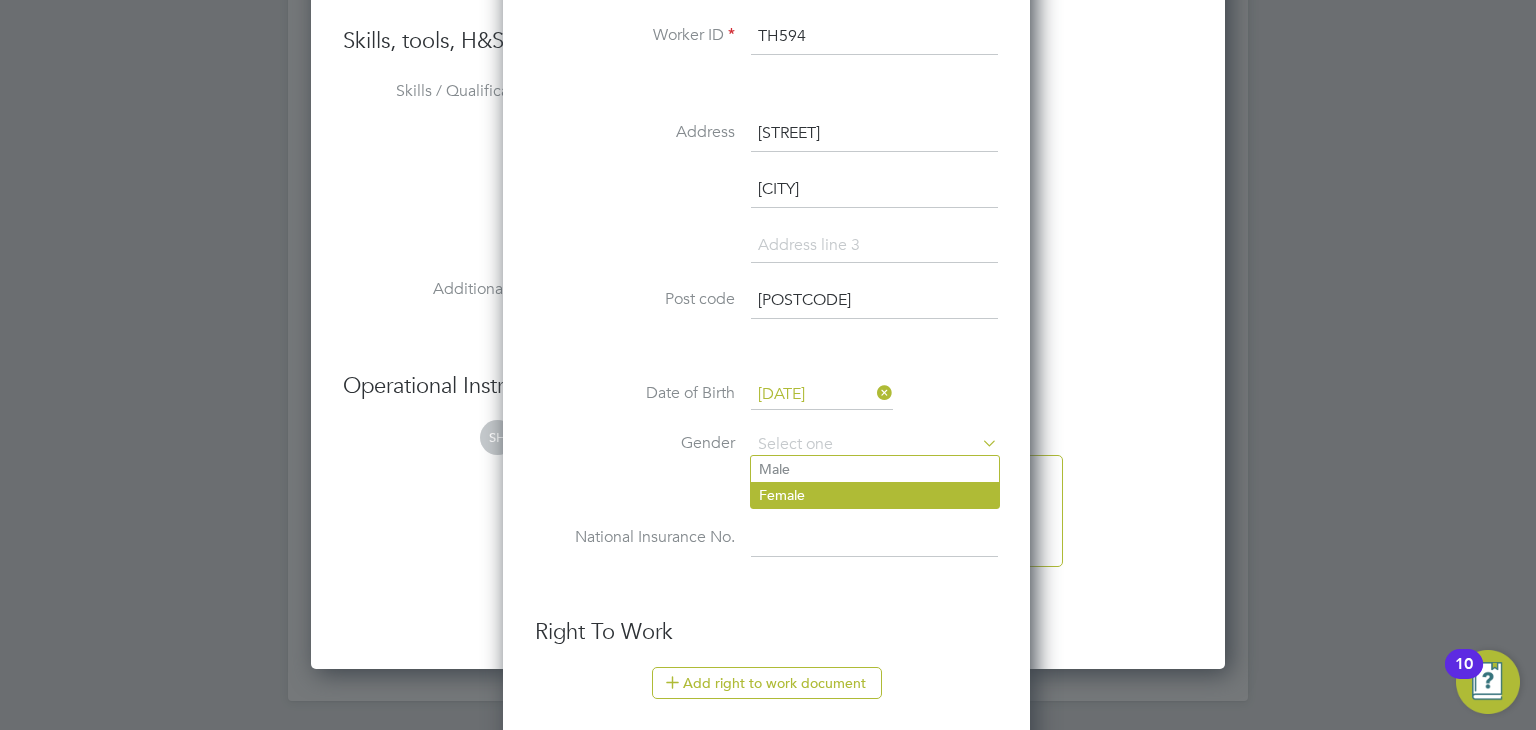 click on "Female" 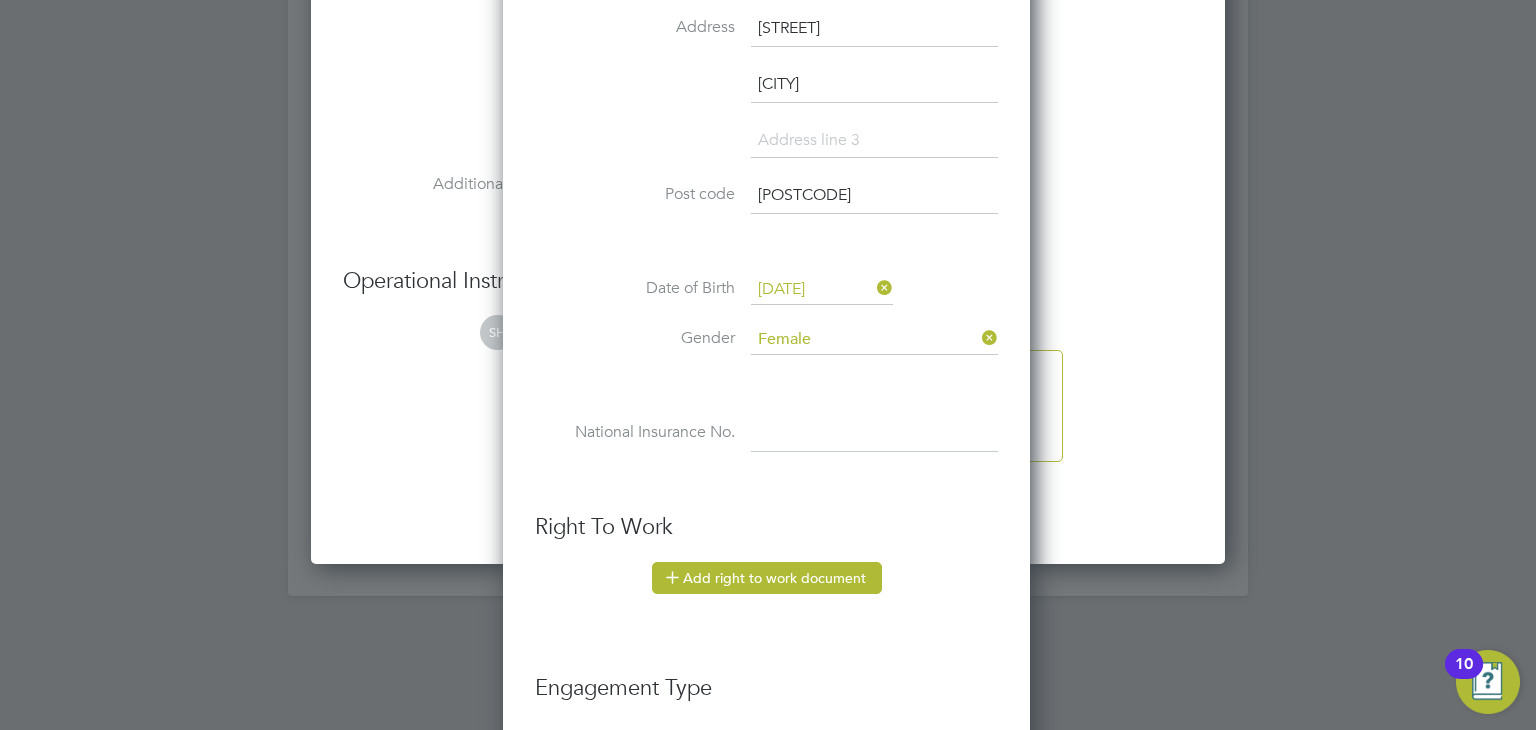 scroll, scrollTop: 2076, scrollLeft: 0, axis: vertical 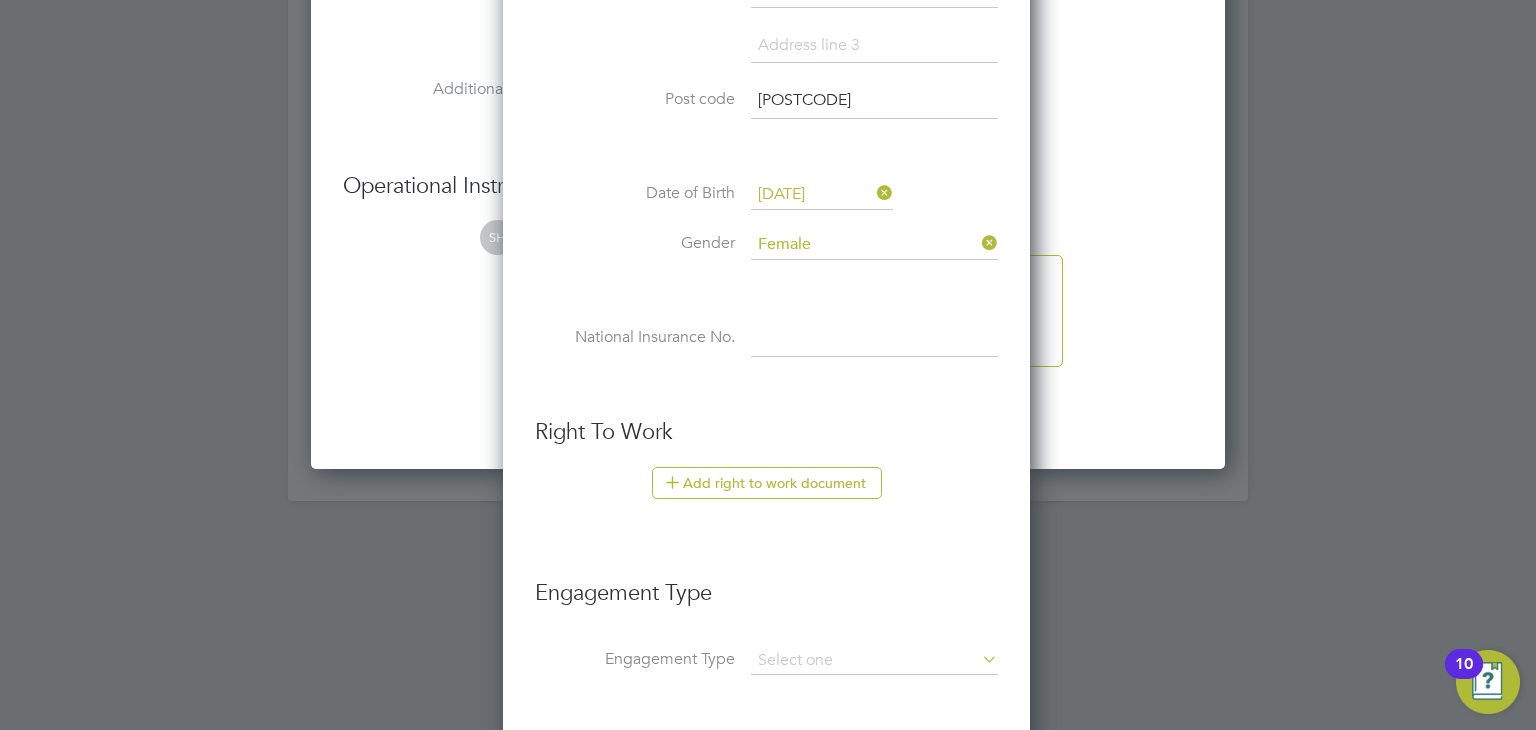 click at bounding box center [874, 339] 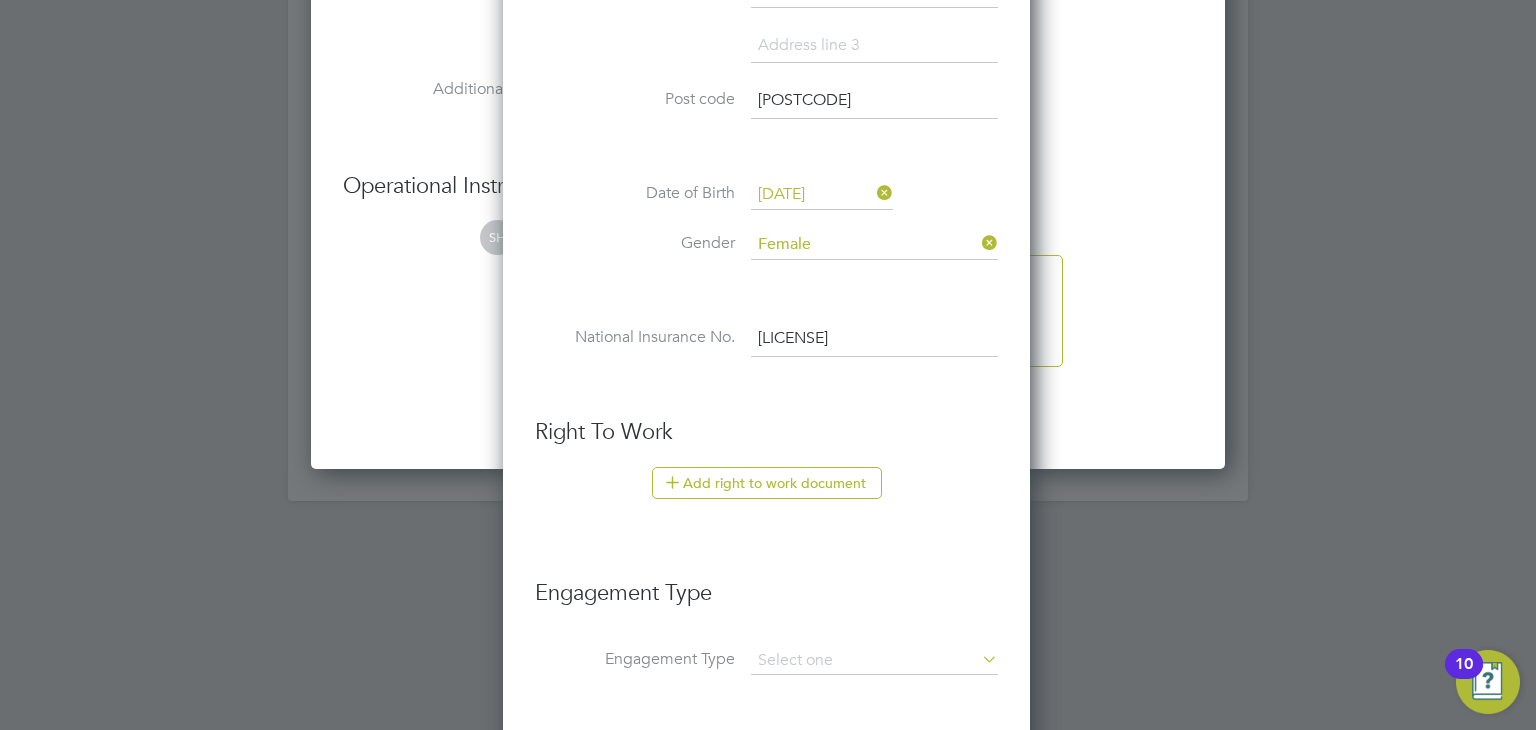 click on "National Insurance No.   [LICENSE]" at bounding box center [766, 349] 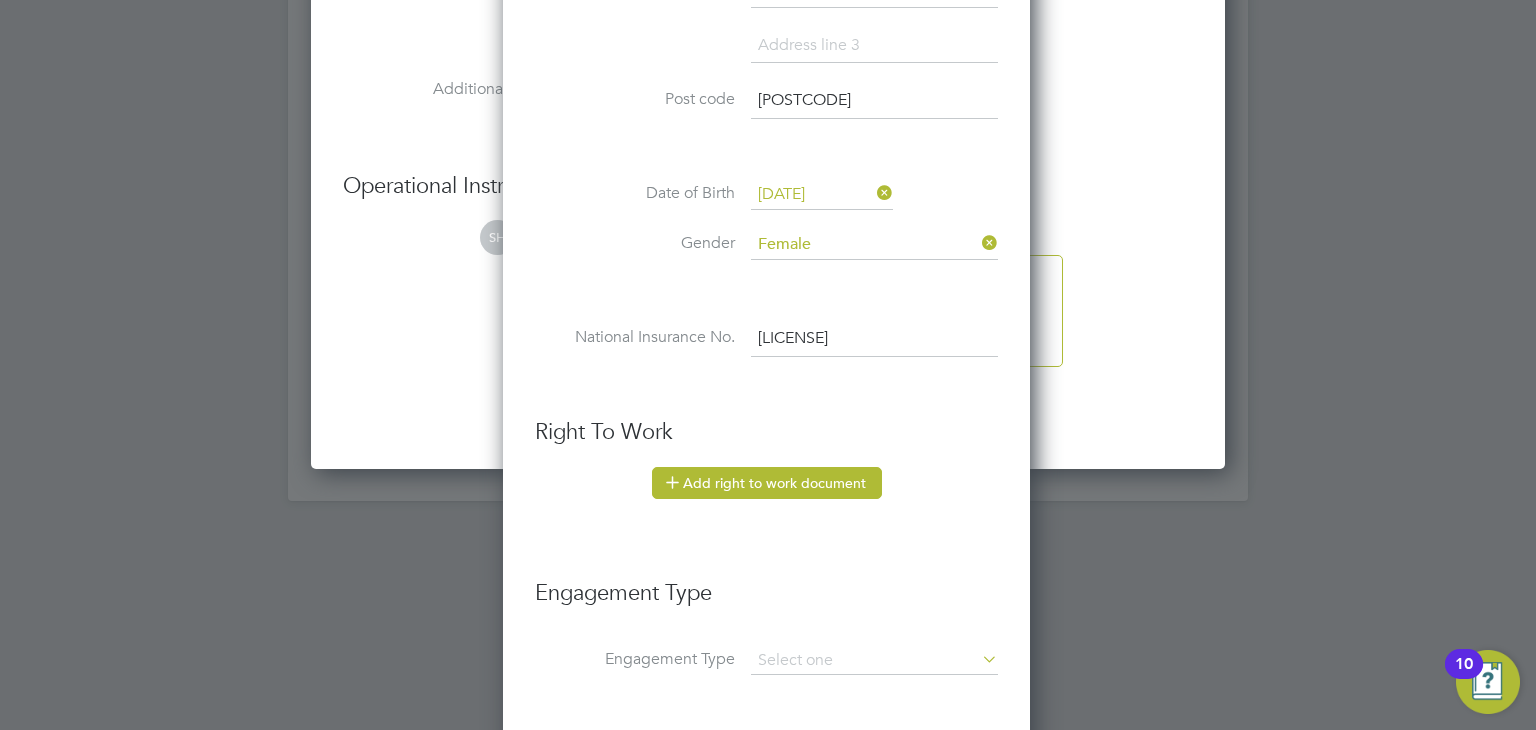 click on "Add right to work document" at bounding box center (767, 483) 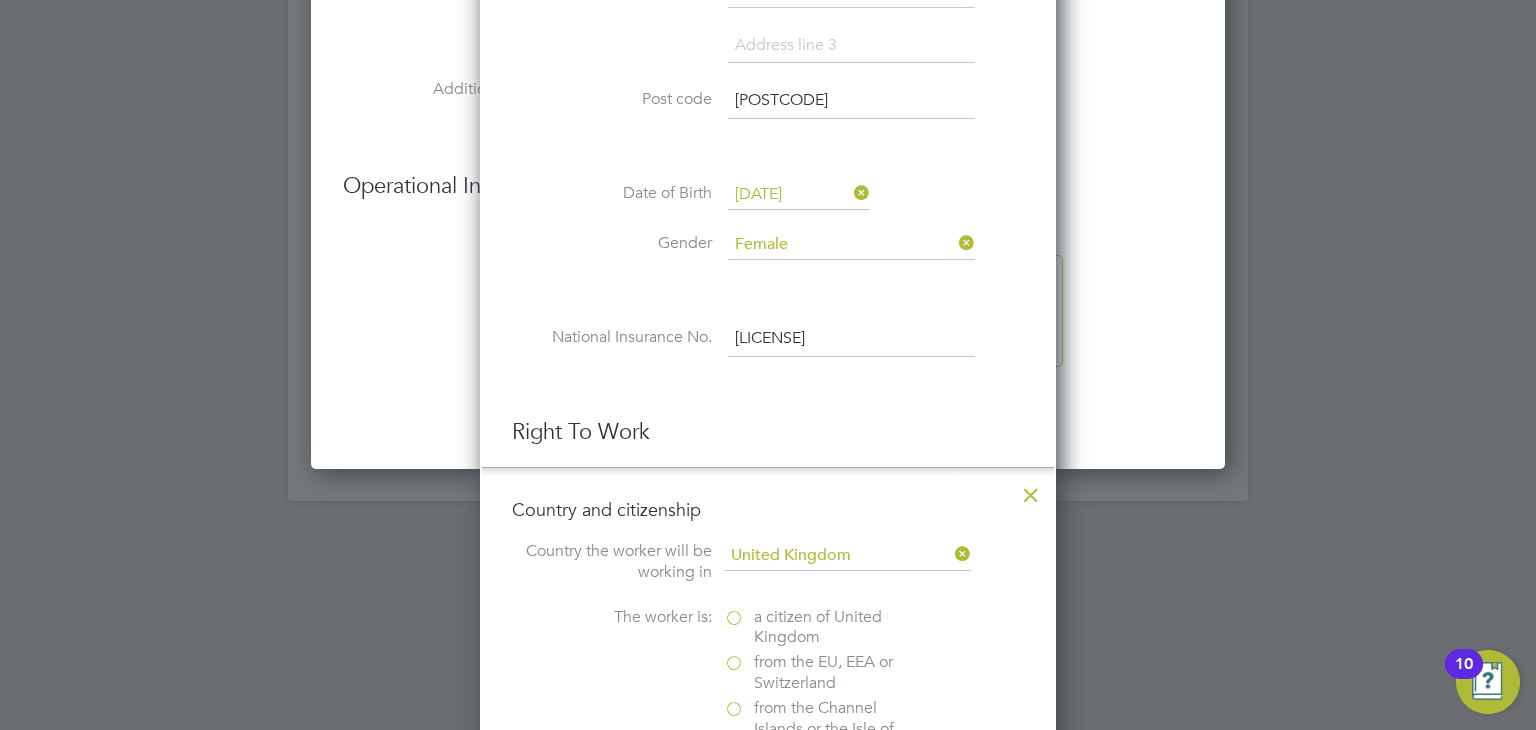 scroll, scrollTop: 10, scrollLeft: 10, axis: both 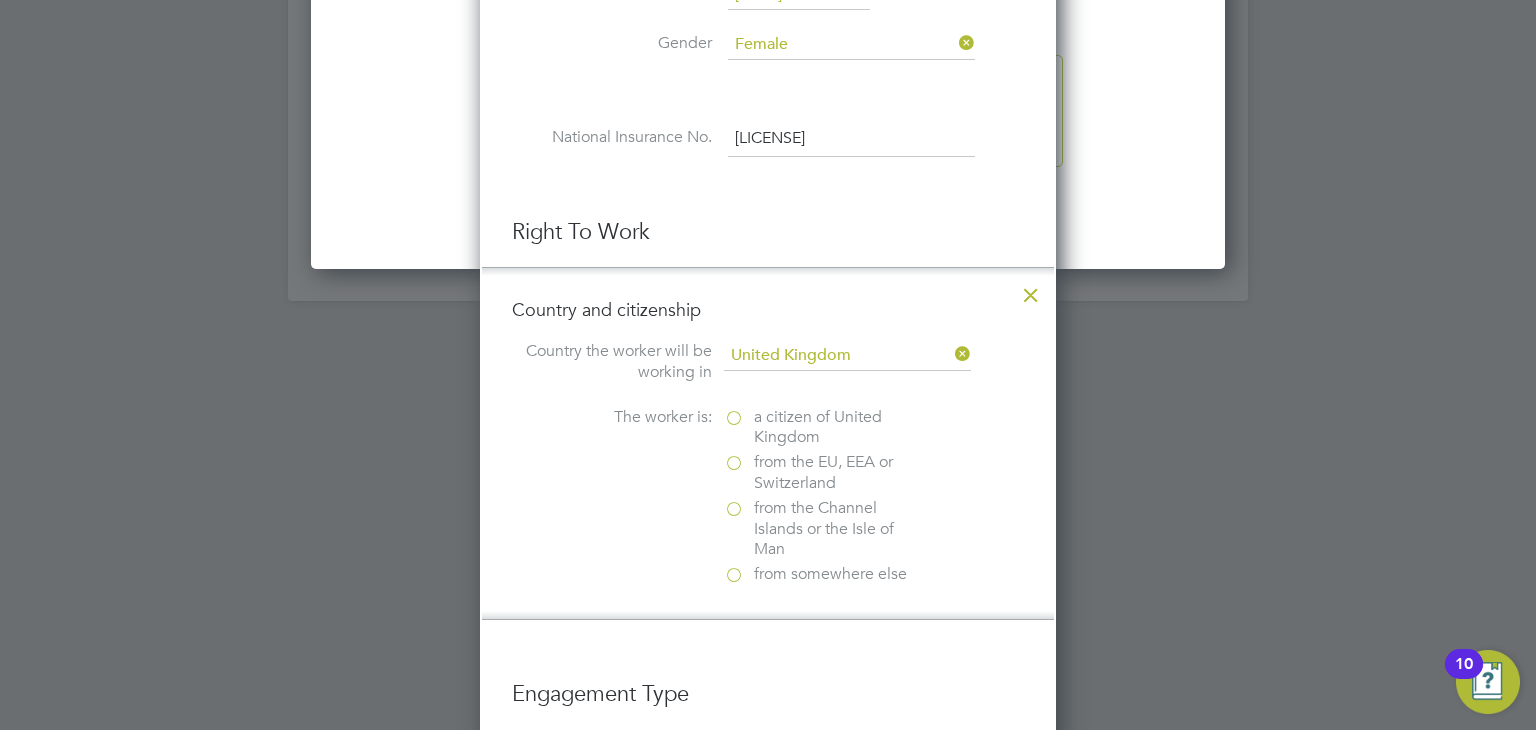 click on "a citizen of United Kingdom" at bounding box center [824, 428] 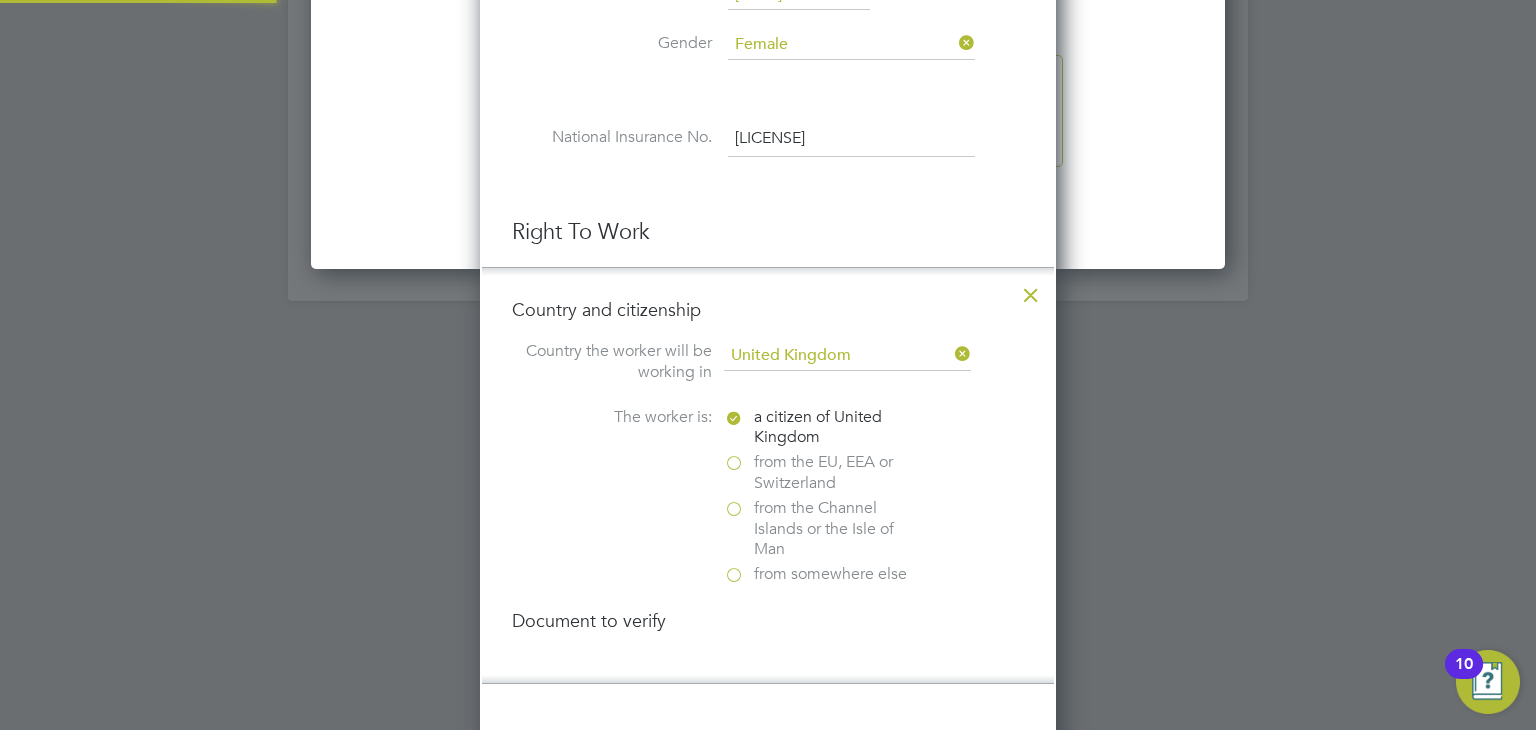 scroll, scrollTop: 9, scrollLeft: 10, axis: both 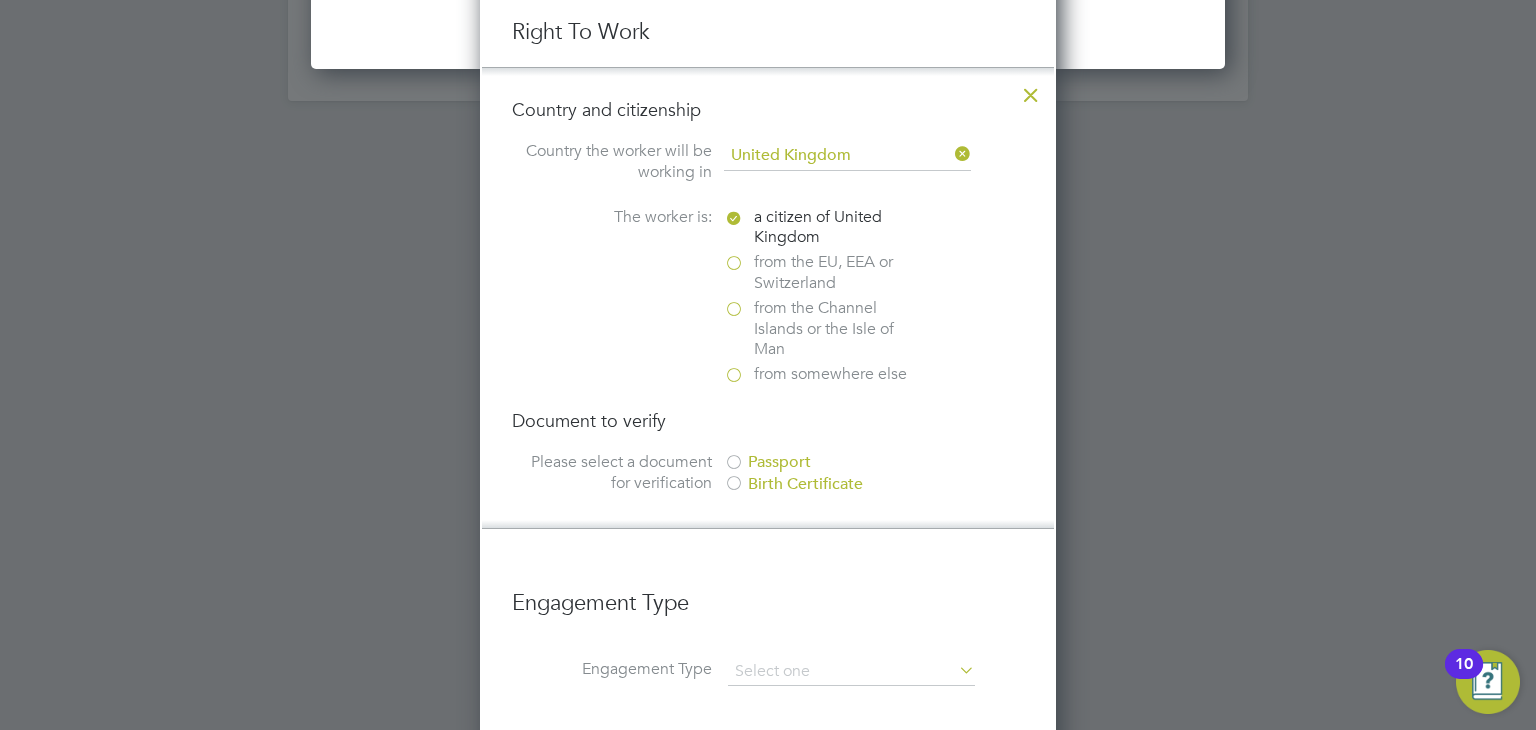 click at bounding box center [734, 464] 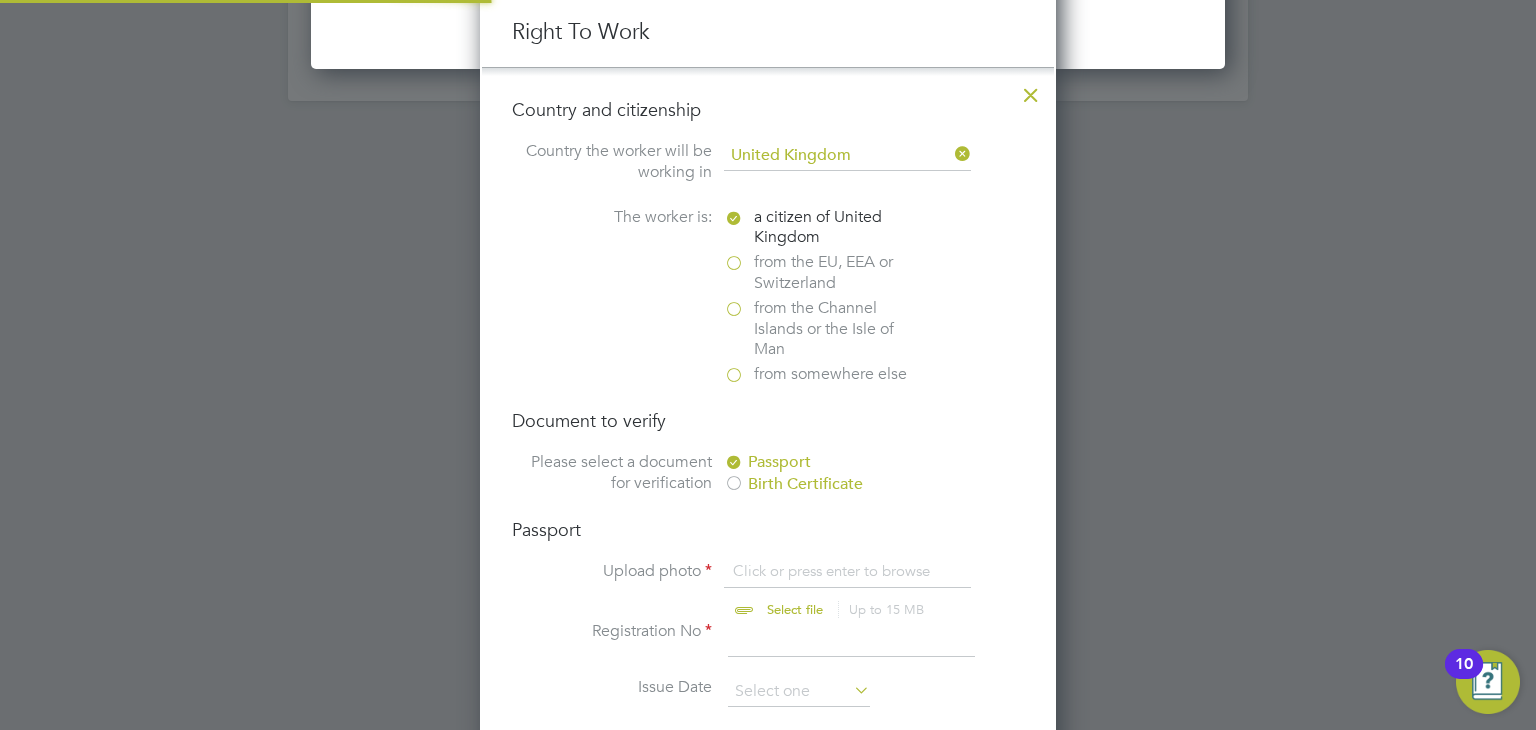 scroll, scrollTop: 9, scrollLeft: 10, axis: both 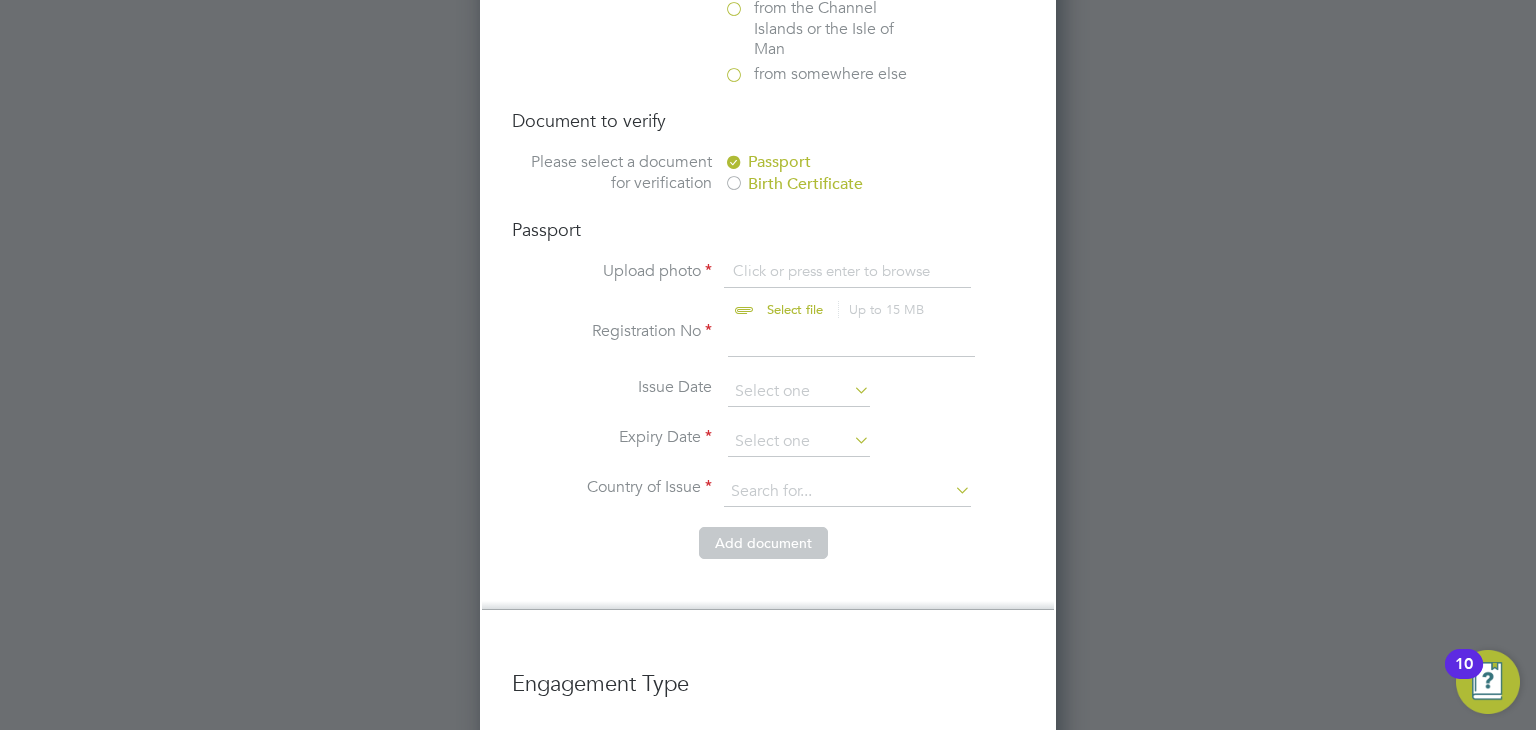 click at bounding box center (814, 291) 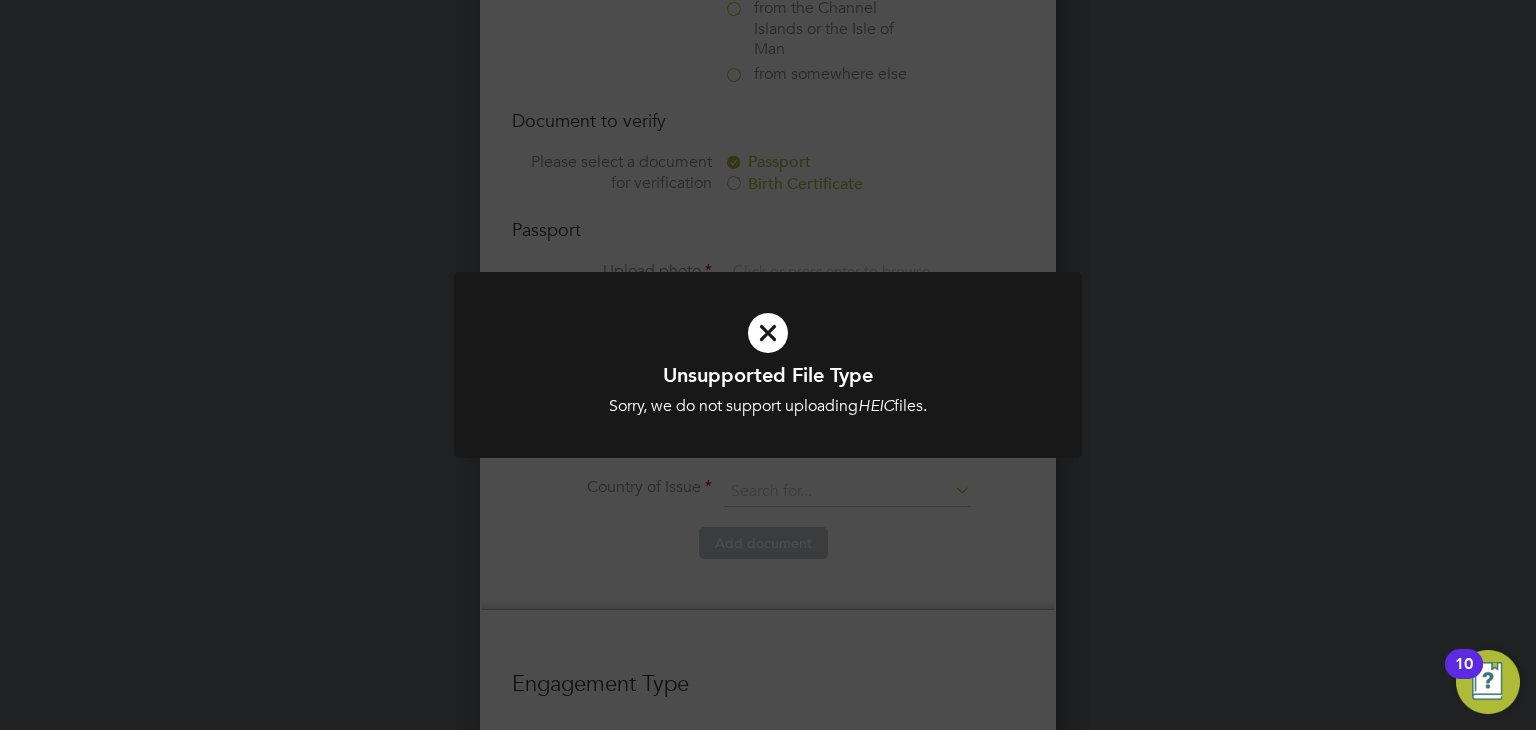 click at bounding box center (768, 333) 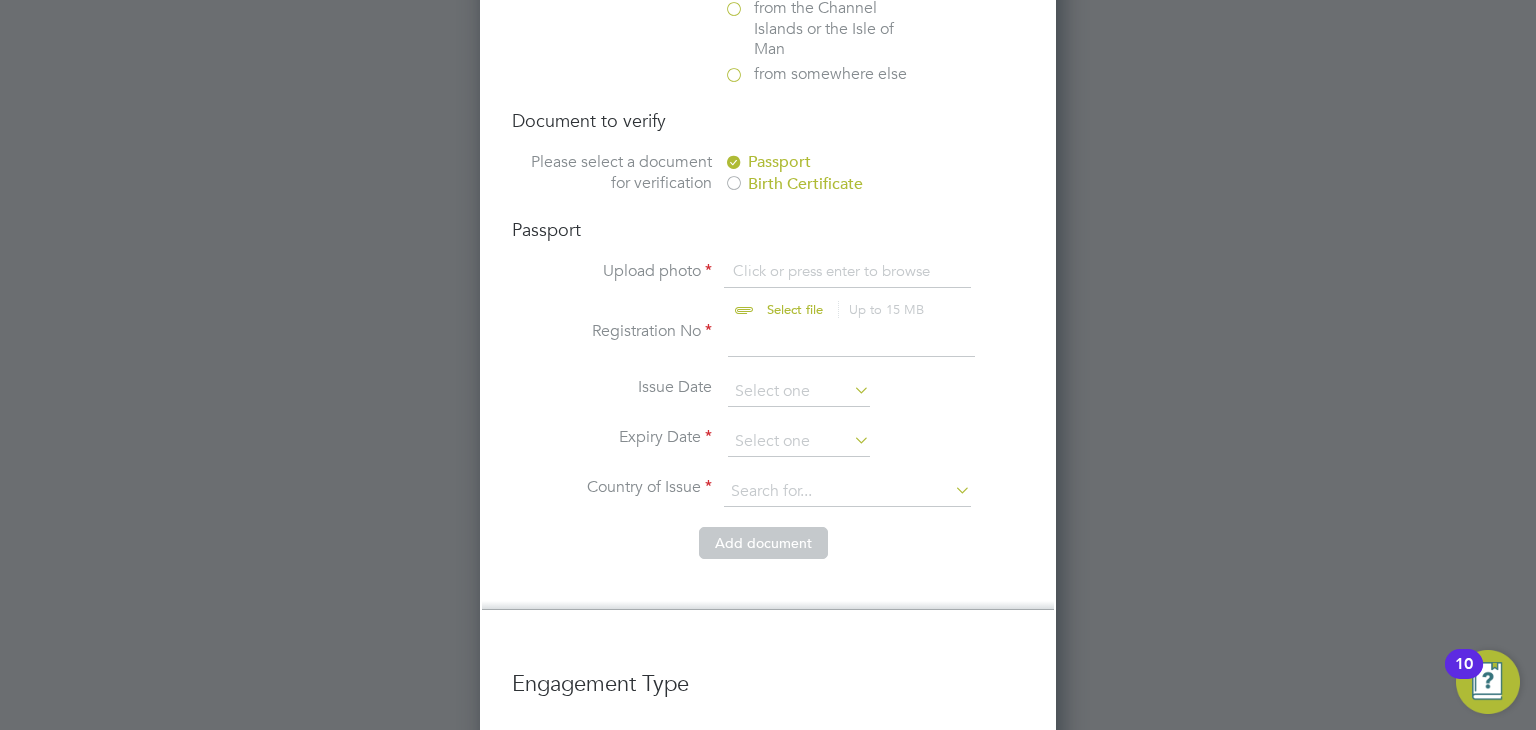 click at bounding box center (814, 291) 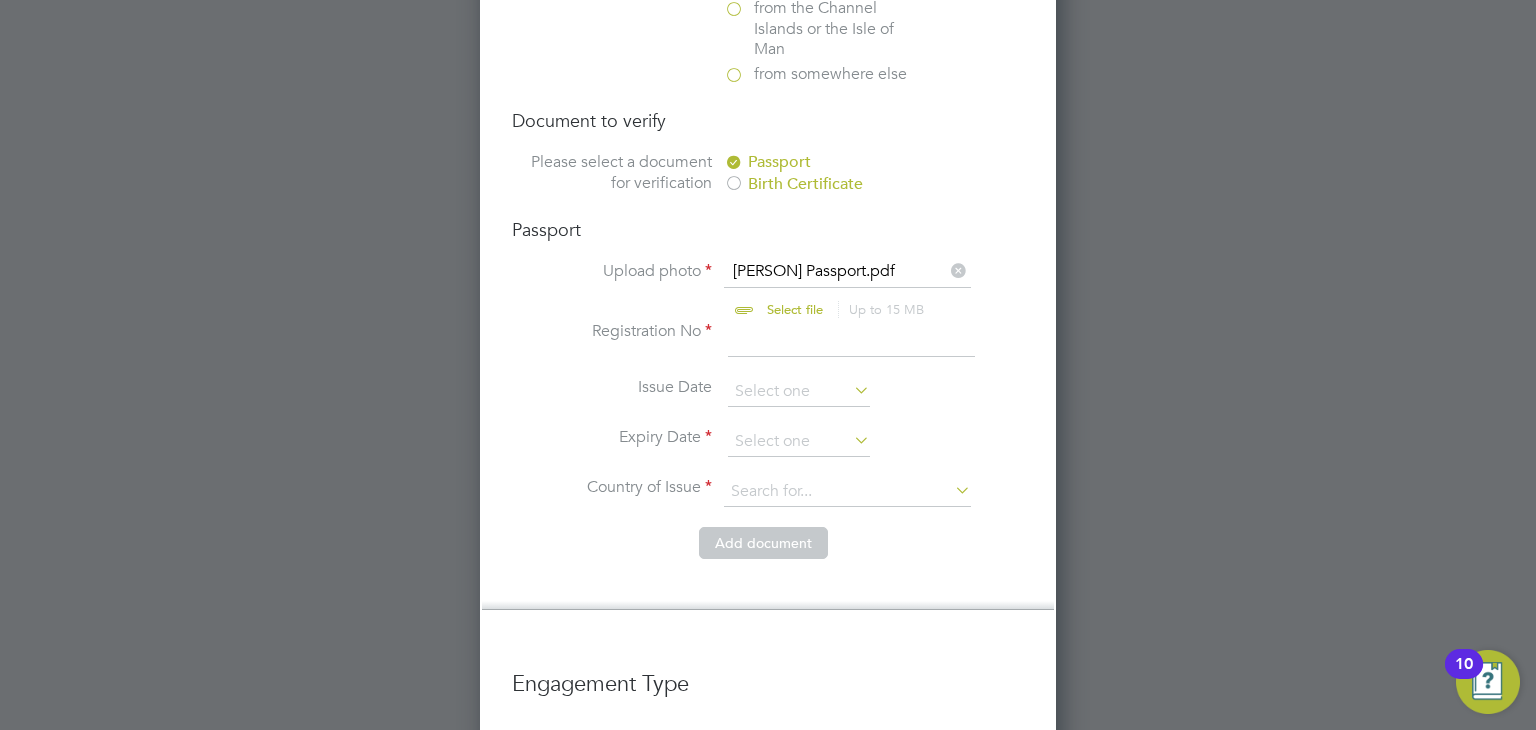 click at bounding box center (851, 339) 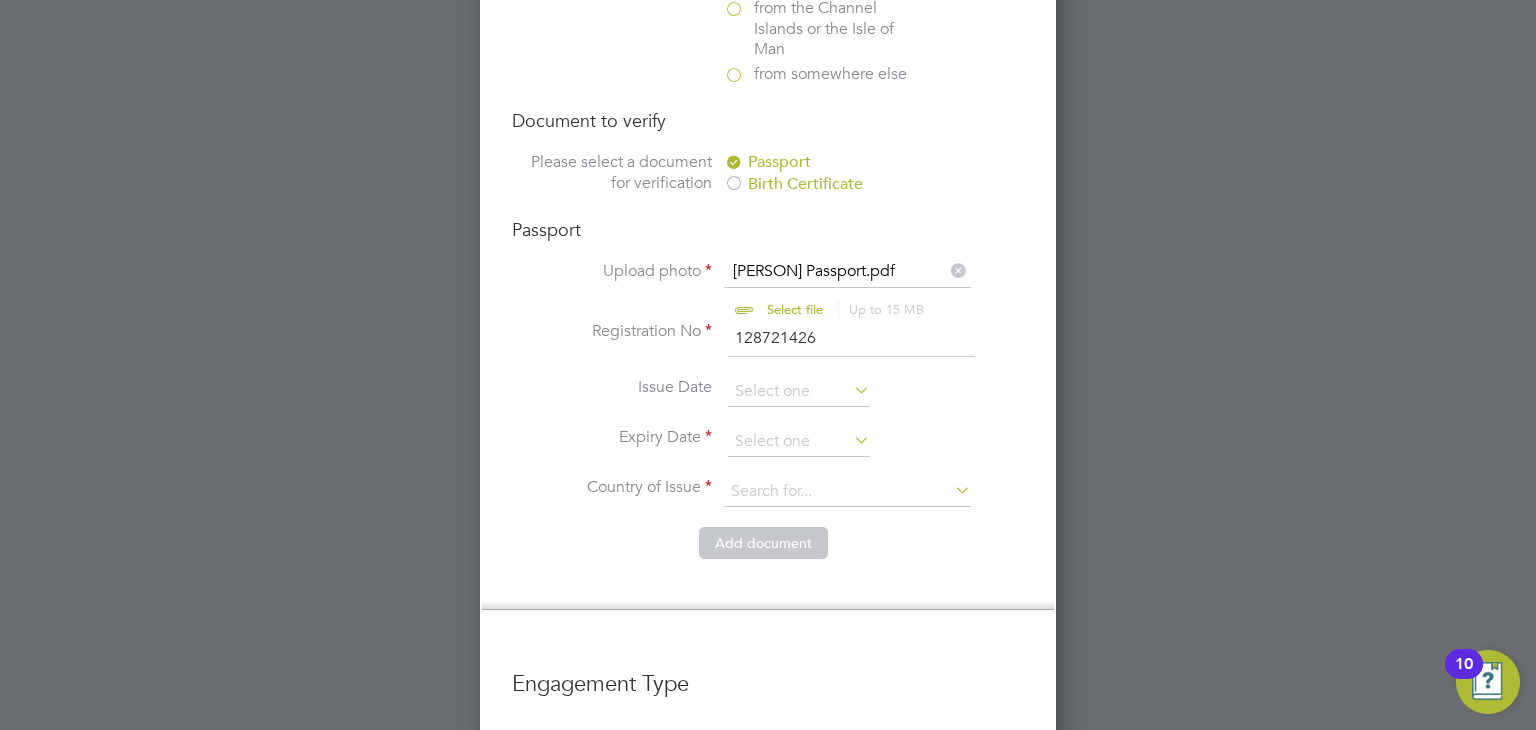 type on "128721426" 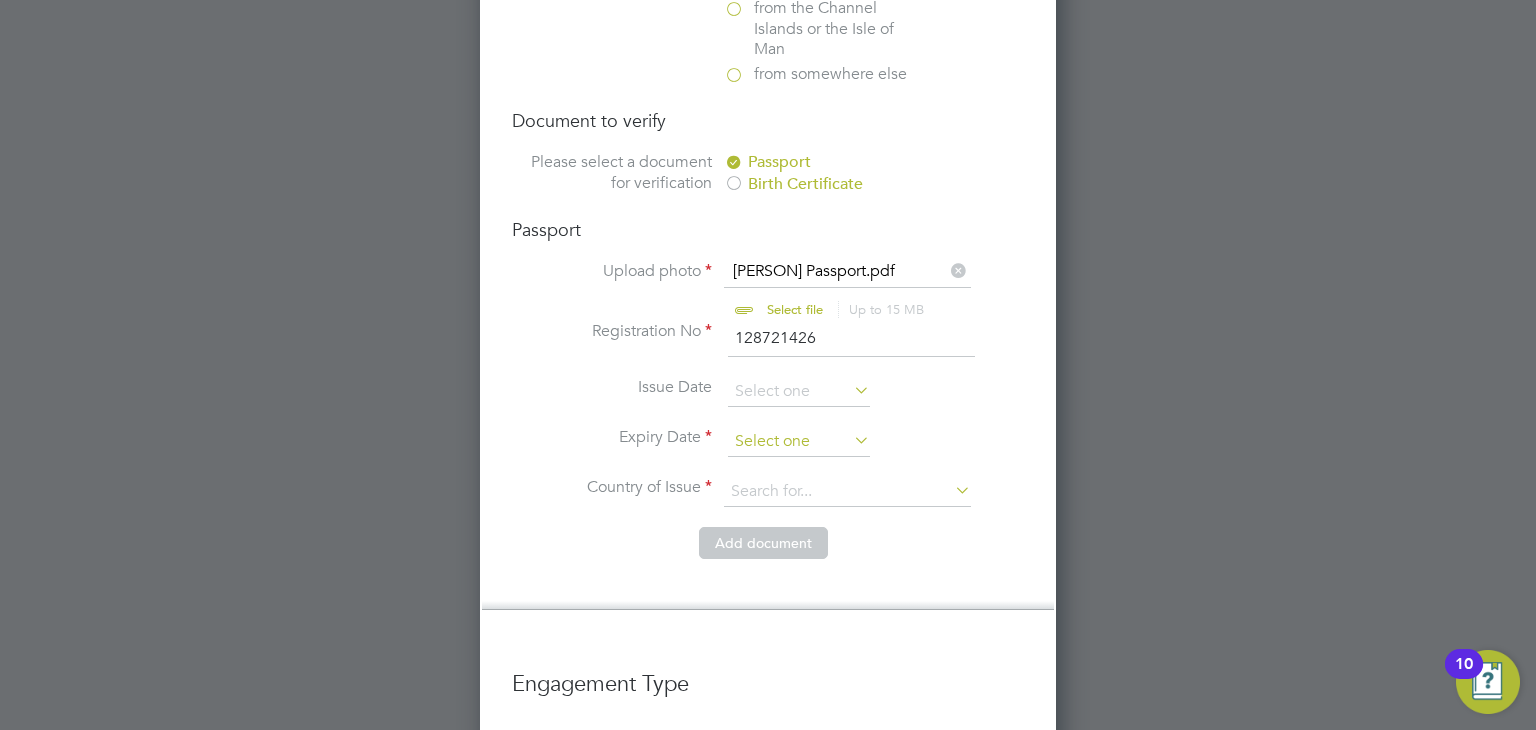 click at bounding box center (799, 442) 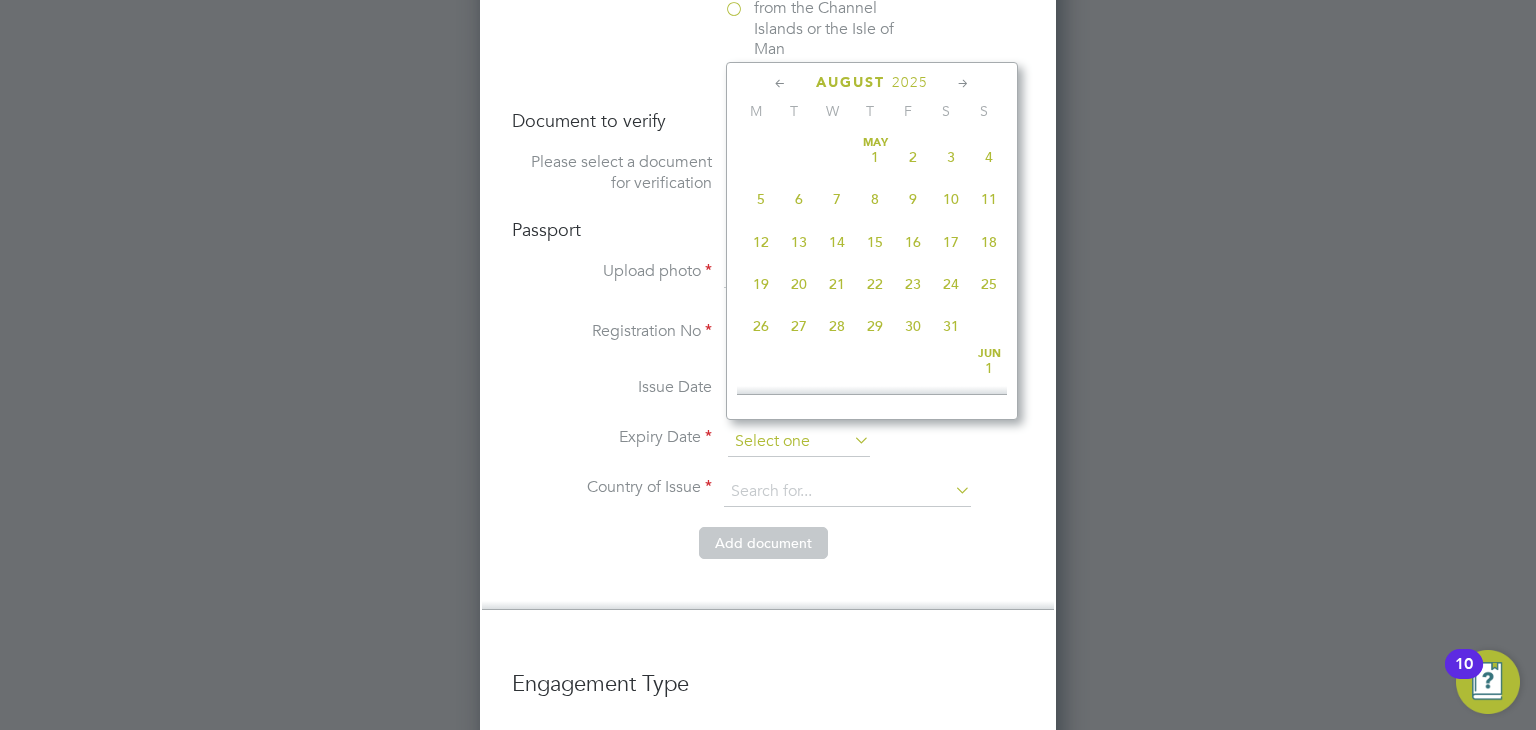 scroll, scrollTop: 652, scrollLeft: 0, axis: vertical 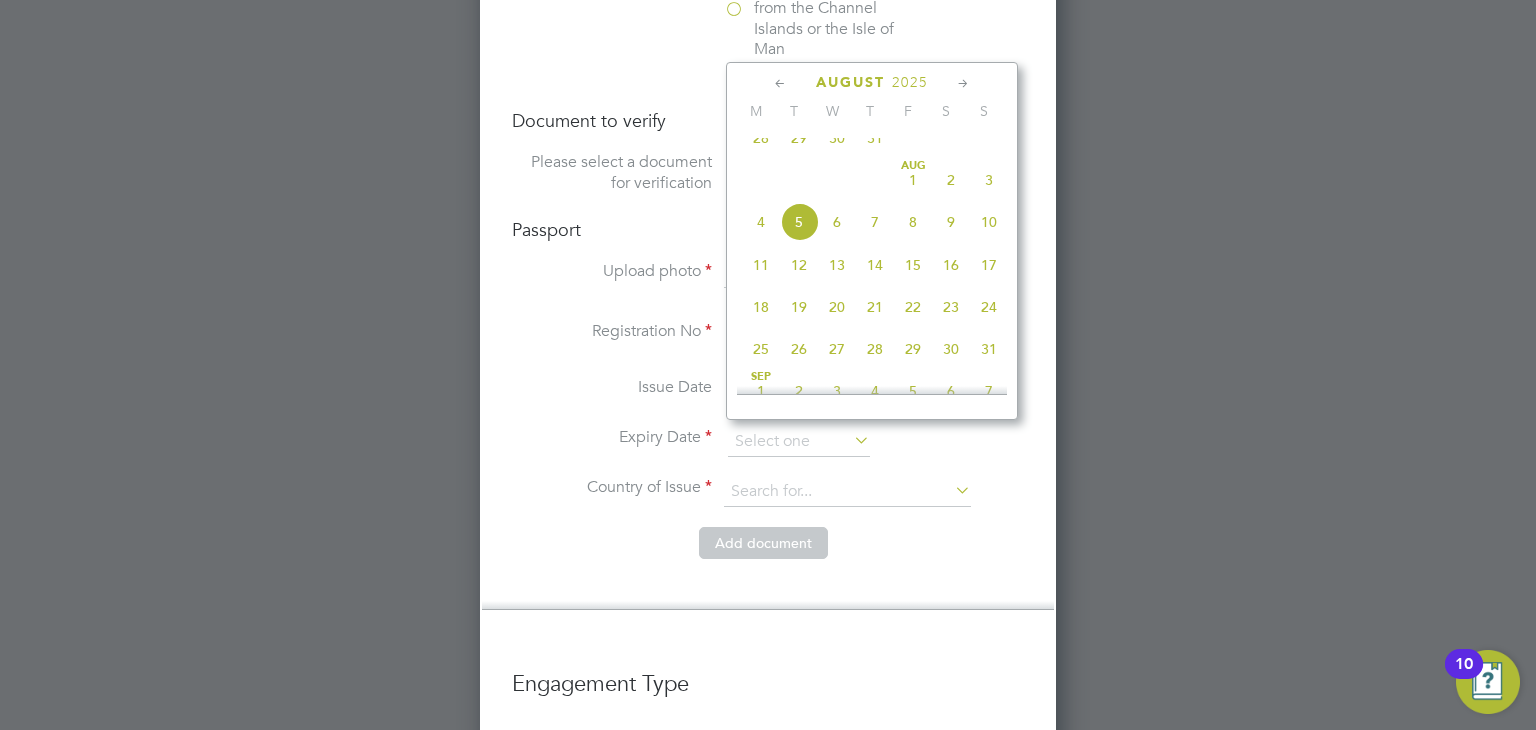 click on "2025" 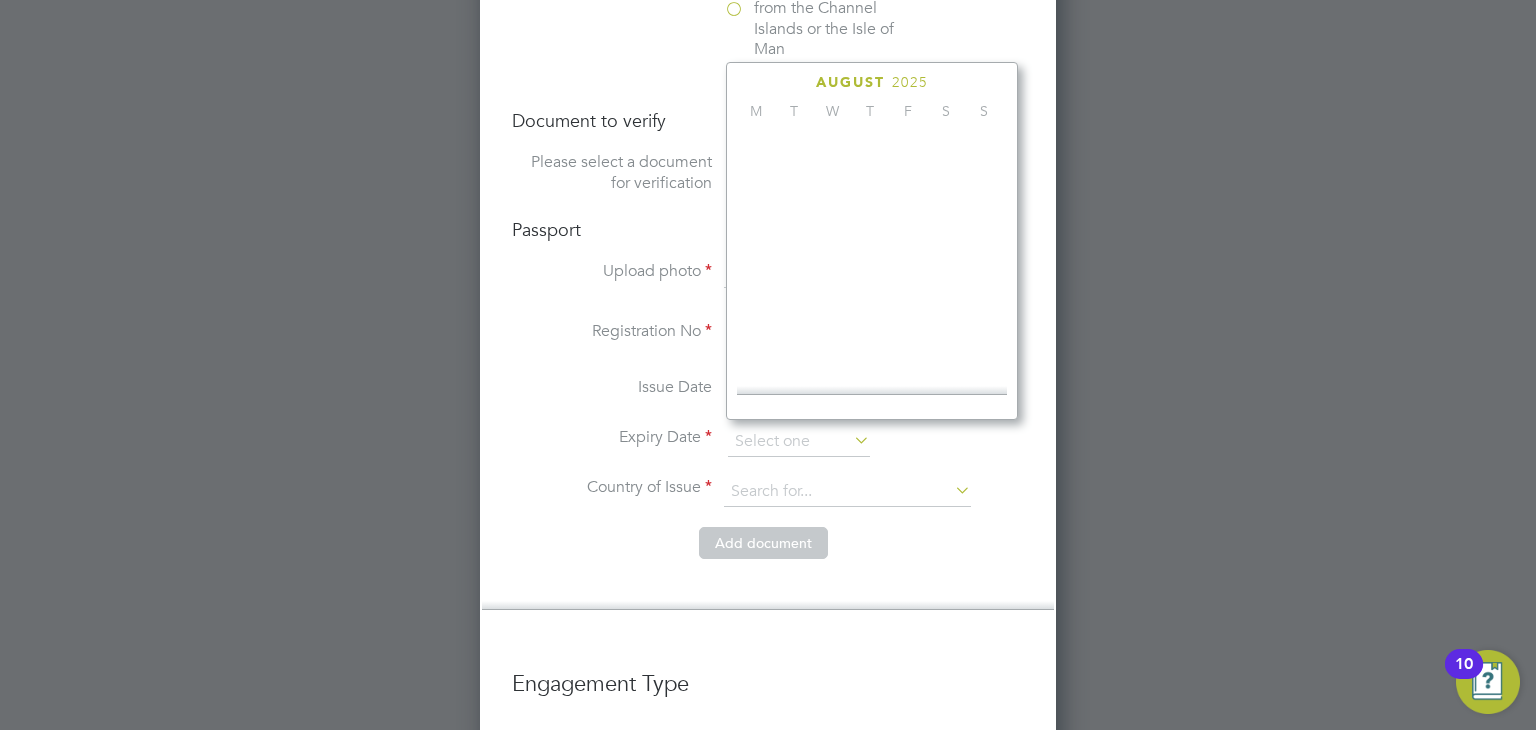 scroll, scrollTop: 535, scrollLeft: 0, axis: vertical 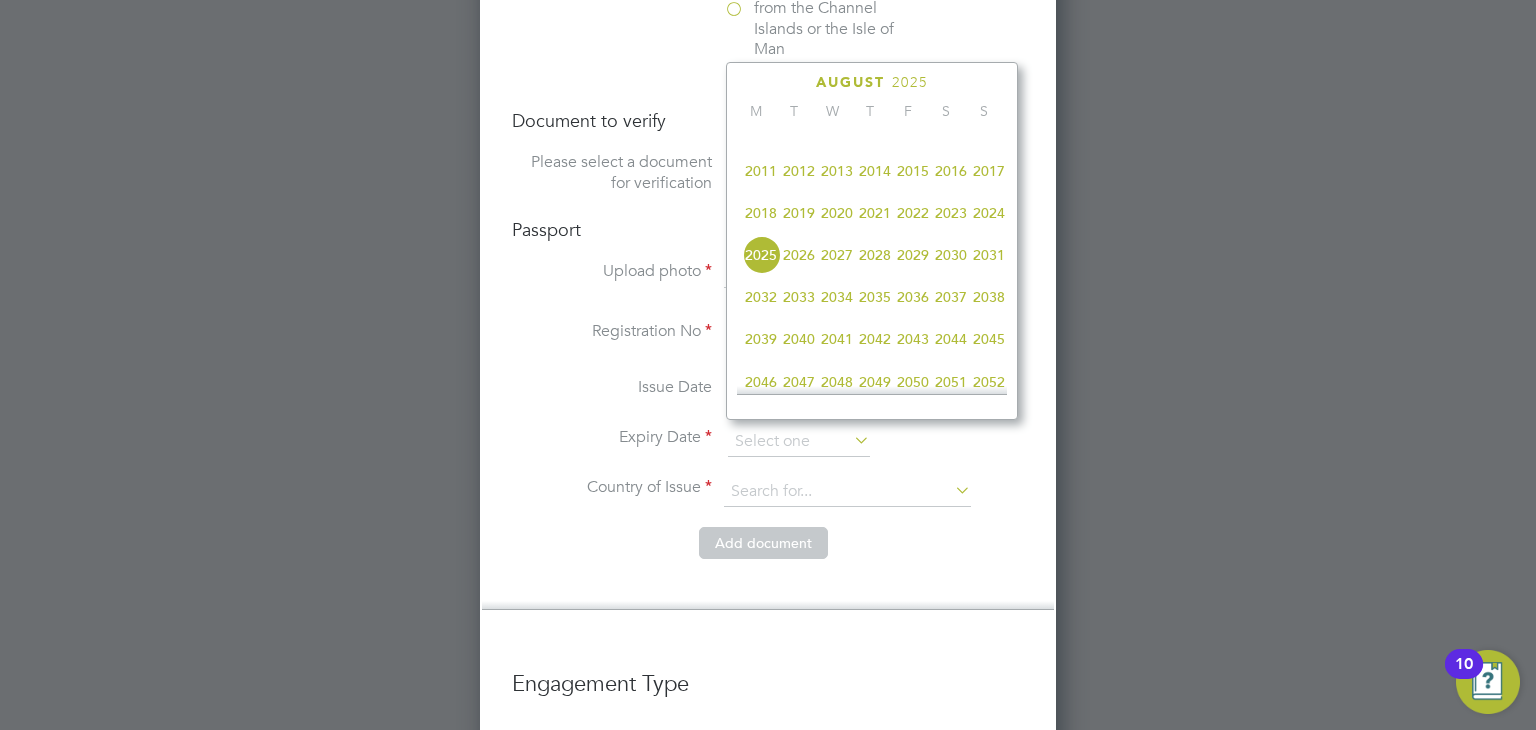 click on "2032" 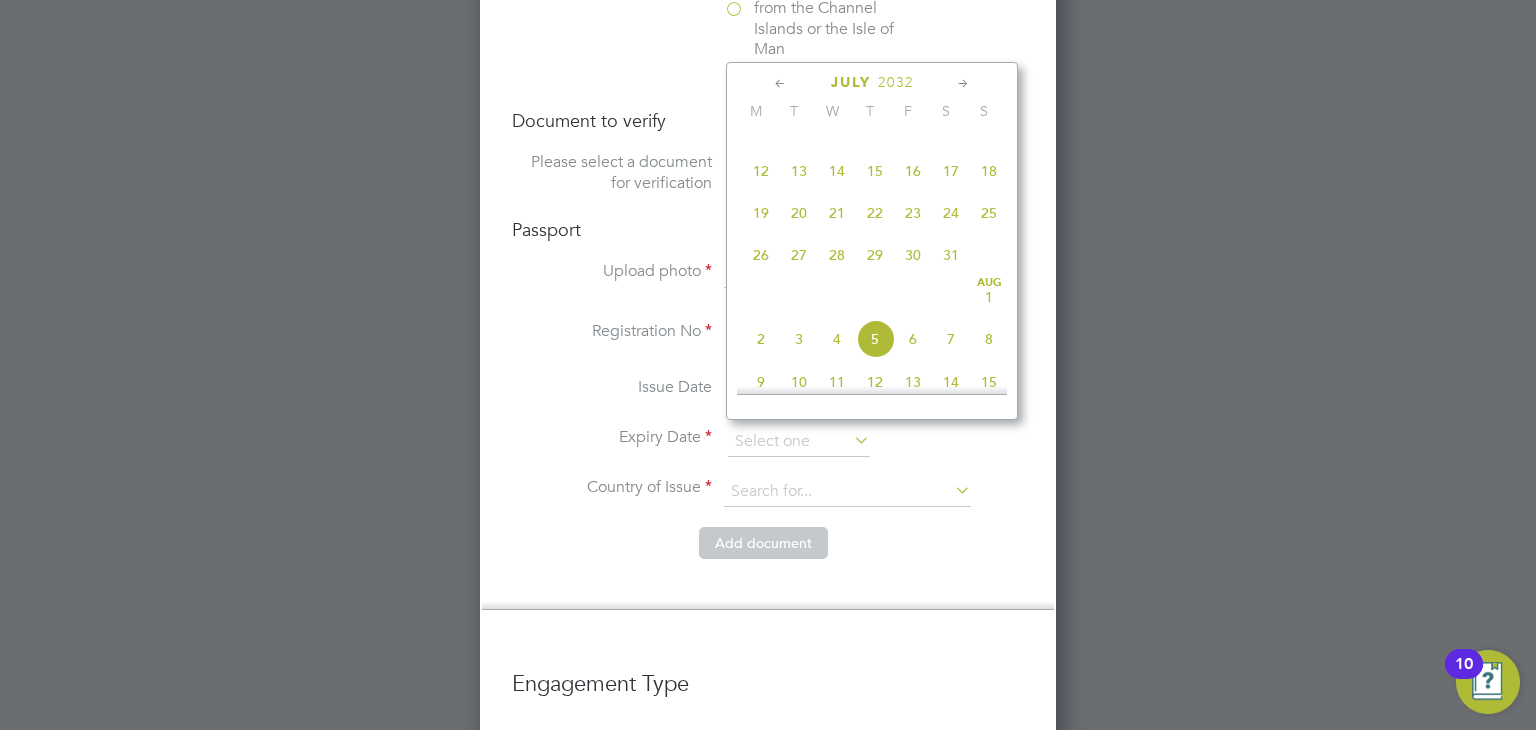 click 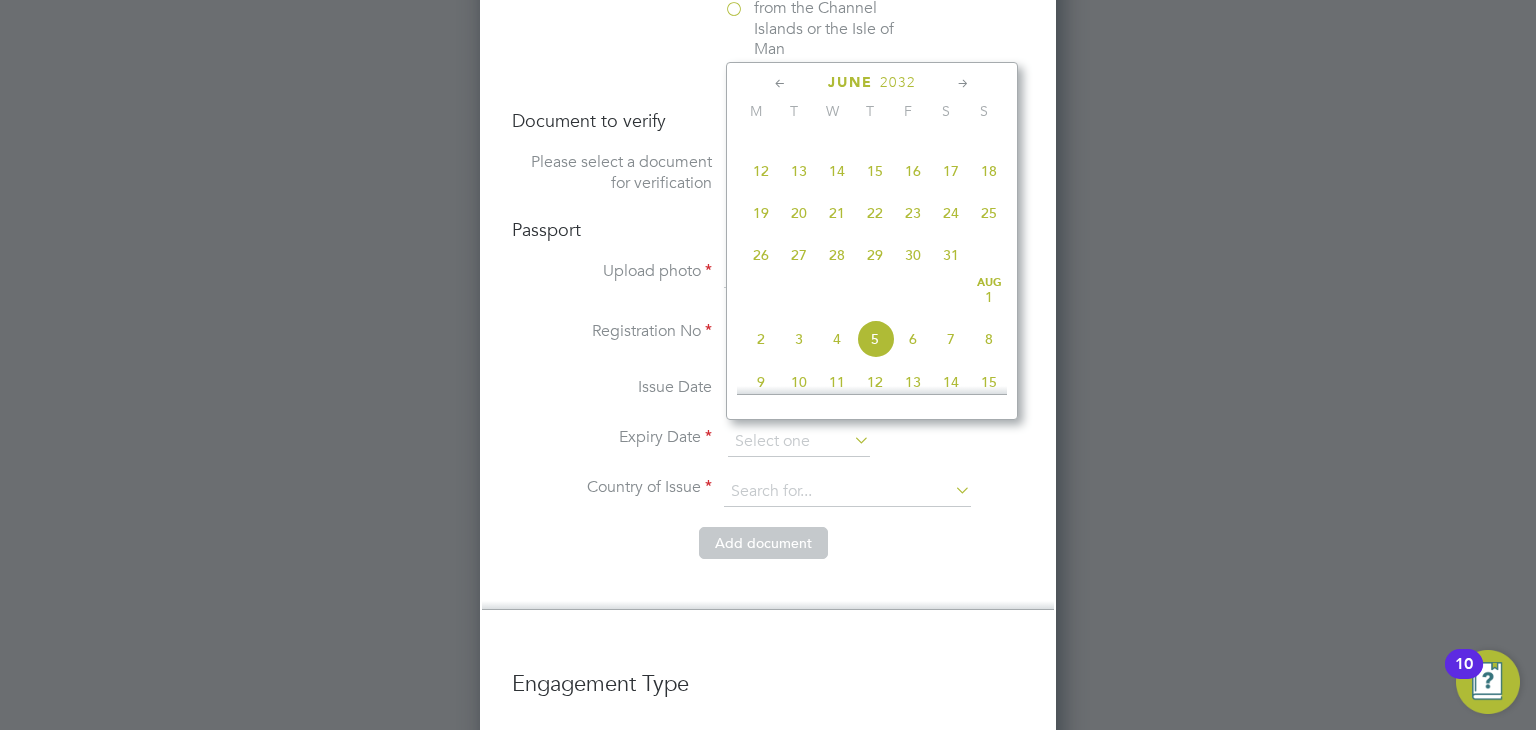 scroll, scrollTop: 260, scrollLeft: 0, axis: vertical 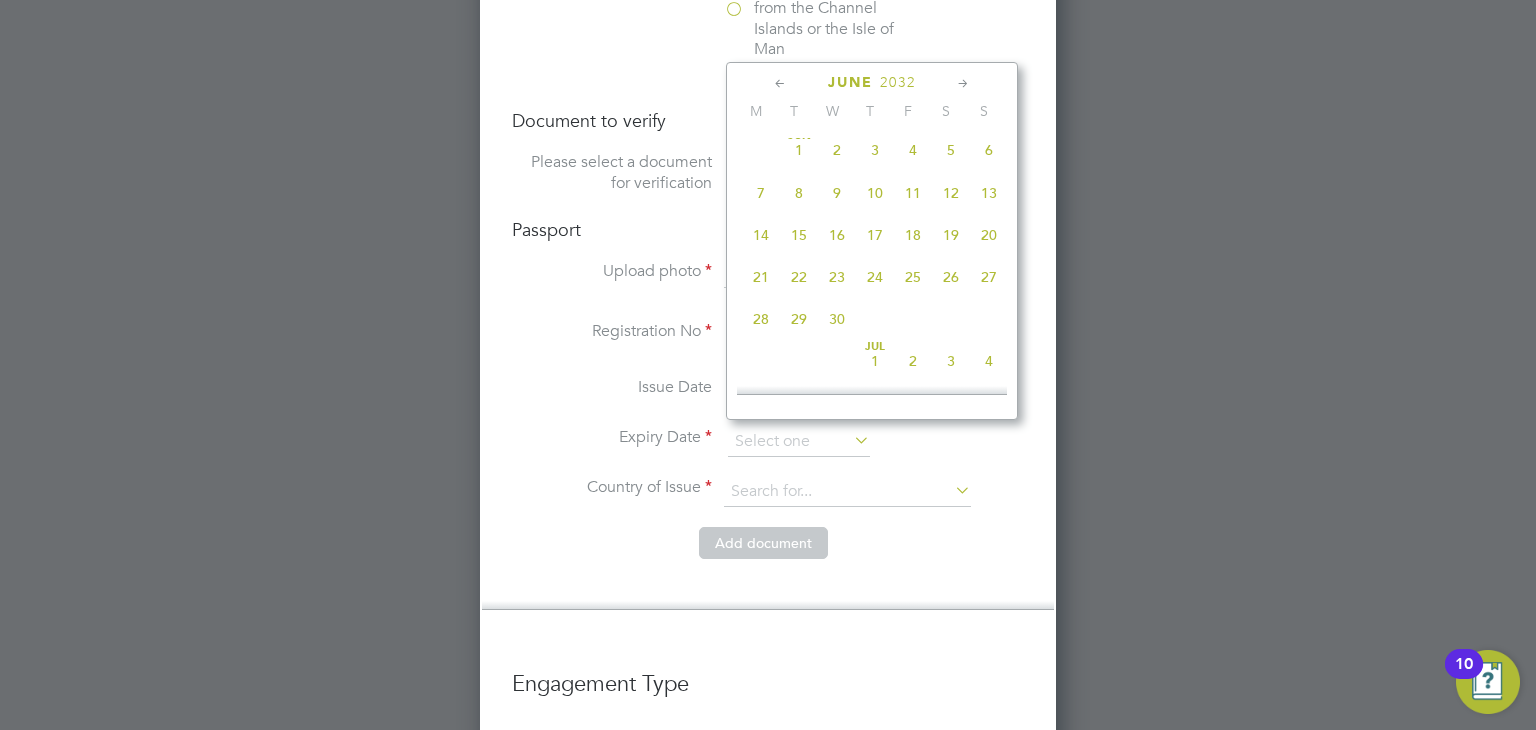 click 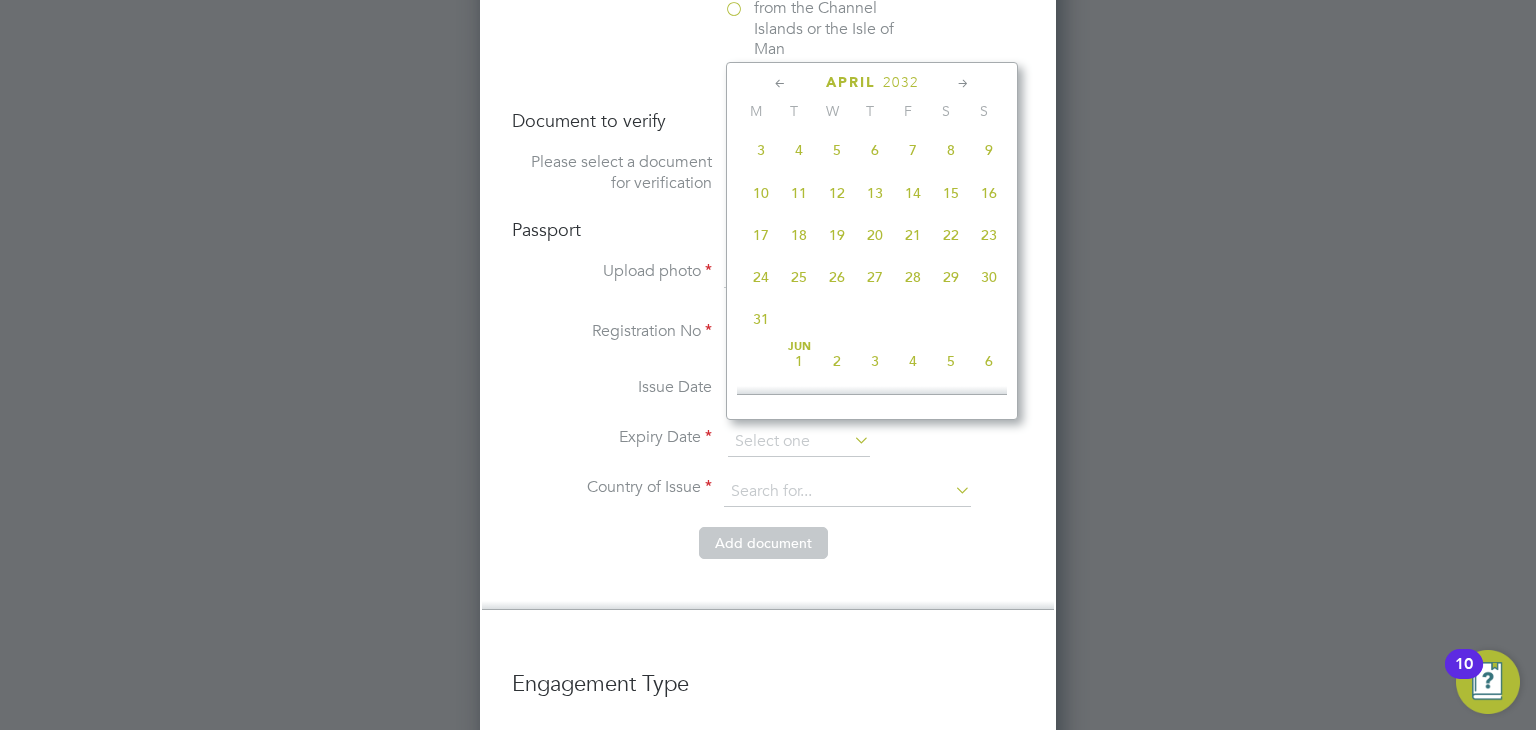 scroll, scrollTop: 0, scrollLeft: 0, axis: both 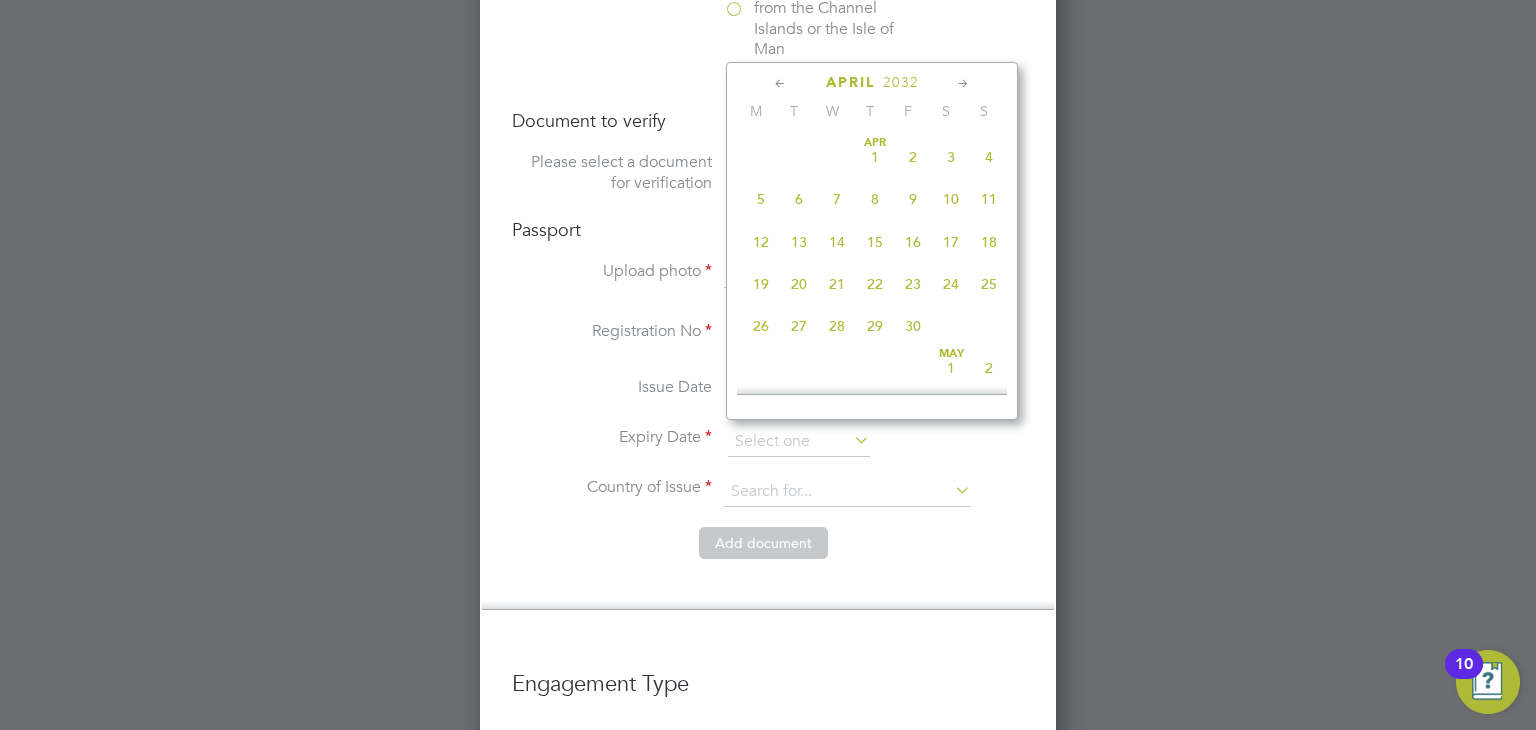 click 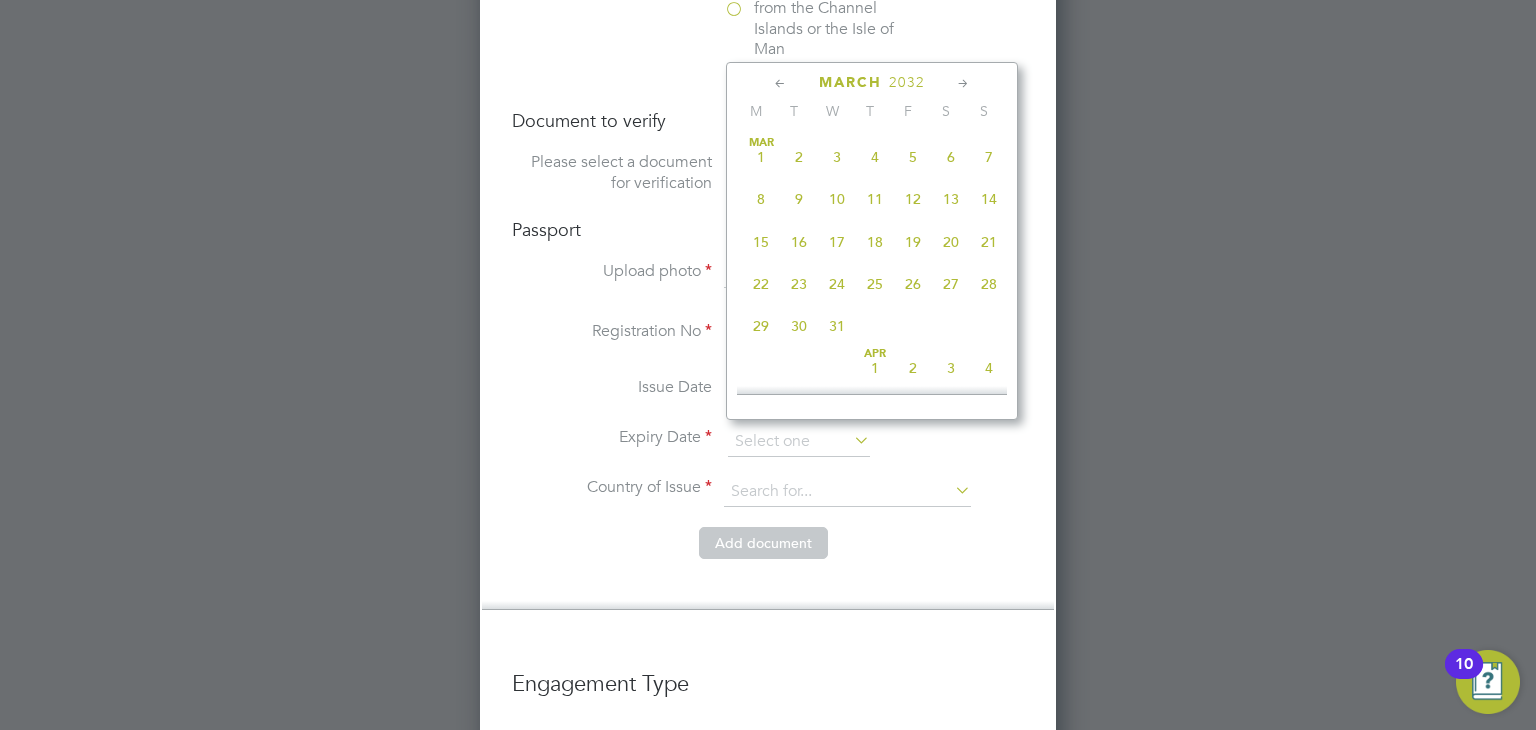 click 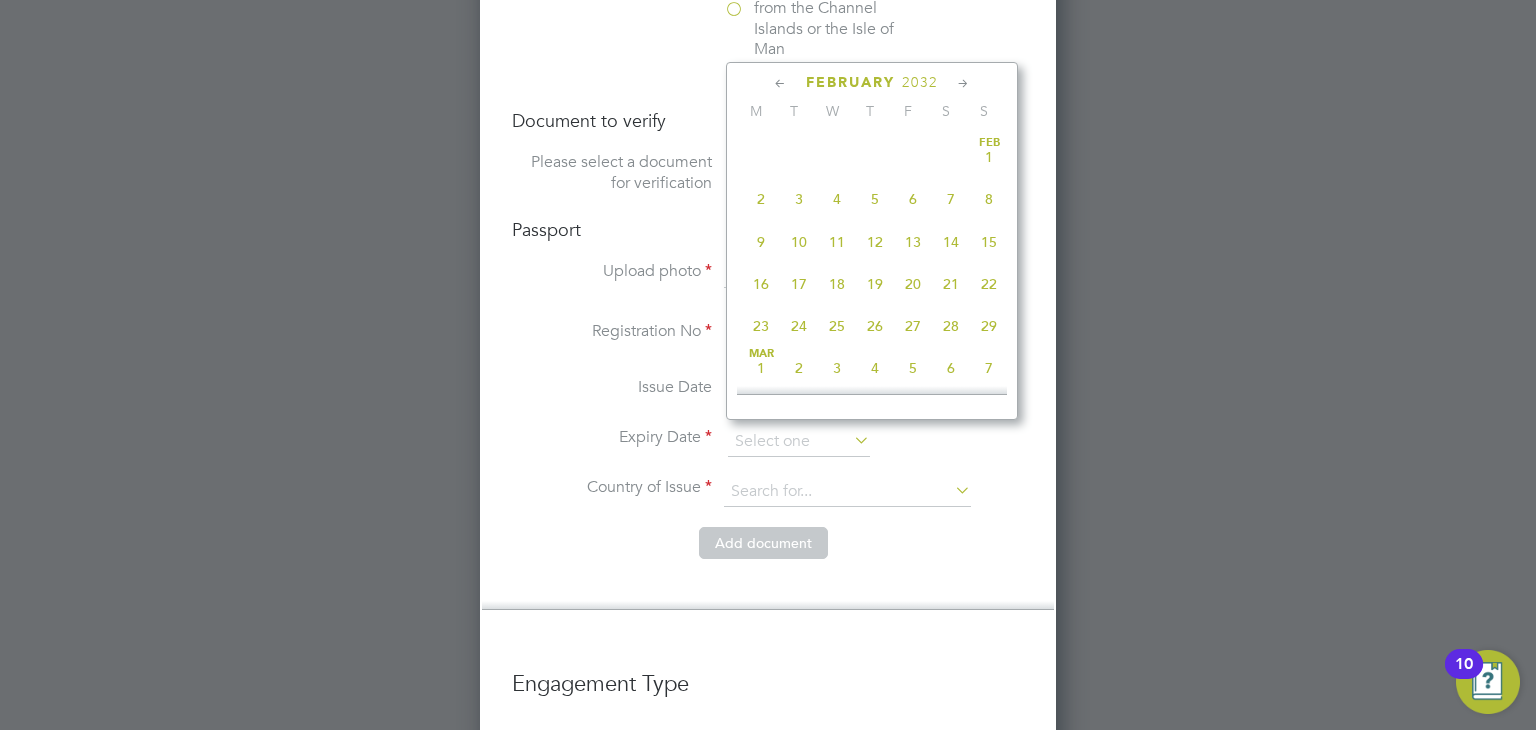click 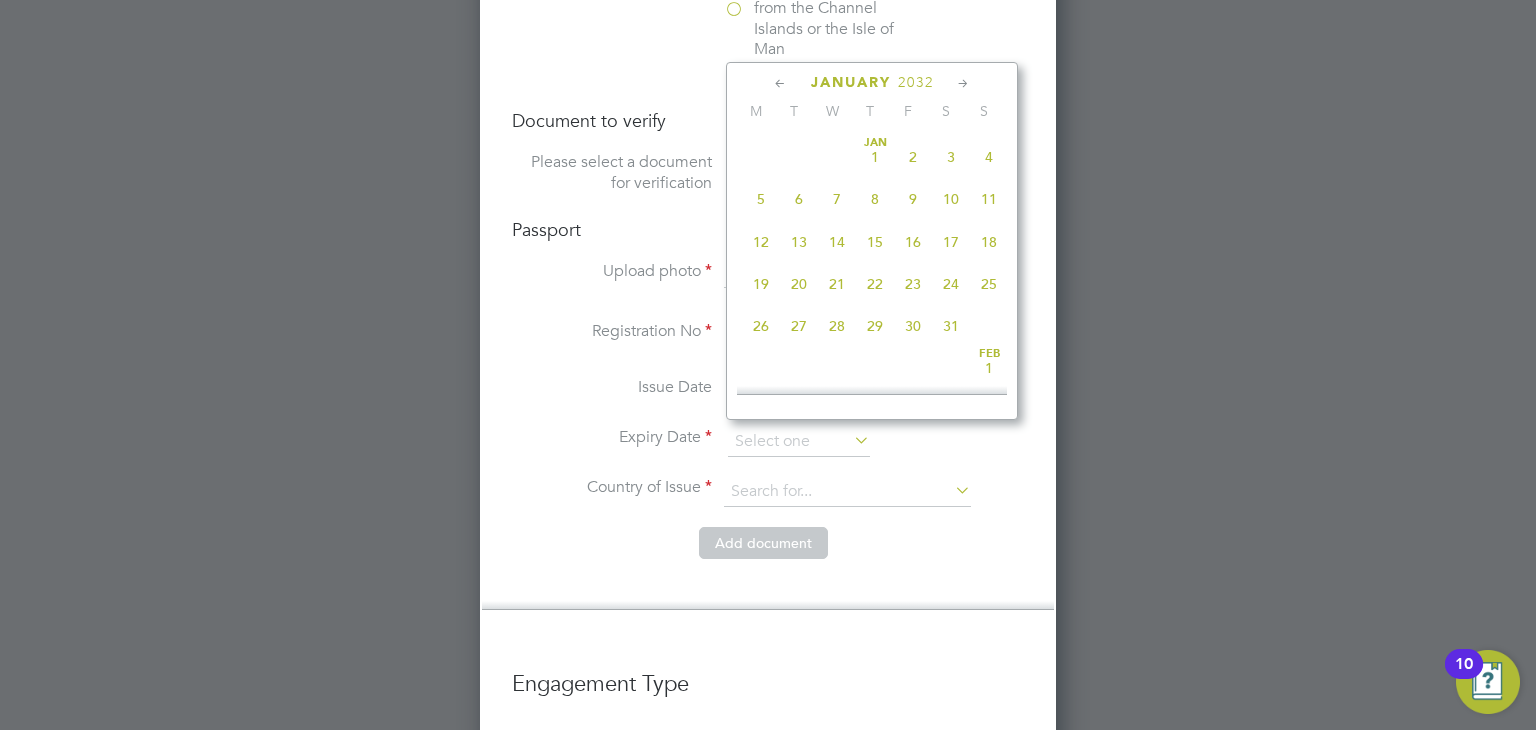click on "22" 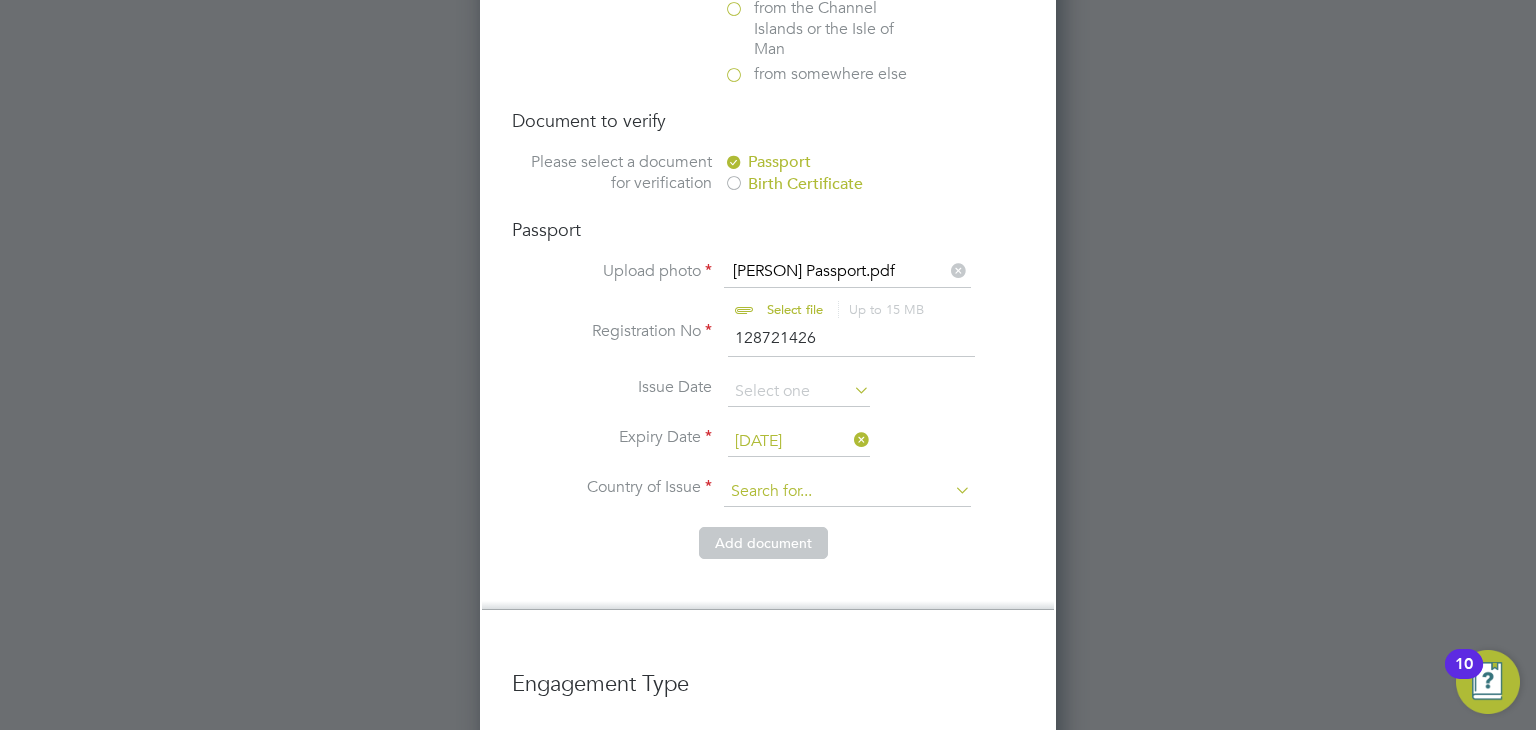 click at bounding box center (847, 492) 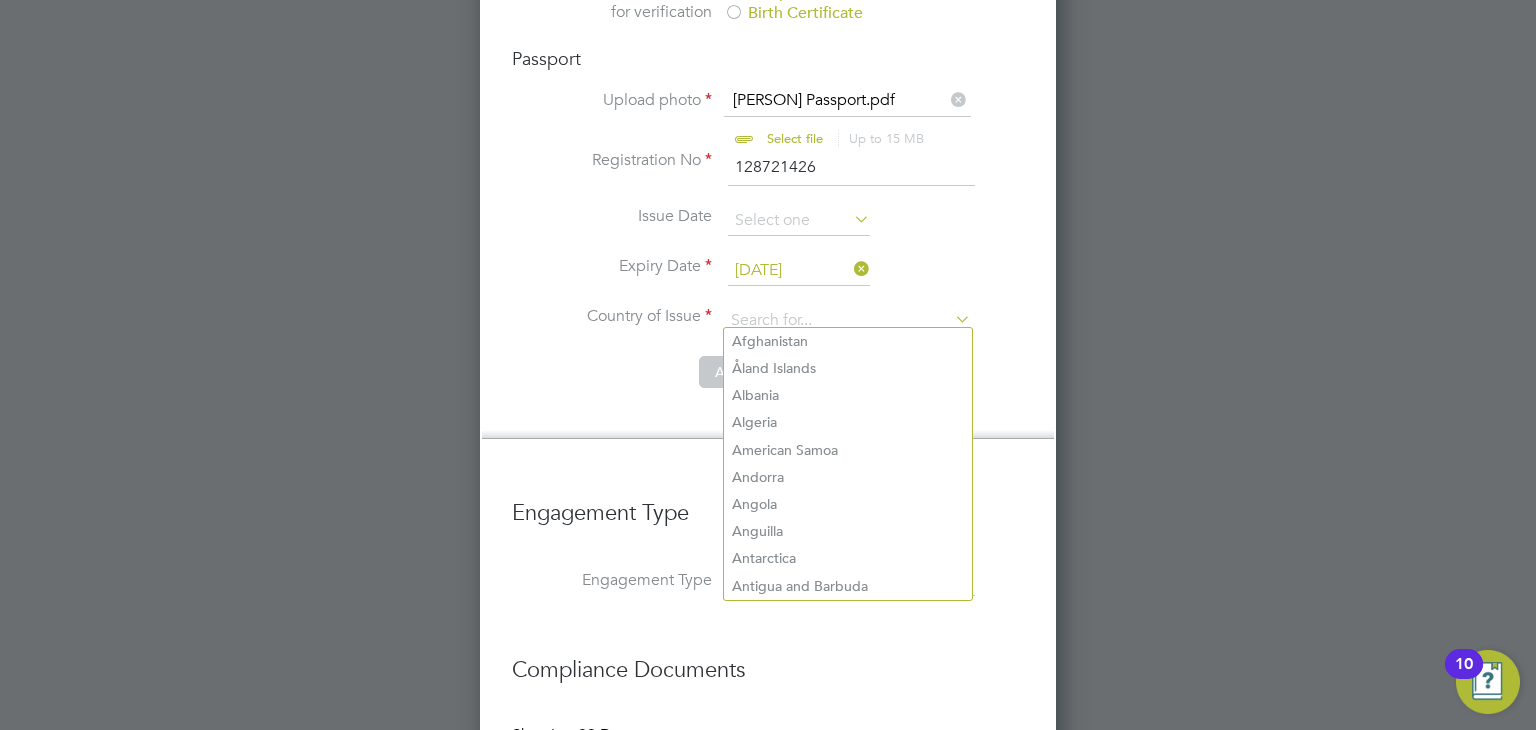 scroll, scrollTop: 2776, scrollLeft: 0, axis: vertical 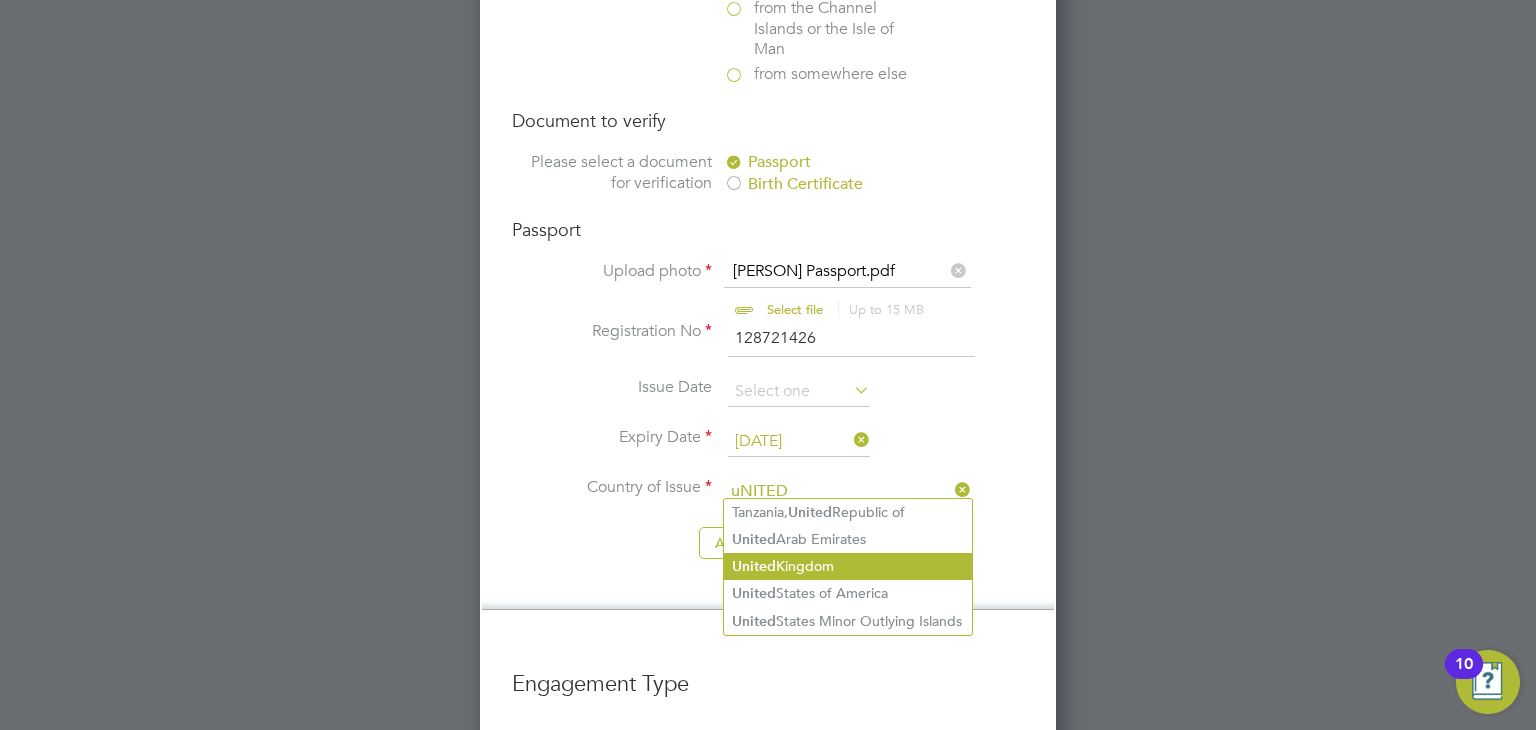 click on "United" 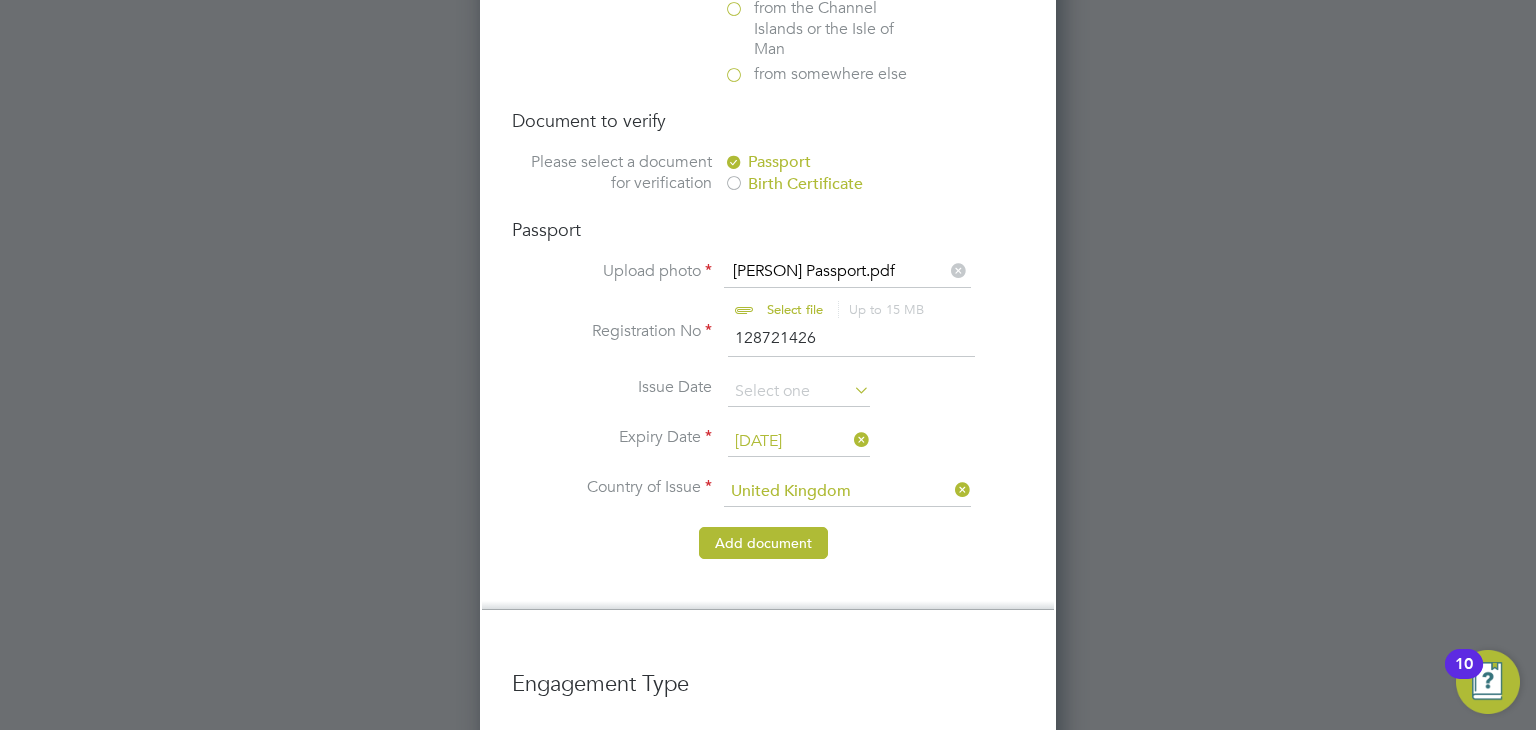 click on "Add document" at bounding box center (763, 543) 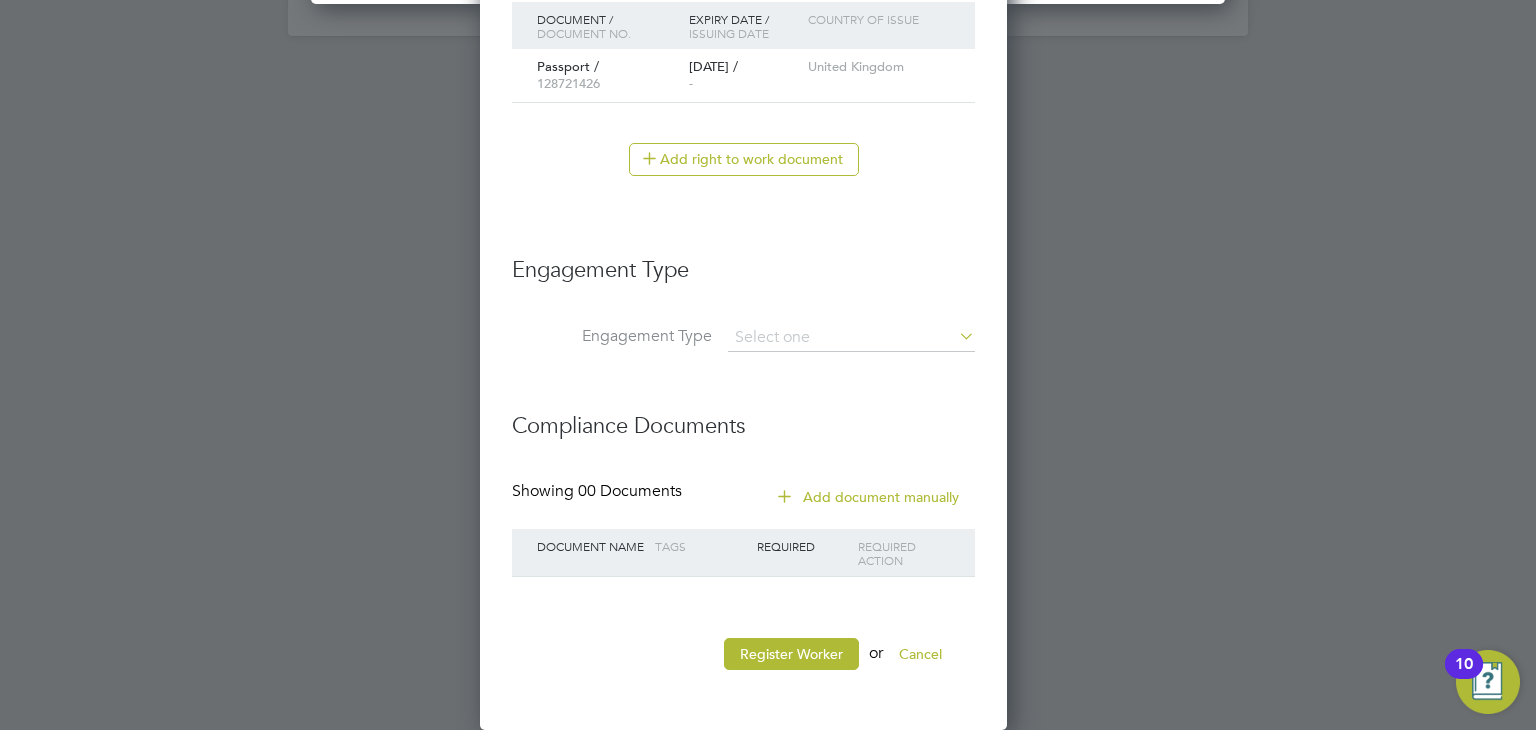 scroll, scrollTop: 2488, scrollLeft: 0, axis: vertical 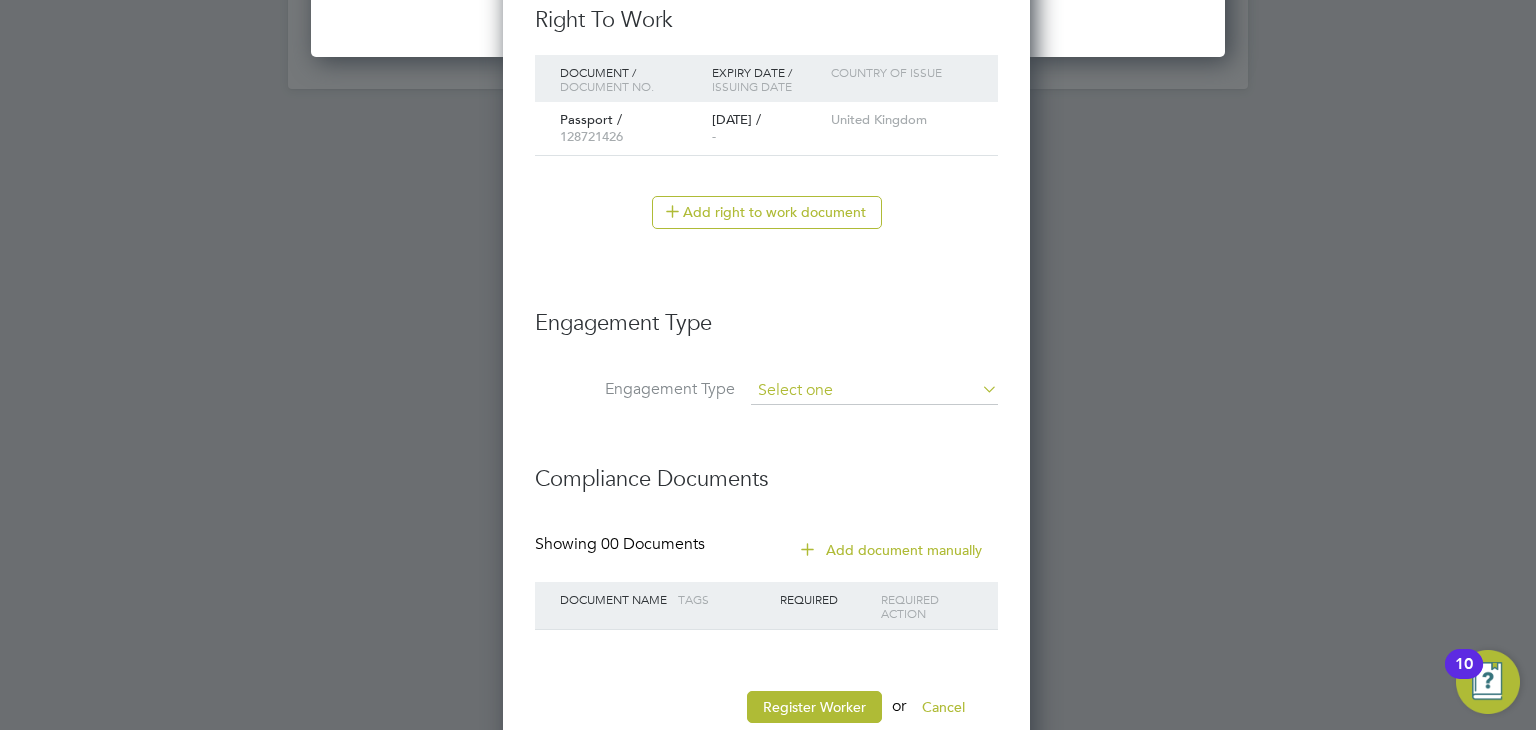 click at bounding box center (874, 391) 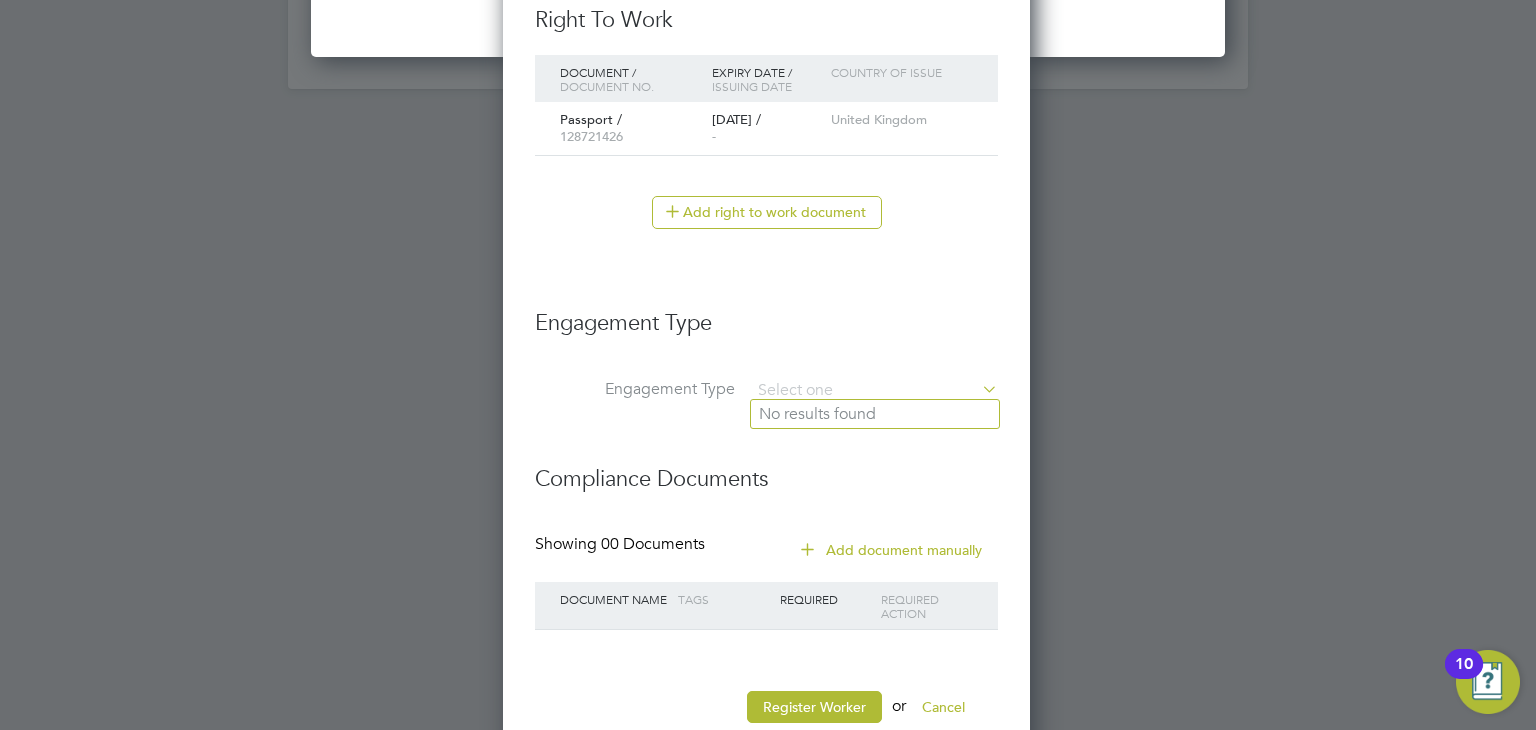 click on "Compliance Documents" at bounding box center (766, 469) 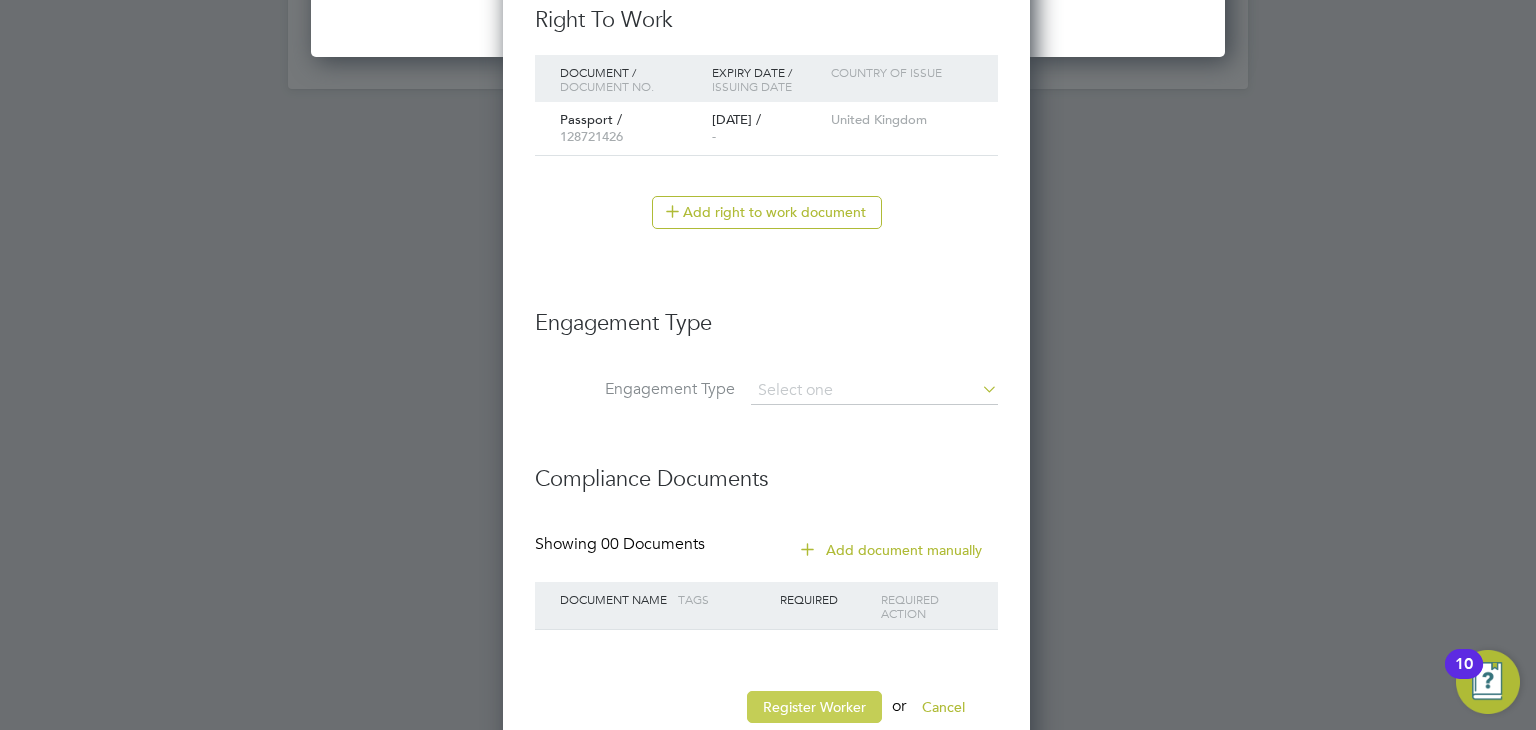 click on "Register Worker" at bounding box center (814, 707) 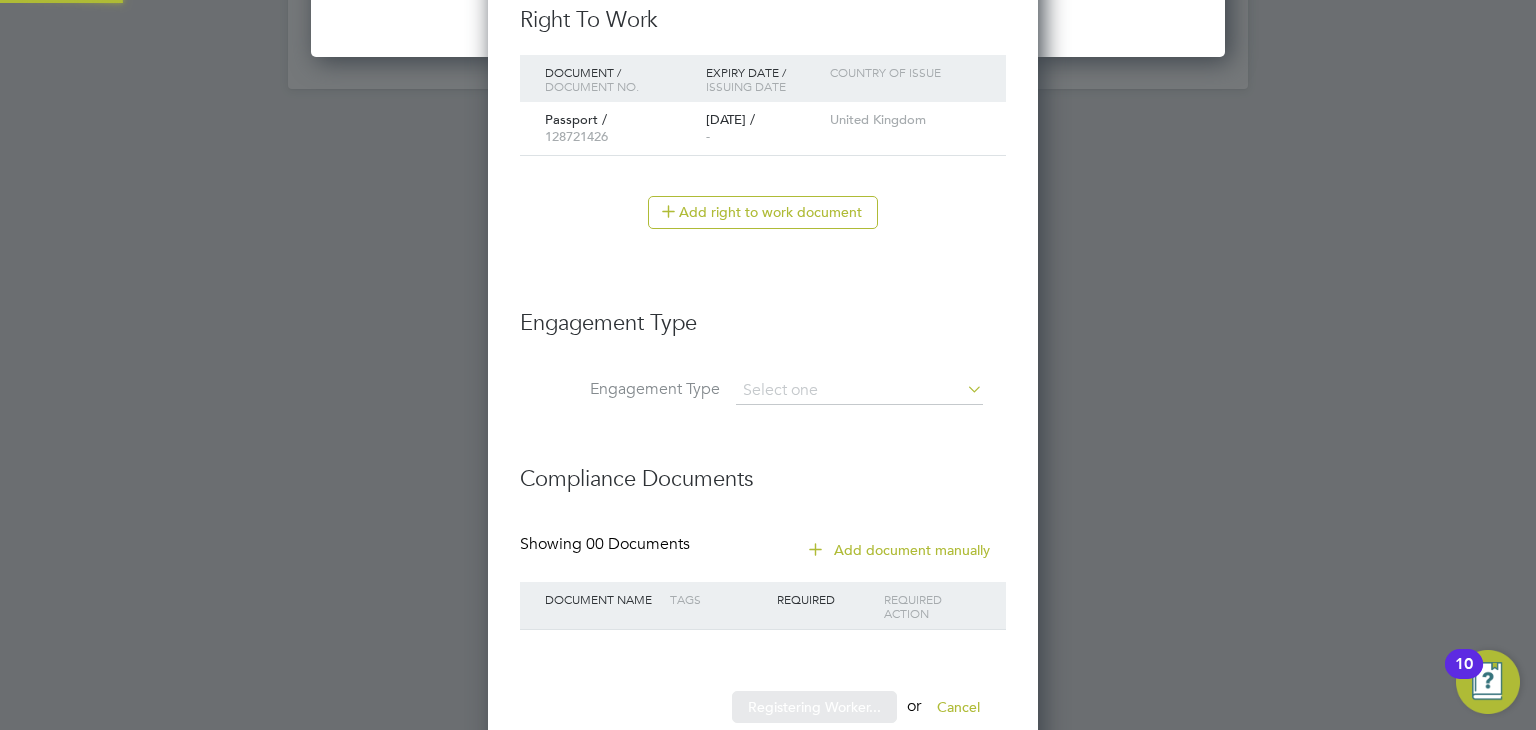 scroll, scrollTop: 10, scrollLeft: 10, axis: both 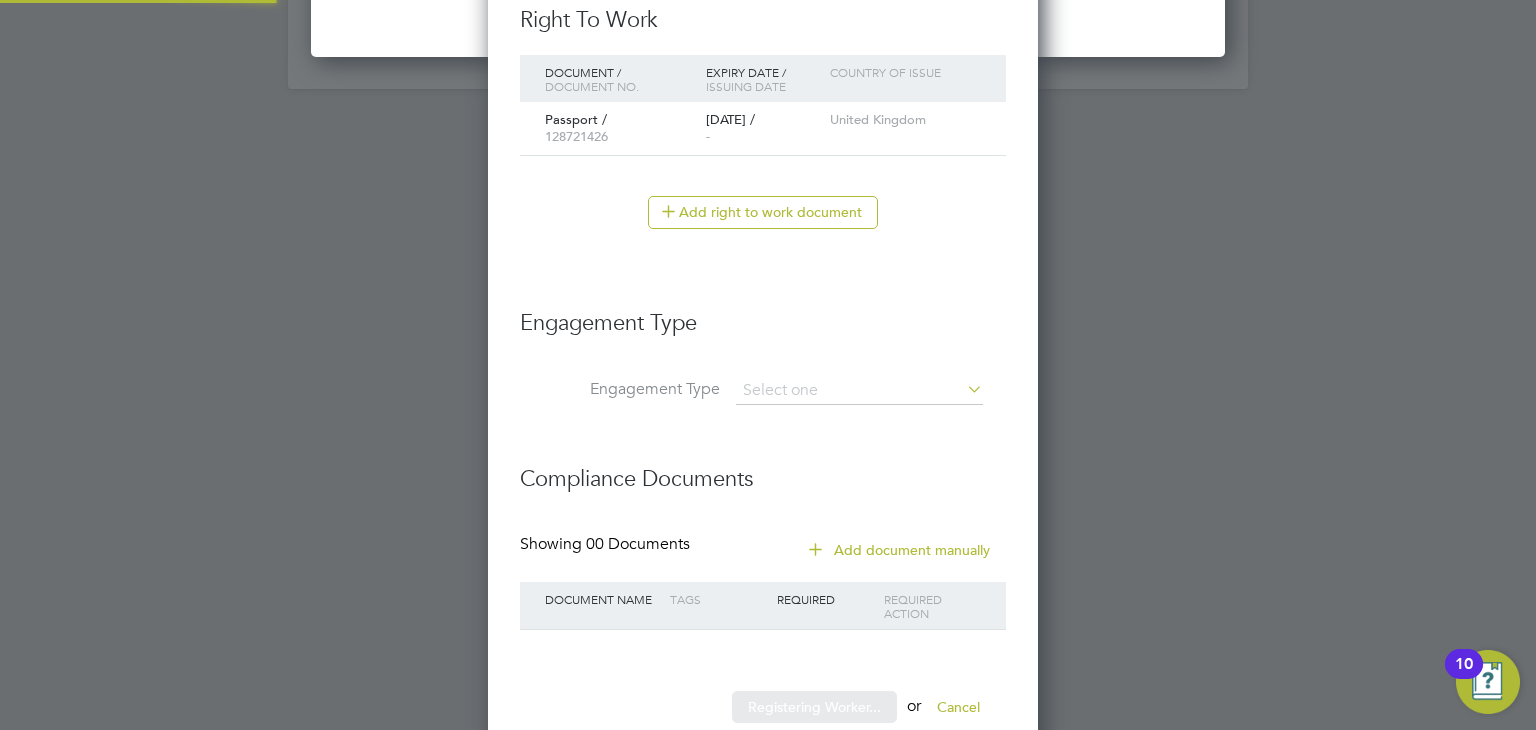 type on "[PERSON] ([ID])" 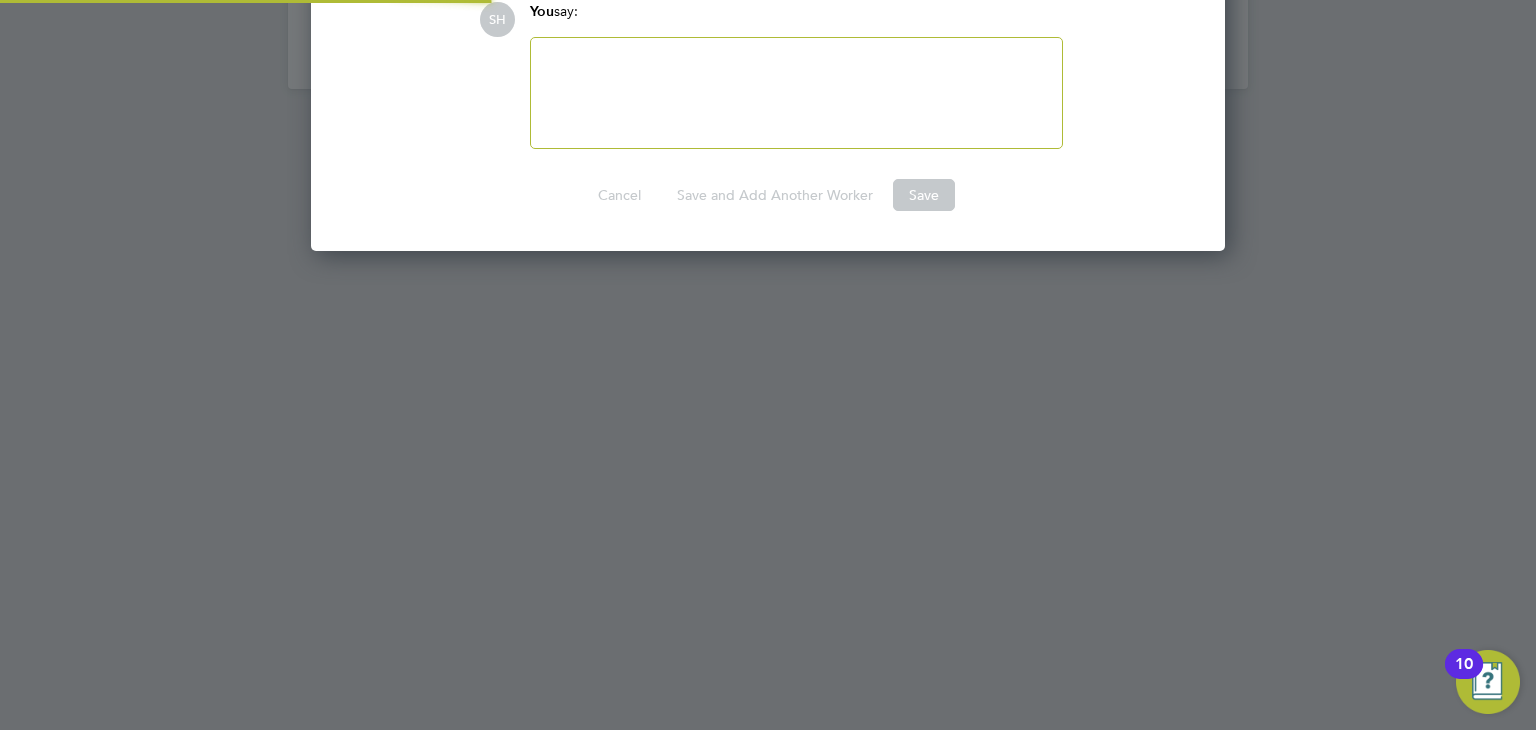 scroll, scrollTop: 9, scrollLeft: 9, axis: both 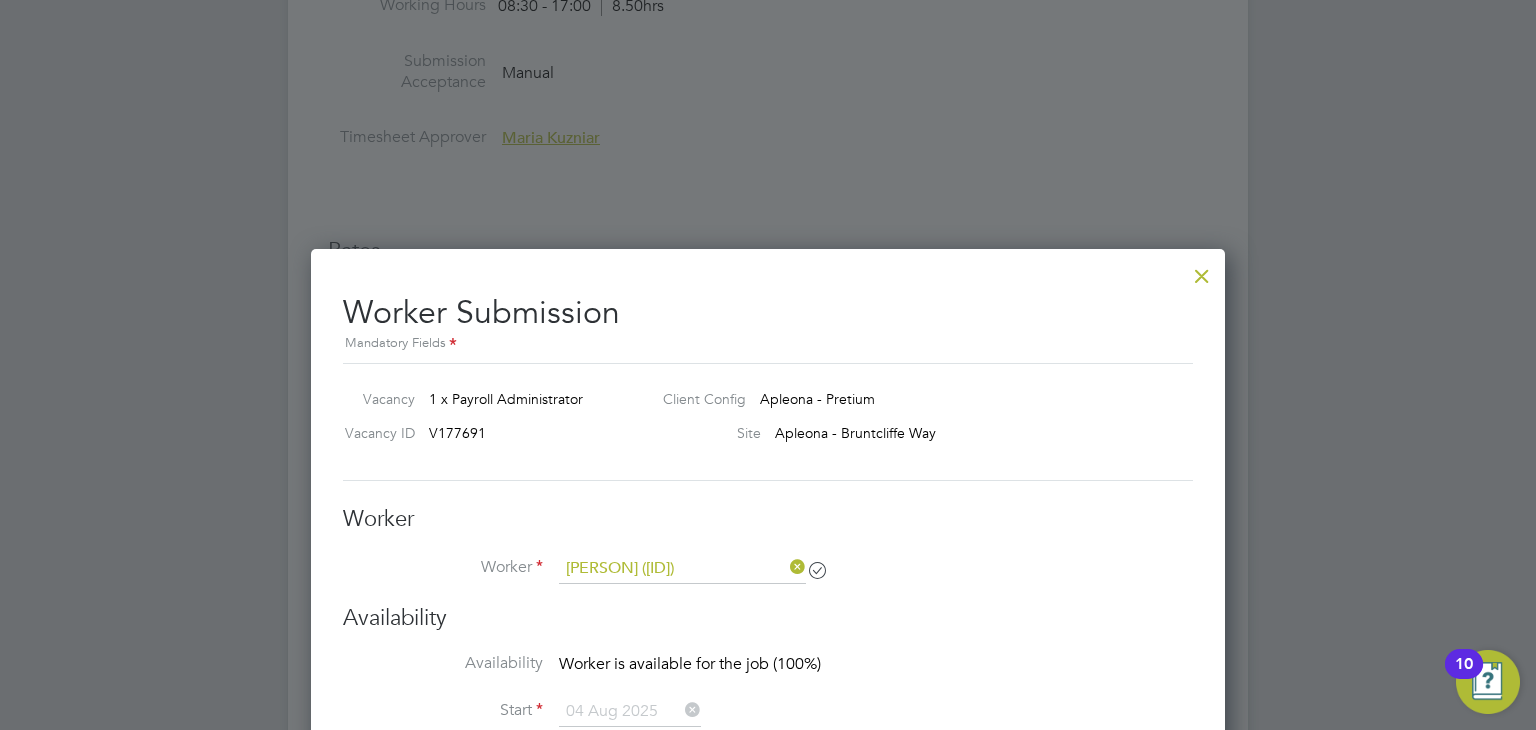 click at bounding box center (1202, 271) 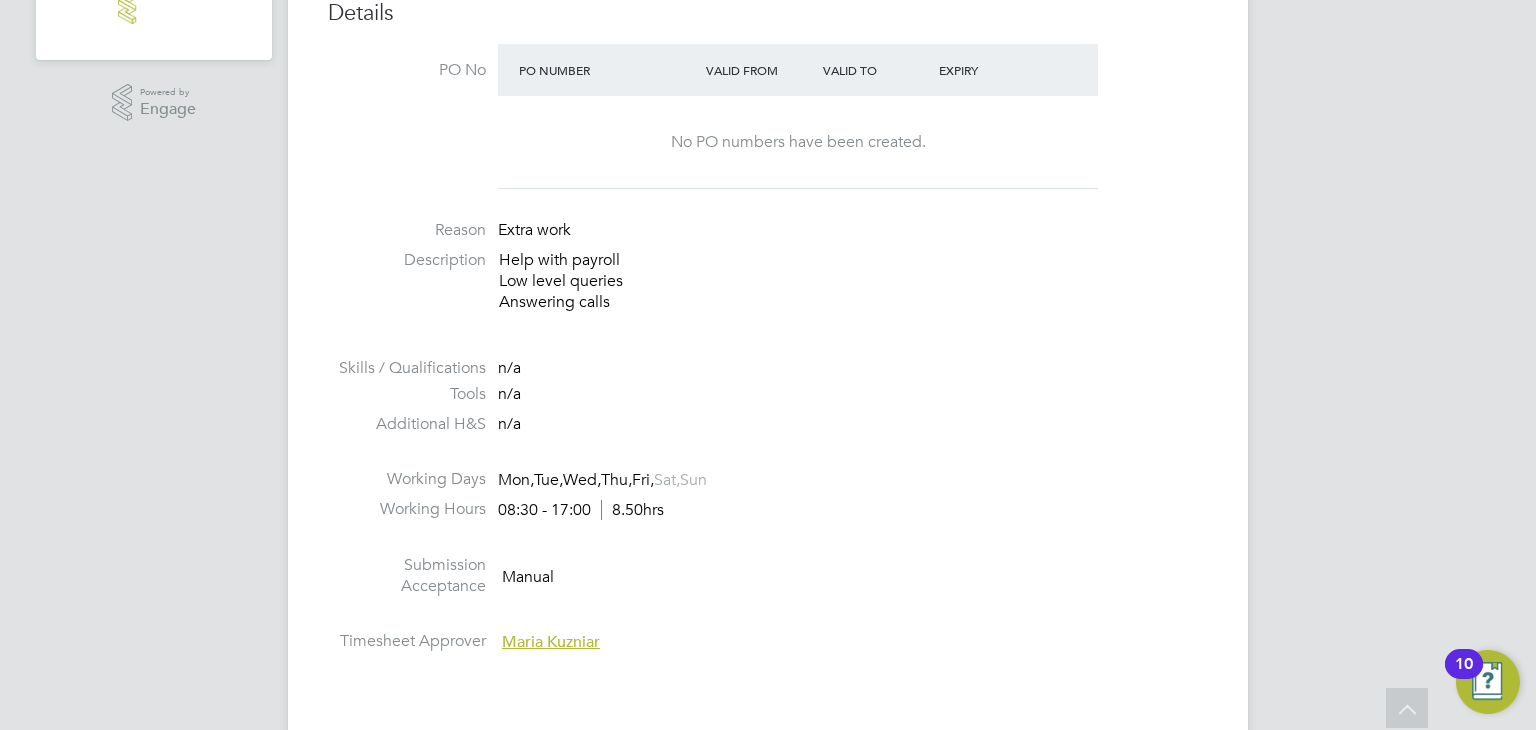 scroll, scrollTop: 1200, scrollLeft: 0, axis: vertical 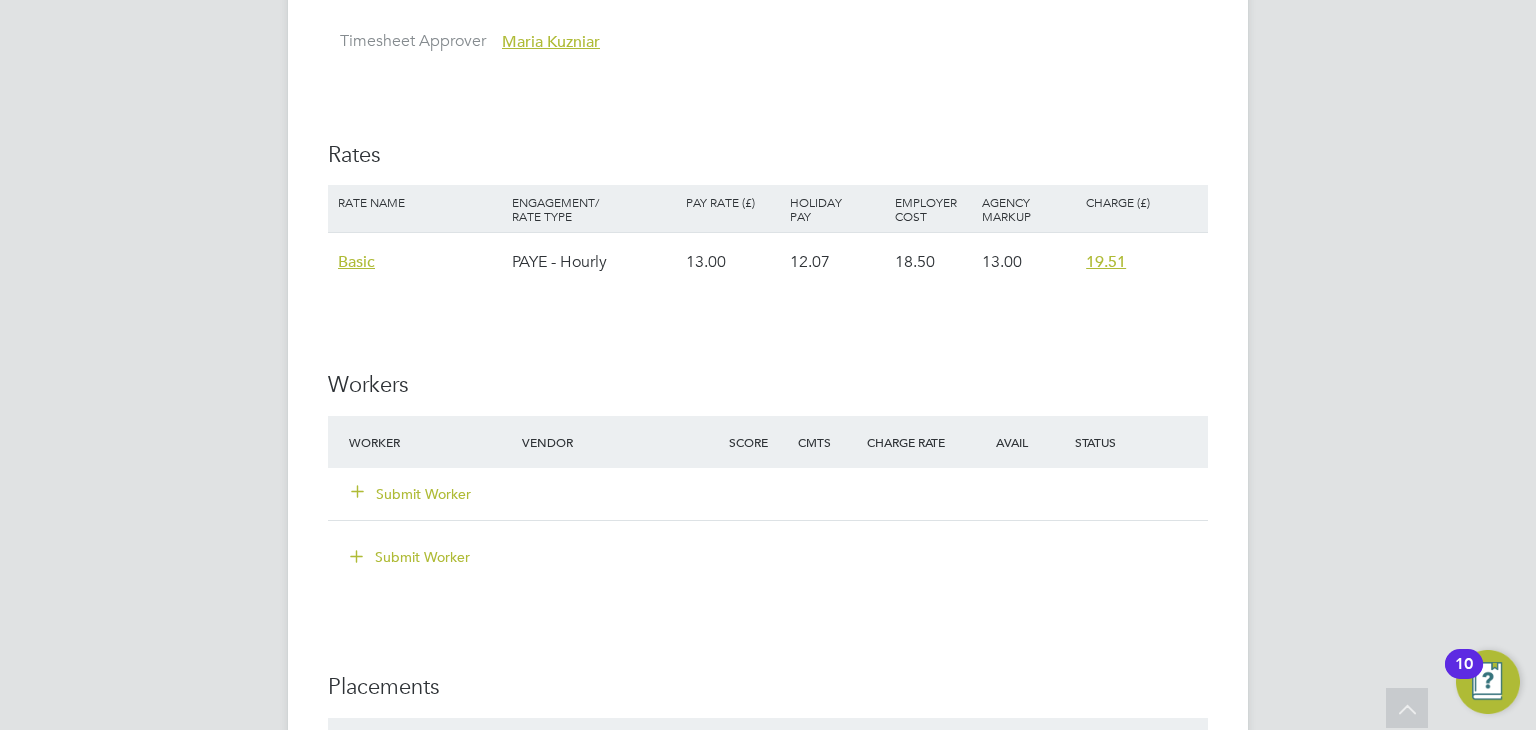 click on "19.51" 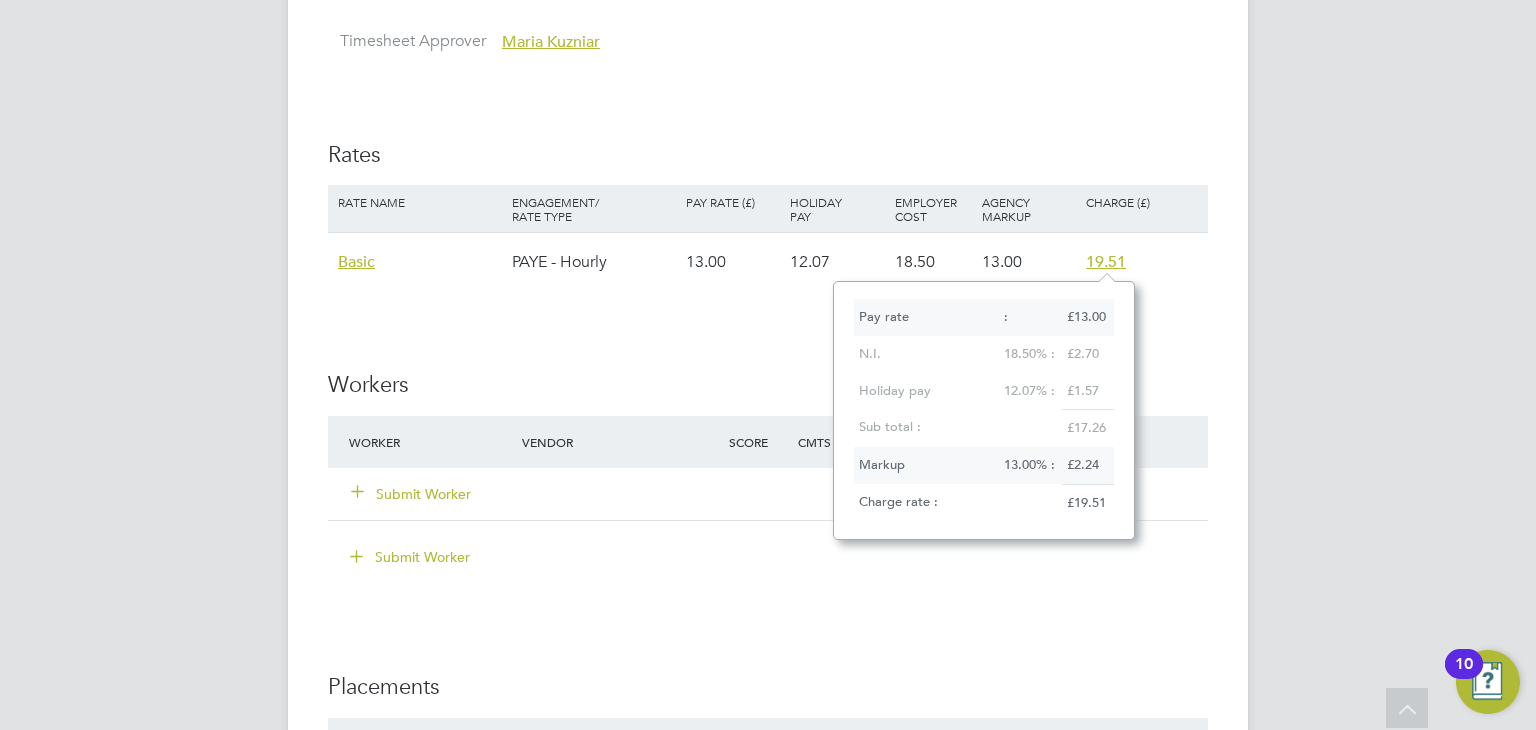 click on "Submit Worker" 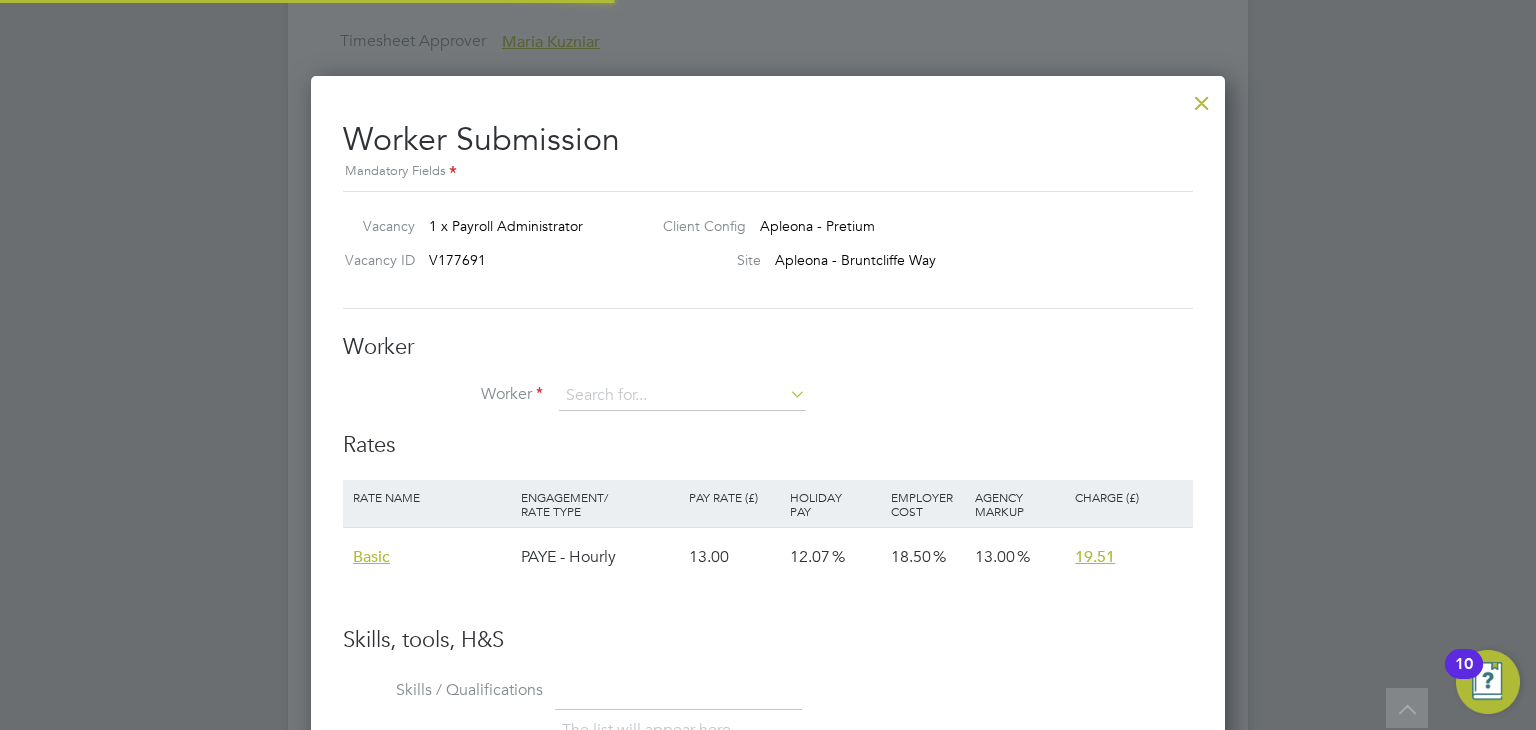 scroll, scrollTop: 10, scrollLeft: 10, axis: both 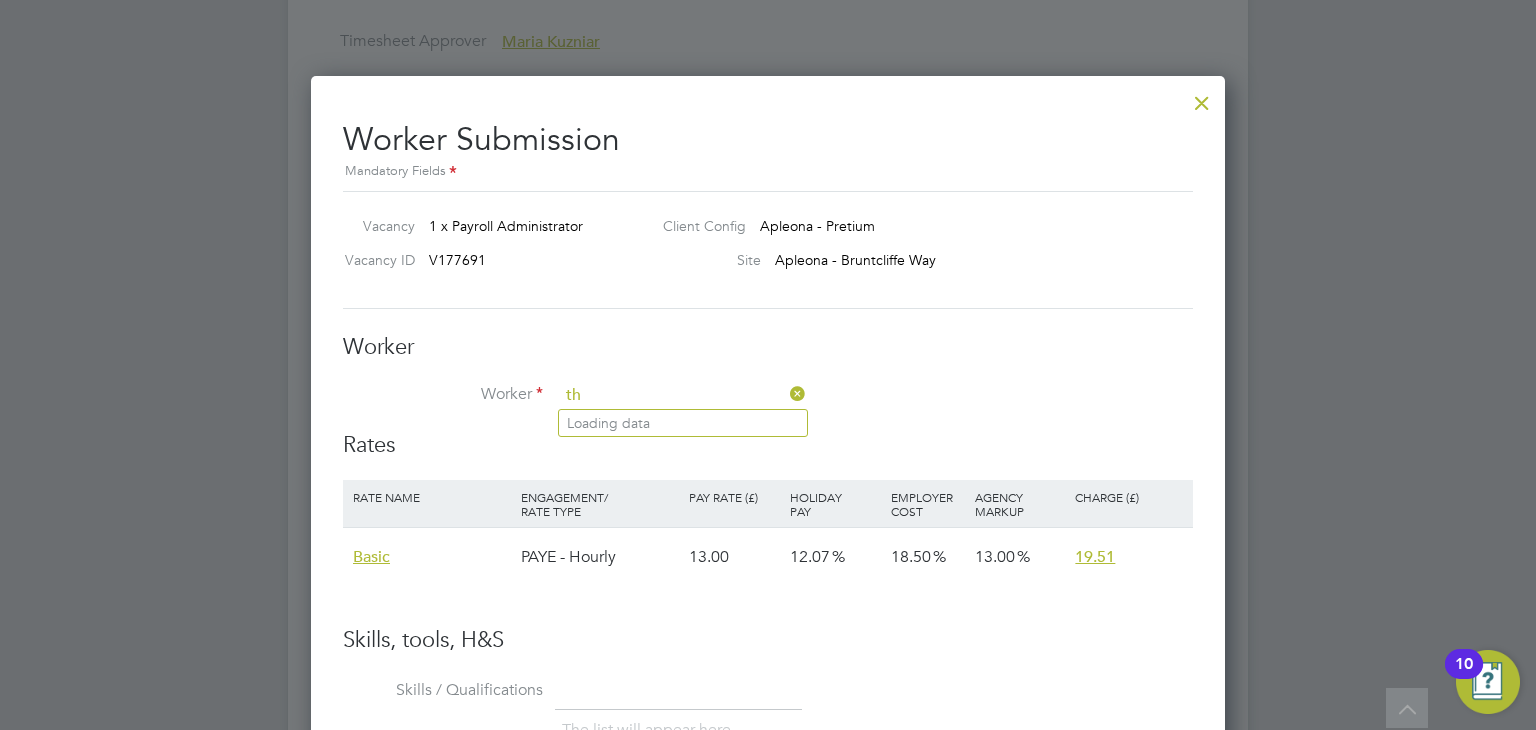 type on "t" 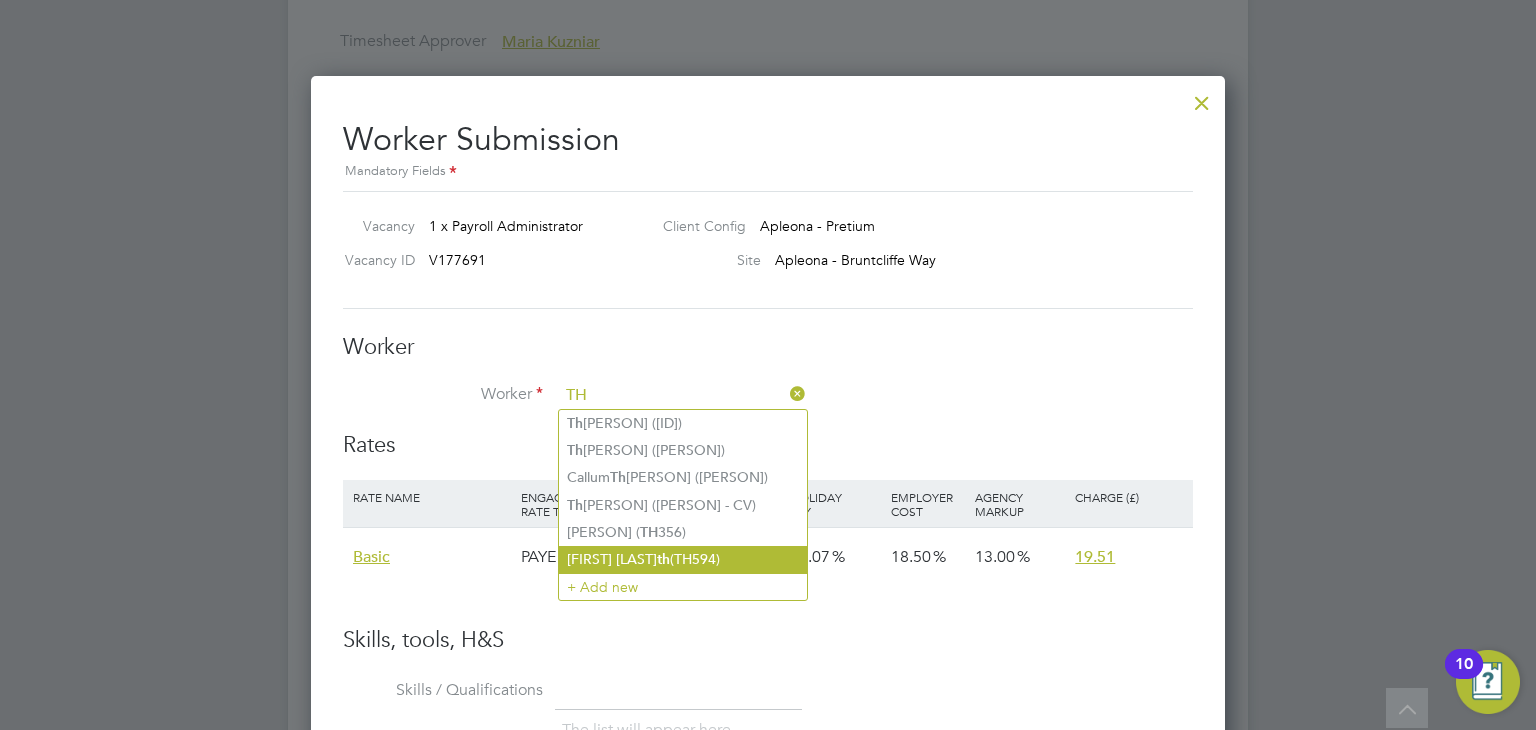 click on "[PERSON] [LAST]  ([ID])" 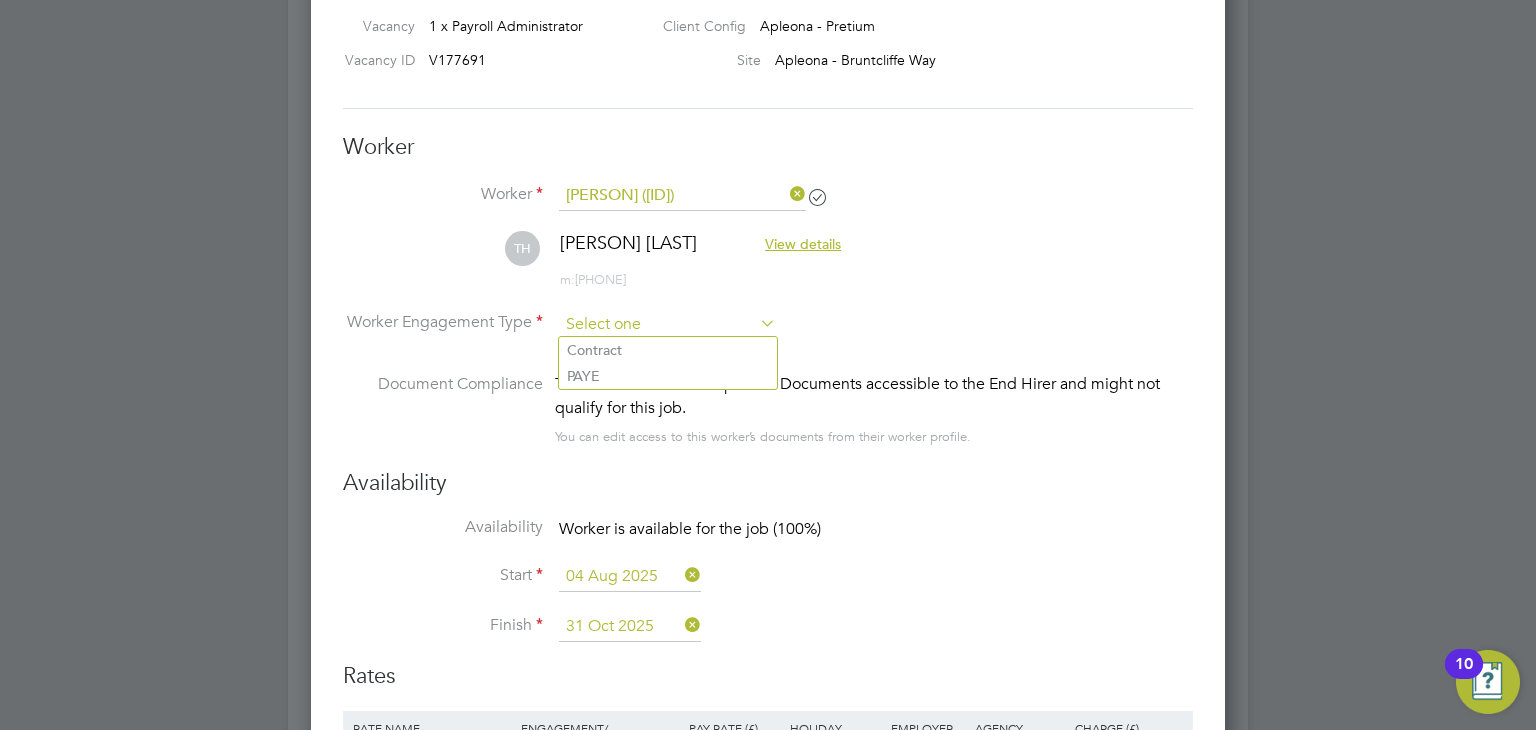 click at bounding box center [667, 325] 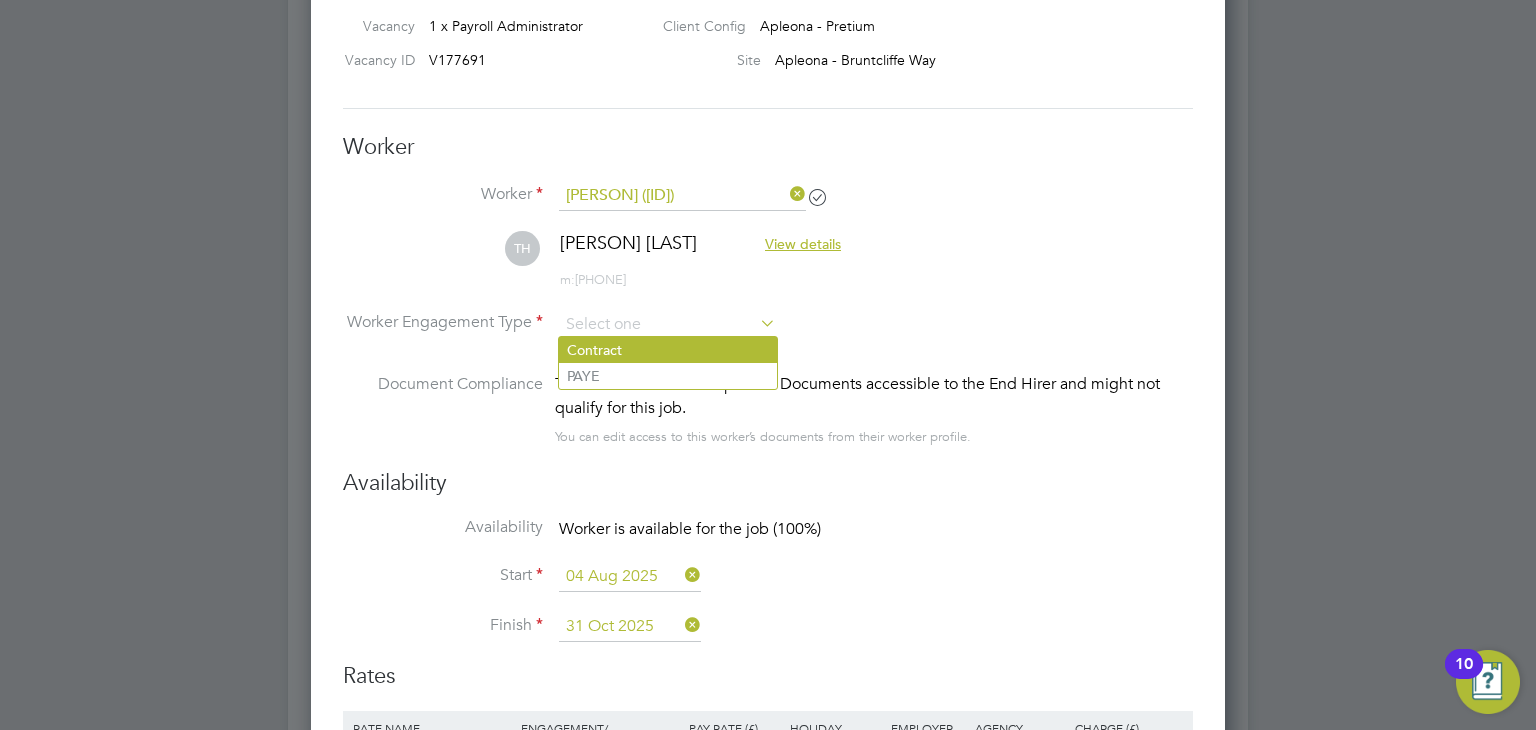 click on "Contract" 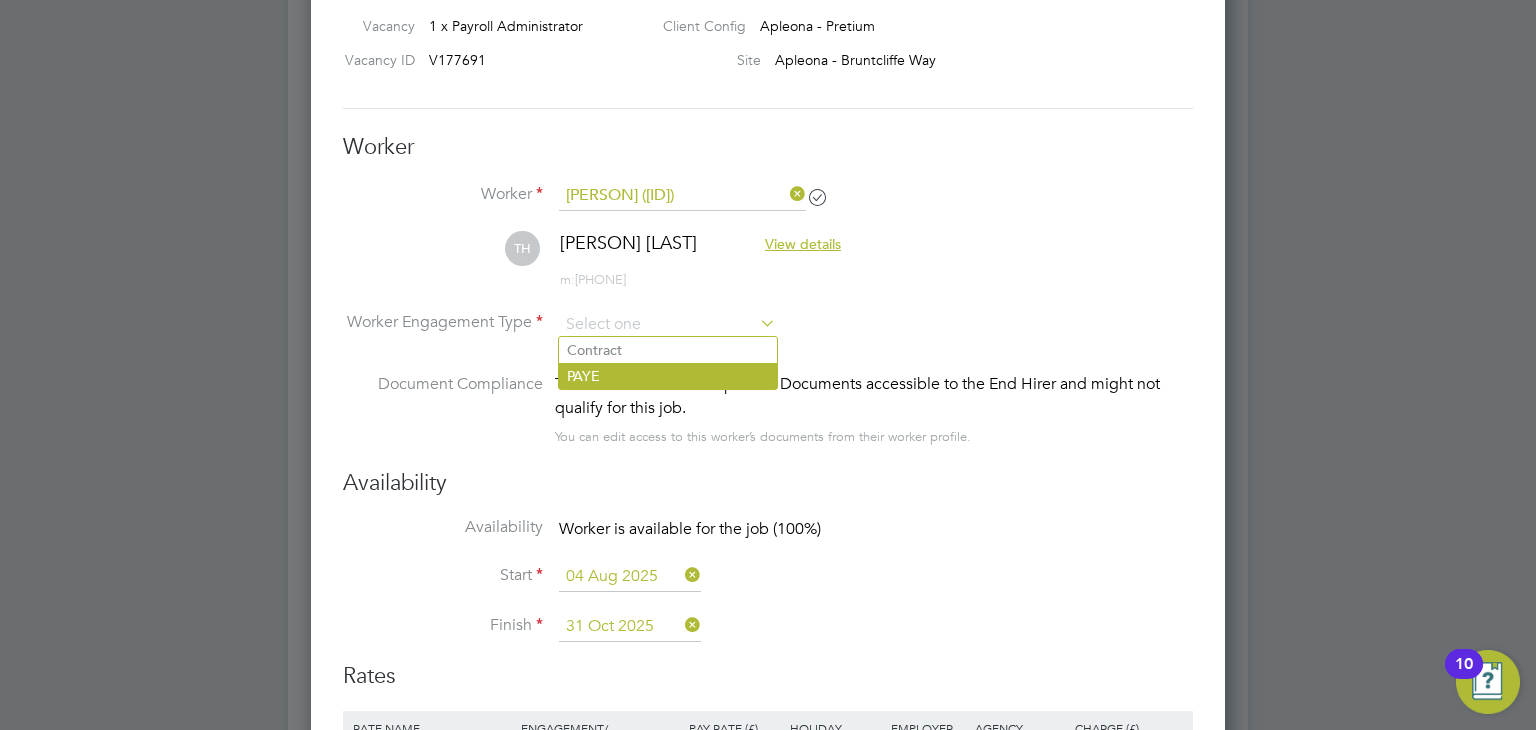 type on "Contract" 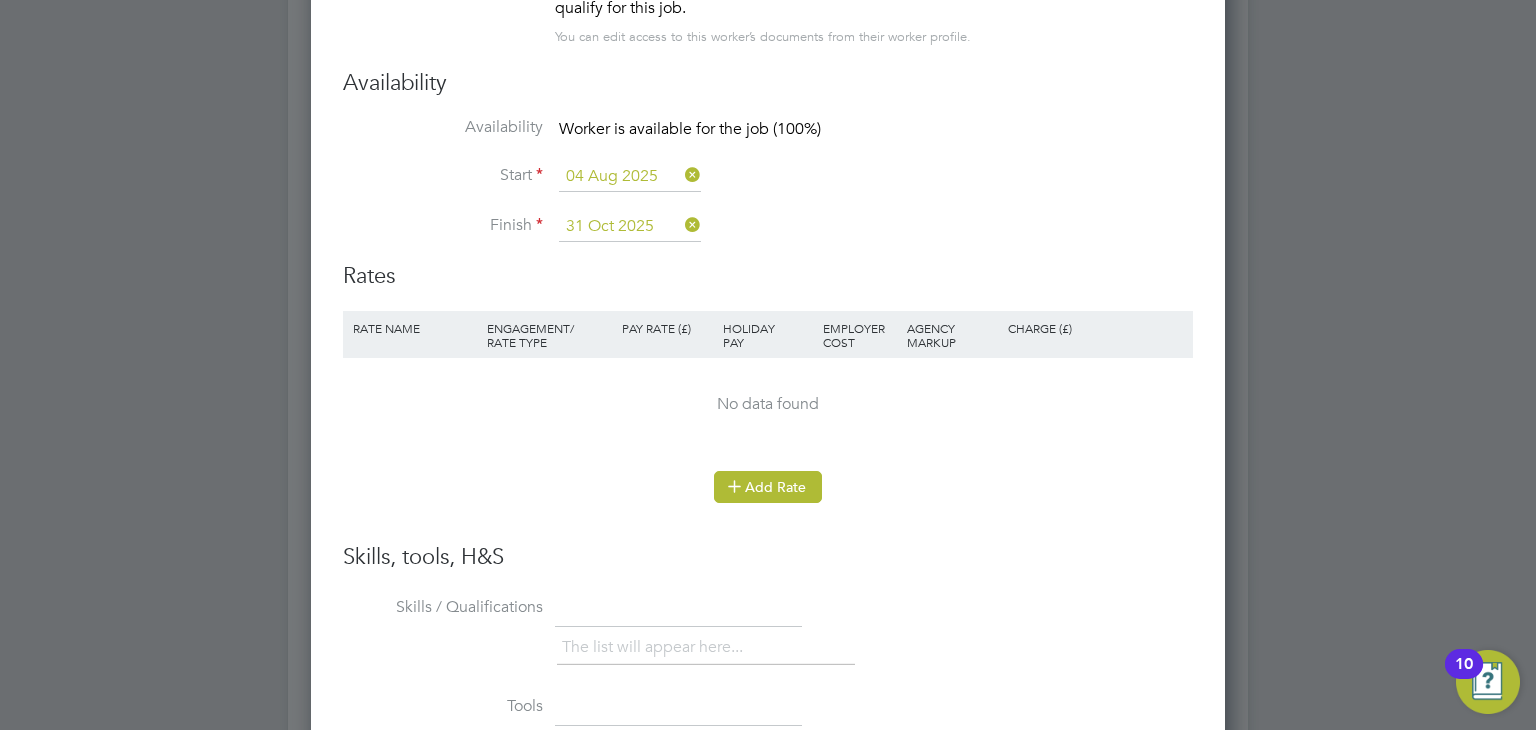 click on "Add Rate" at bounding box center [768, 487] 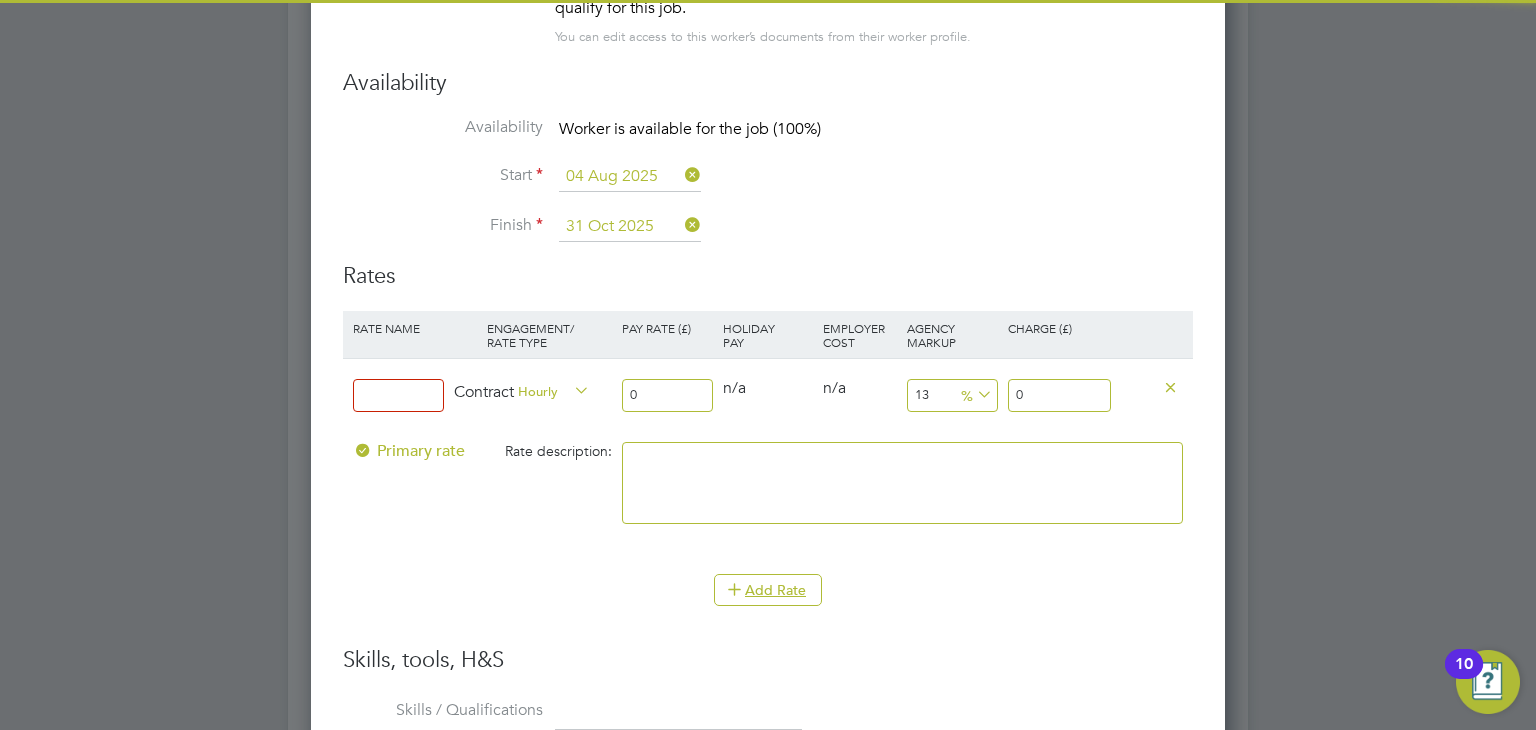 click at bounding box center (398, 395) 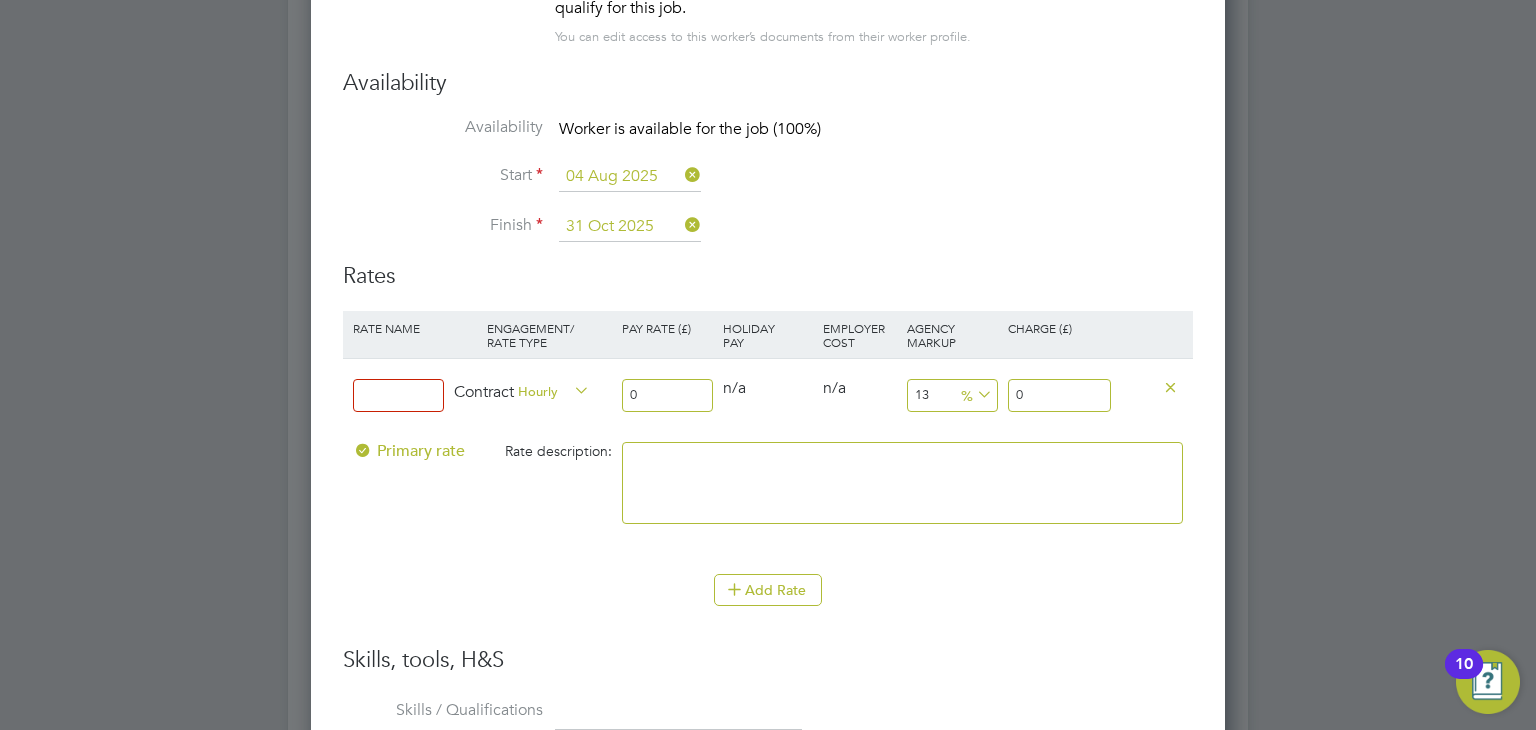 type on "Umbrella" 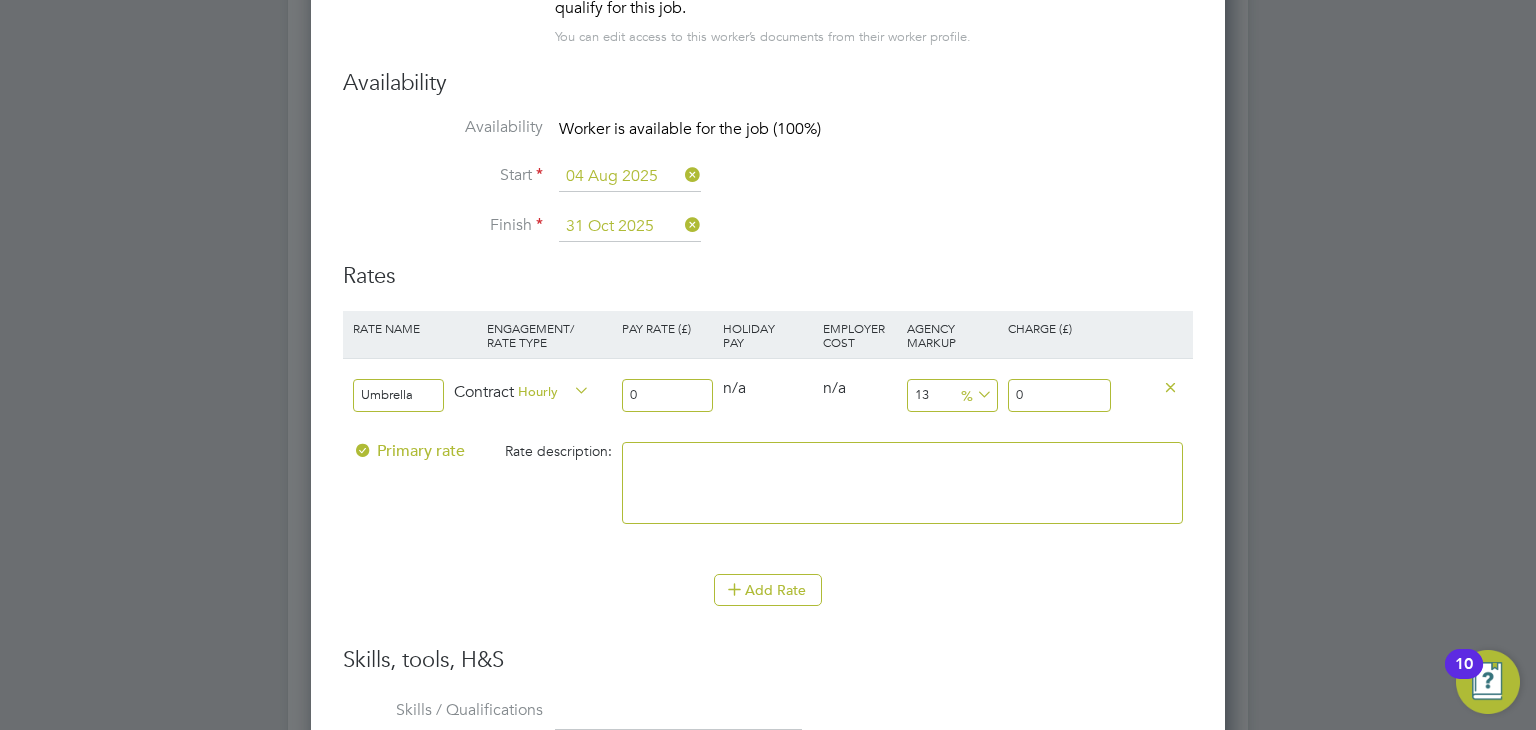 click on "0" at bounding box center (667, 395) 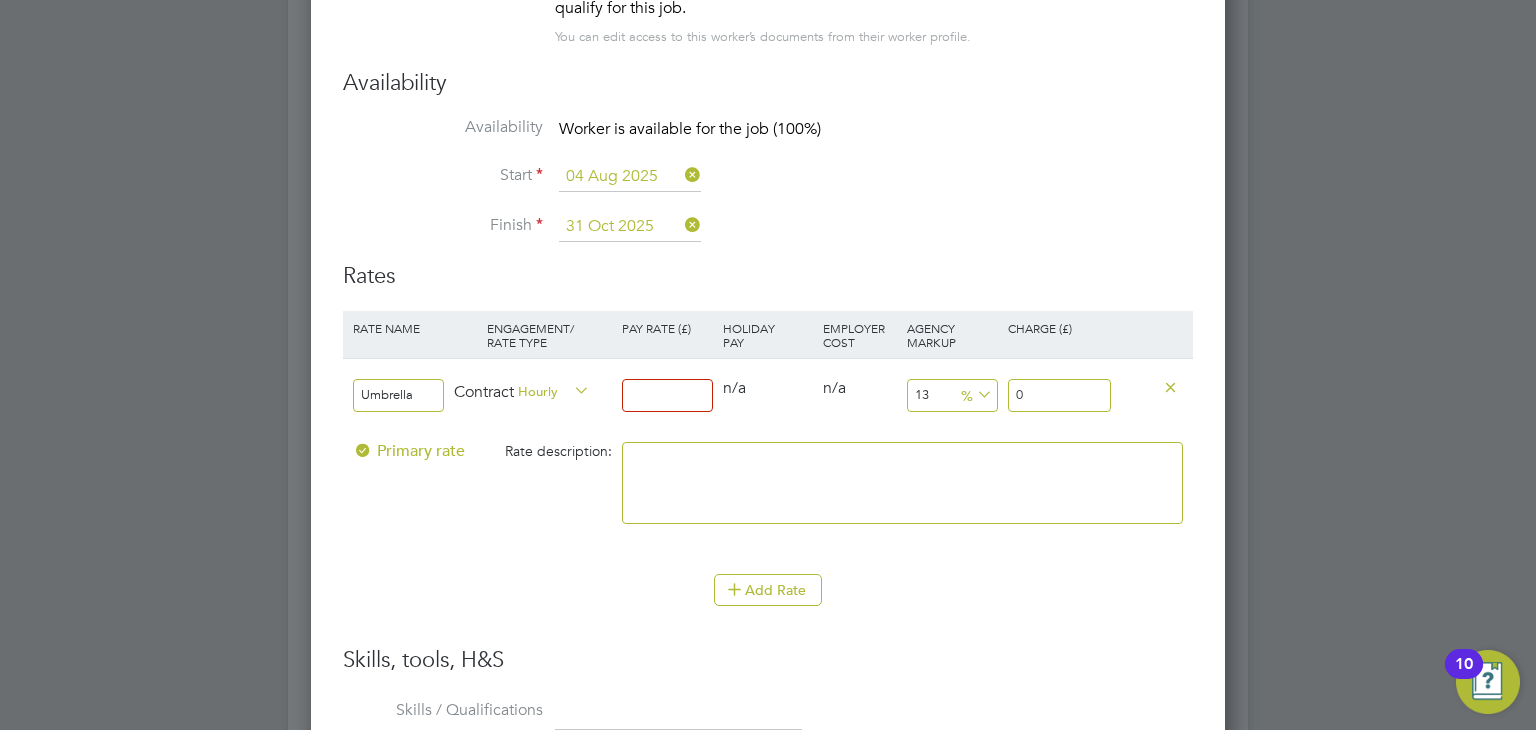 type on "1" 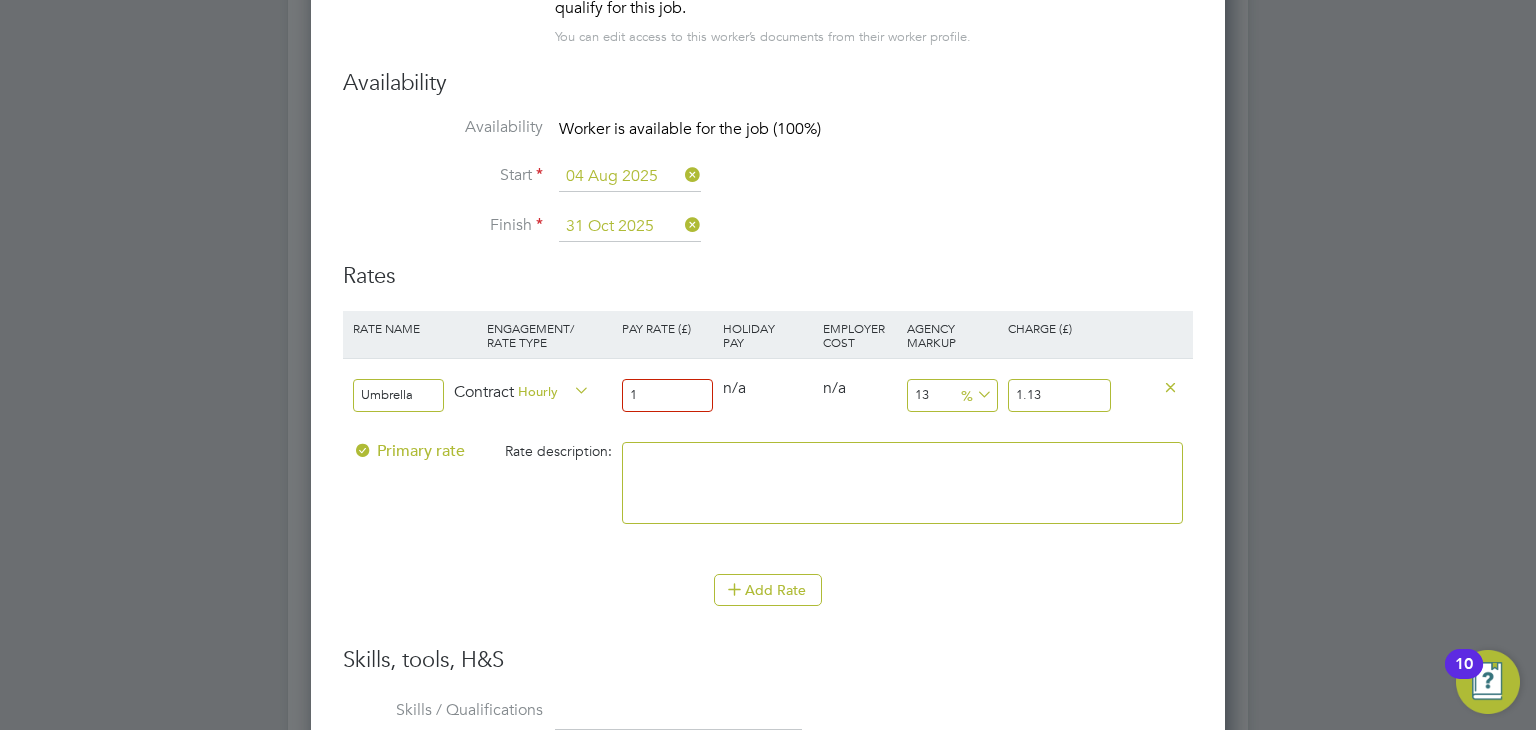 type on "17" 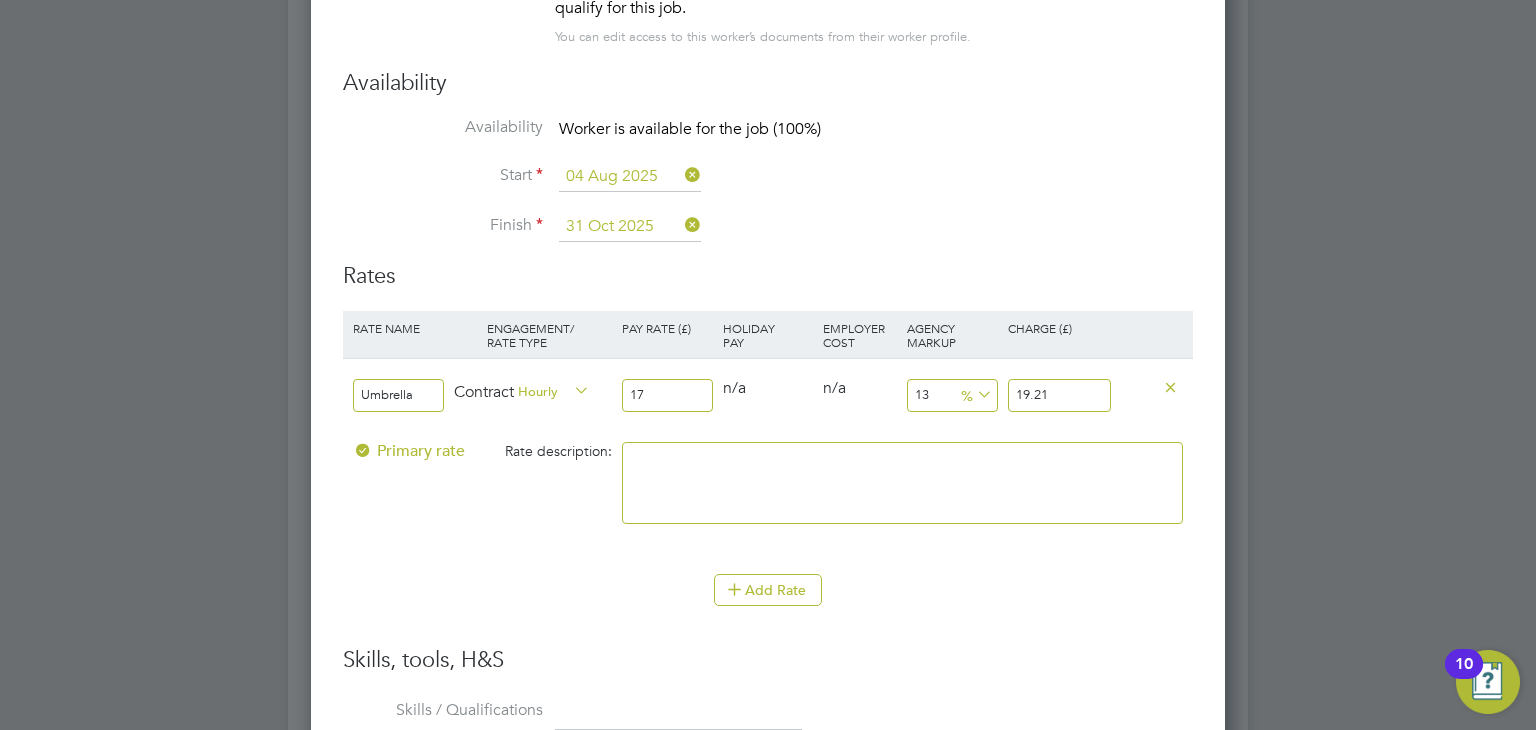 type on "17.2" 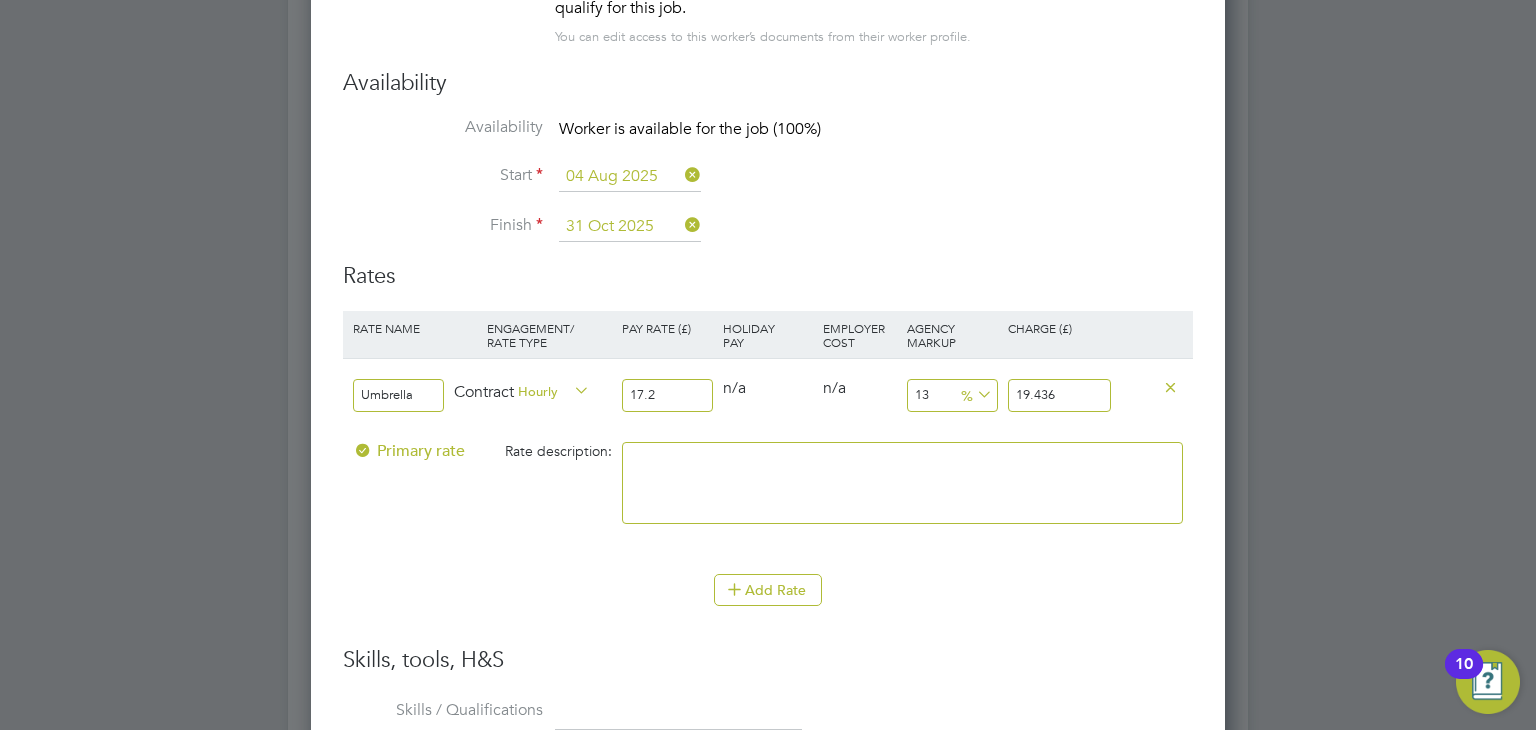 type on "17.26" 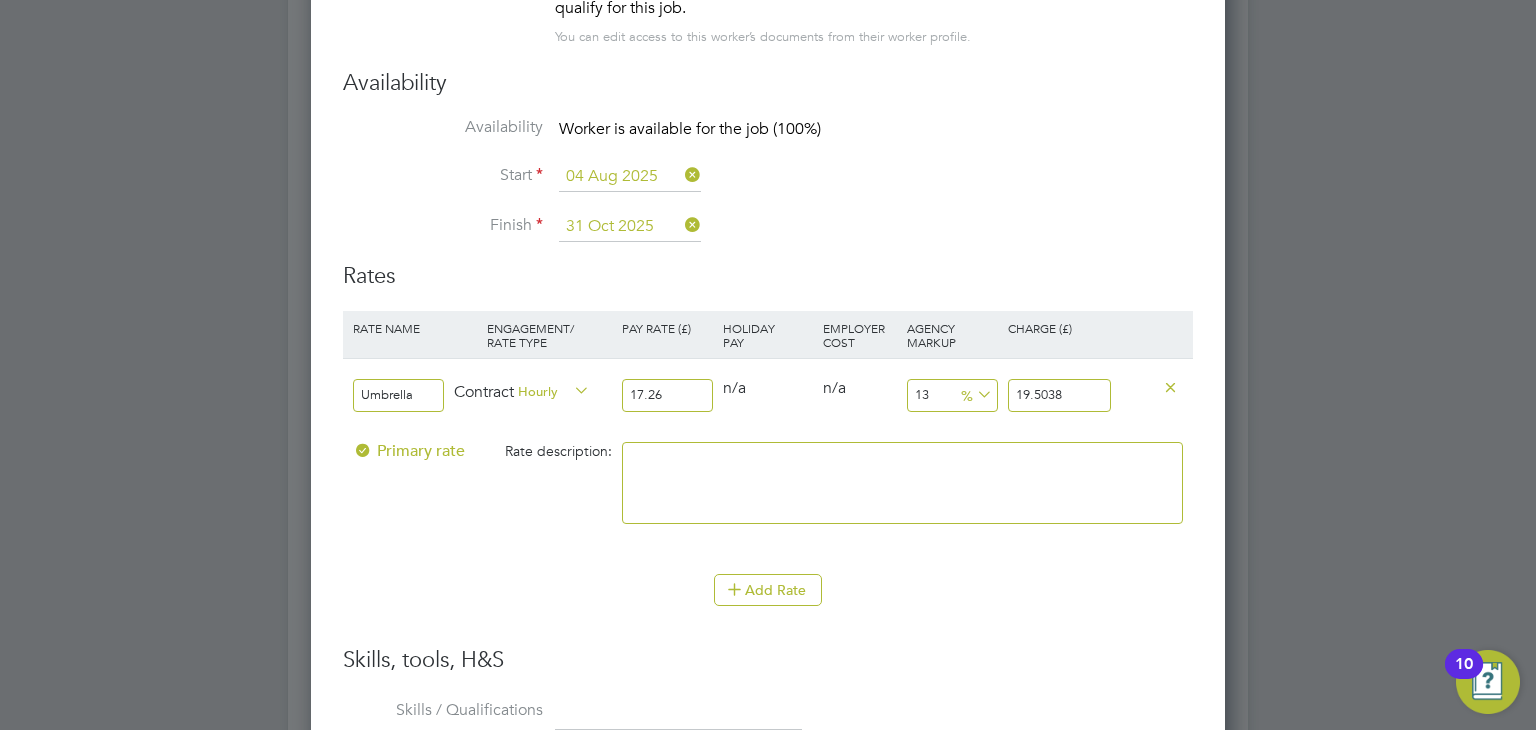 type on "17.26" 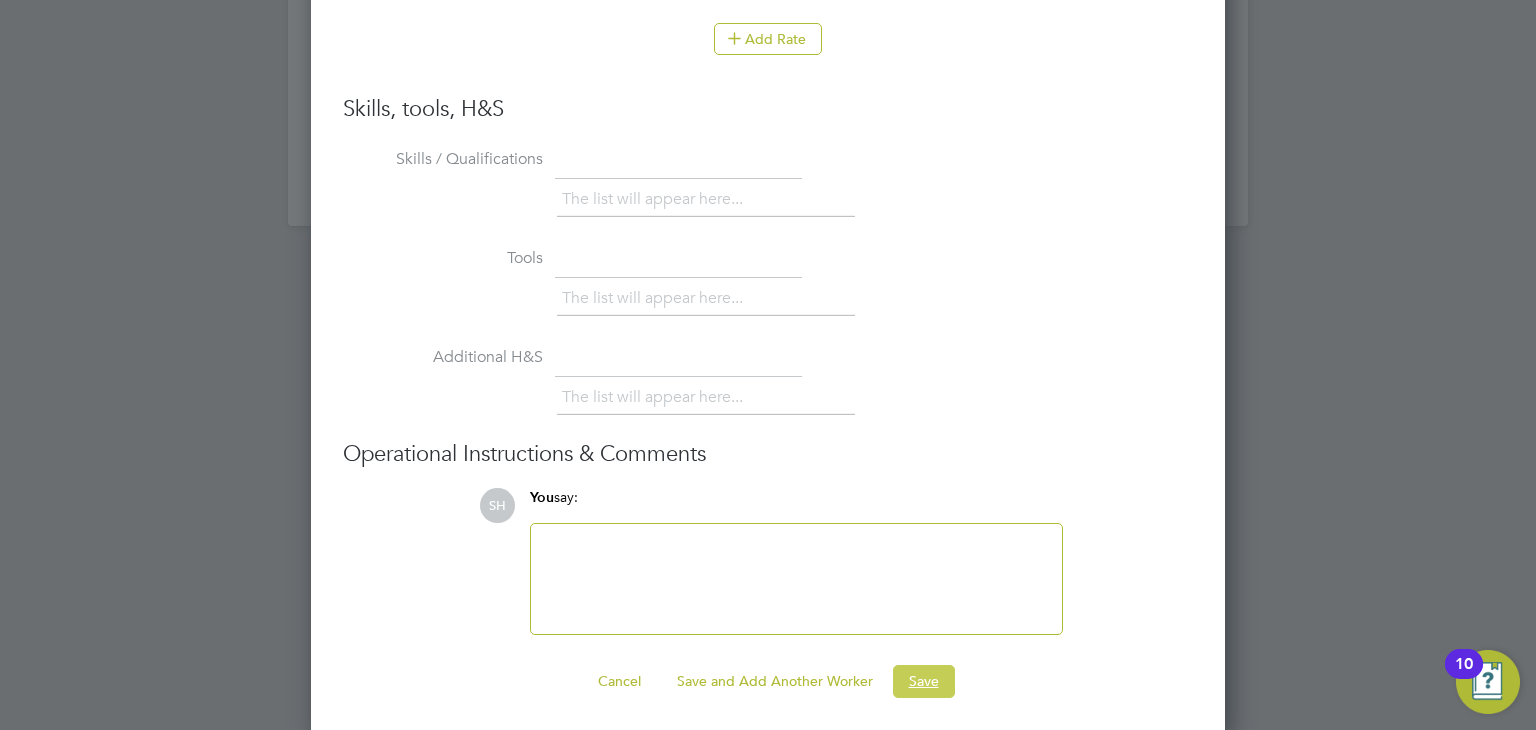 click on "Save" at bounding box center (924, 681) 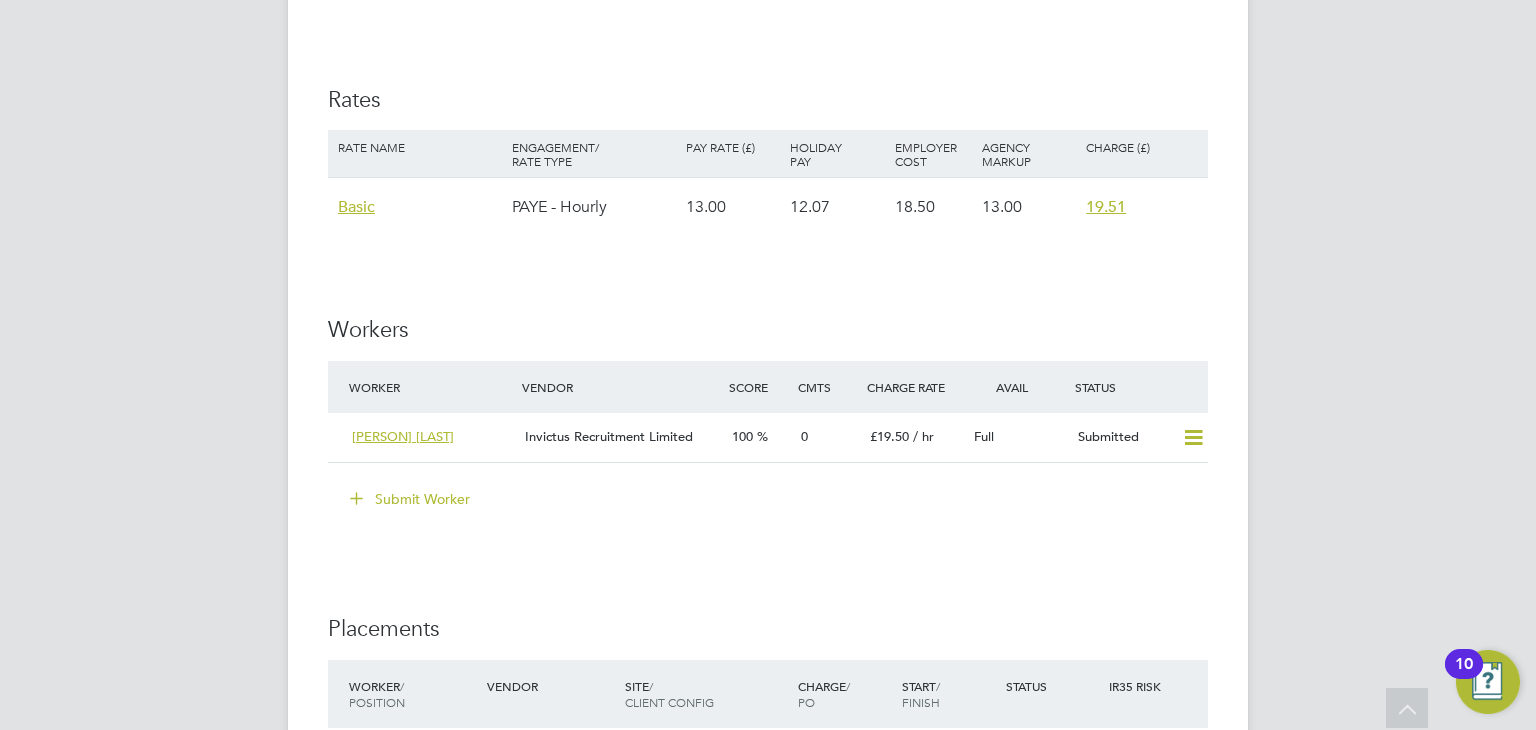 scroll, scrollTop: 1500, scrollLeft: 0, axis: vertical 